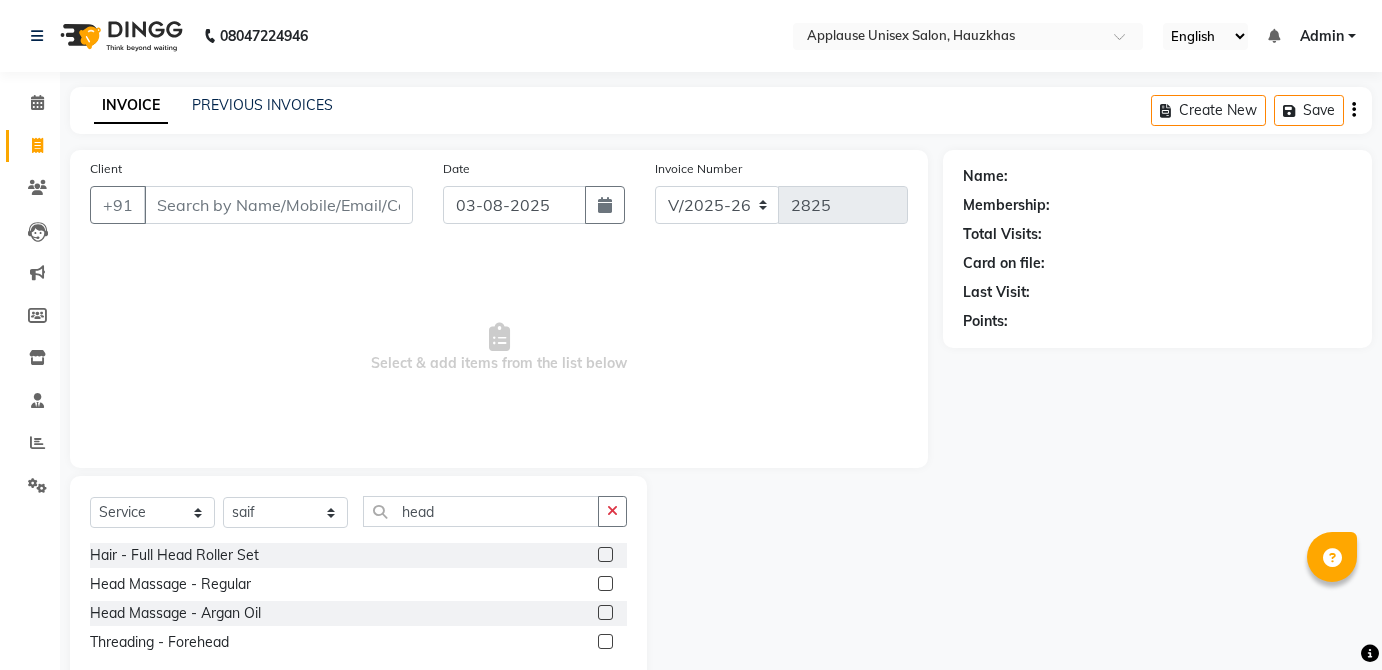 select on "5082" 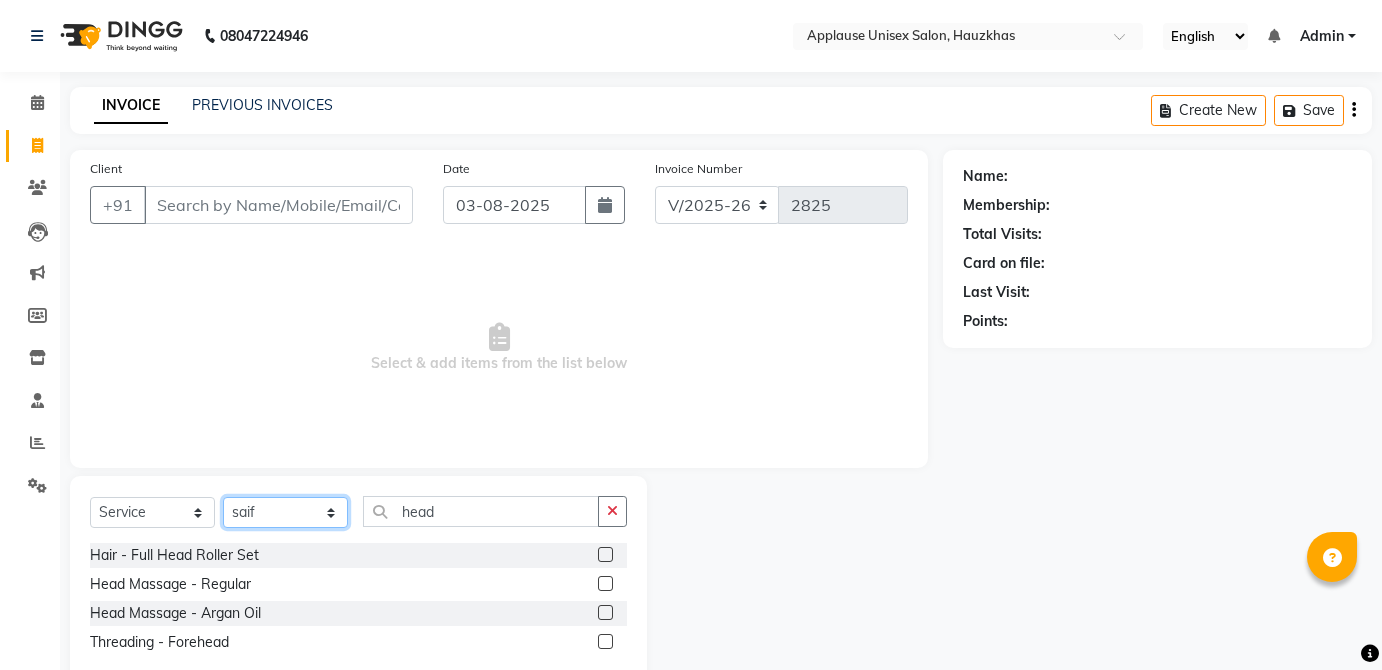 click on "Select Stylist [LAST] [LAST] [LAST] [LAST] [LAST] [LAST] [LAST] [LAST] [LAST] [LAST] [LAST] [LAST] [LAST] [LAST] [LAST] [LAST] [LAST] [LAST] [LAST] [LAST] [LAST] [LAST] [LAST] [LAST] [LAST]" 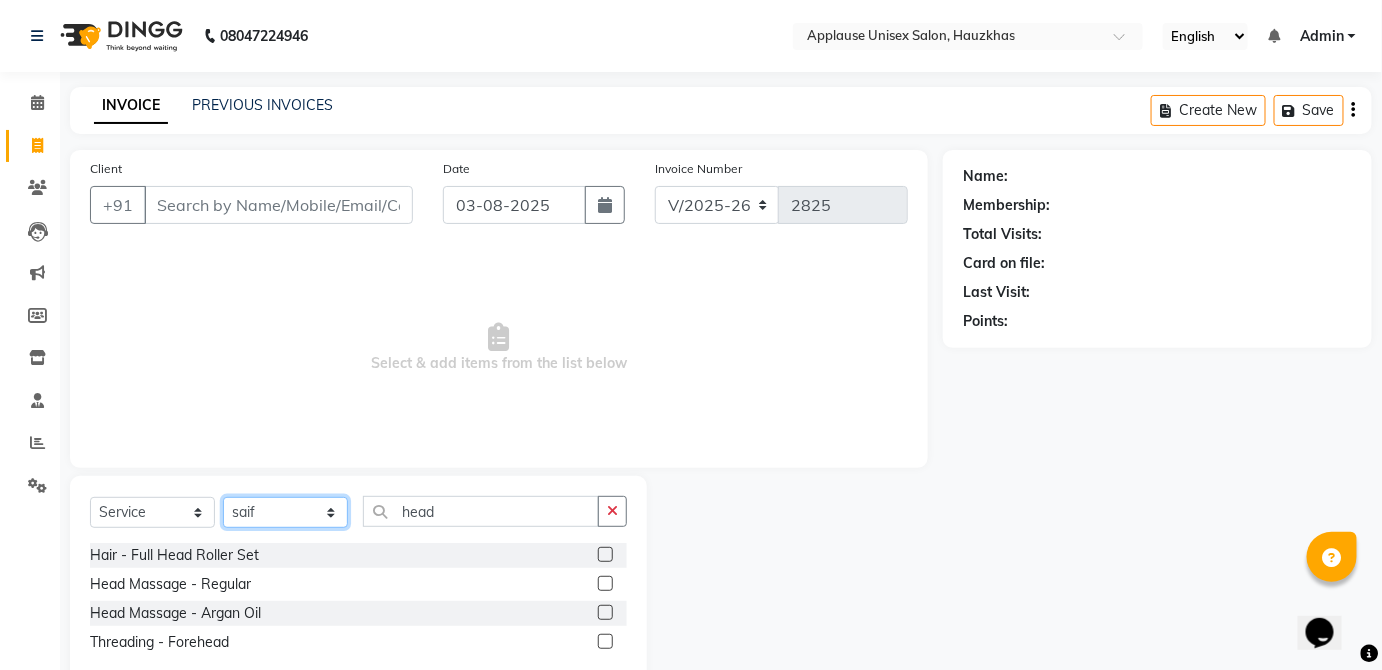 scroll, scrollTop: 0, scrollLeft: 0, axis: both 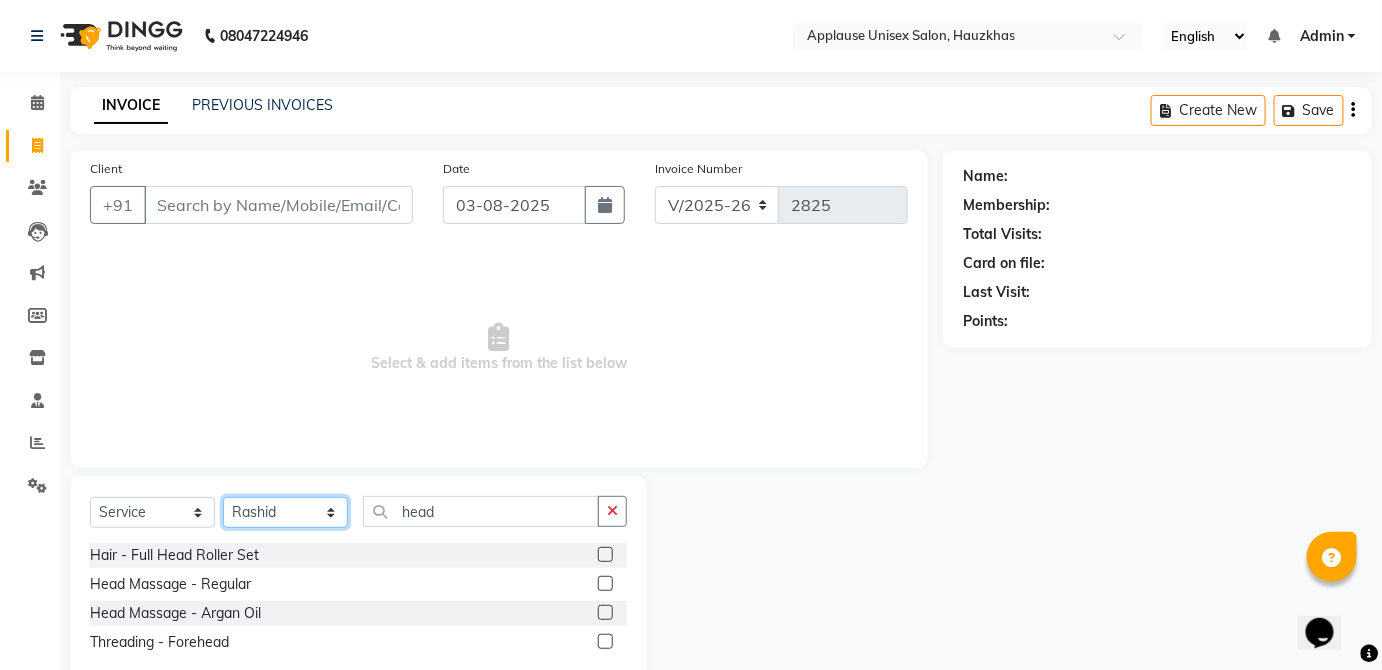 click on "Select Stylist [LAST] [LAST] [LAST] [LAST] [LAST] [LAST] [LAST] [LAST] [LAST] [LAST] [LAST] [LAST] [LAST] [LAST] [LAST] [LAST] [LAST] [LAST] [LAST] [LAST] [LAST] [LAST] [LAST] [LAST] [LAST]" 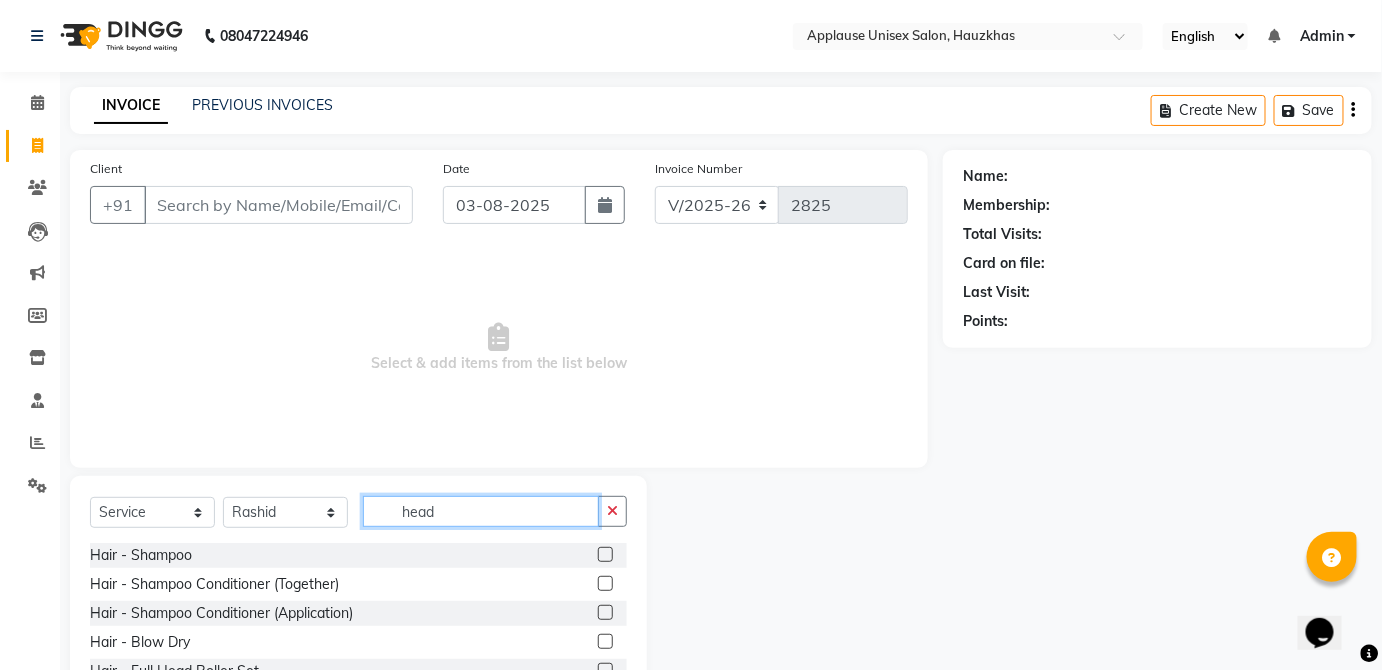 click on "head" 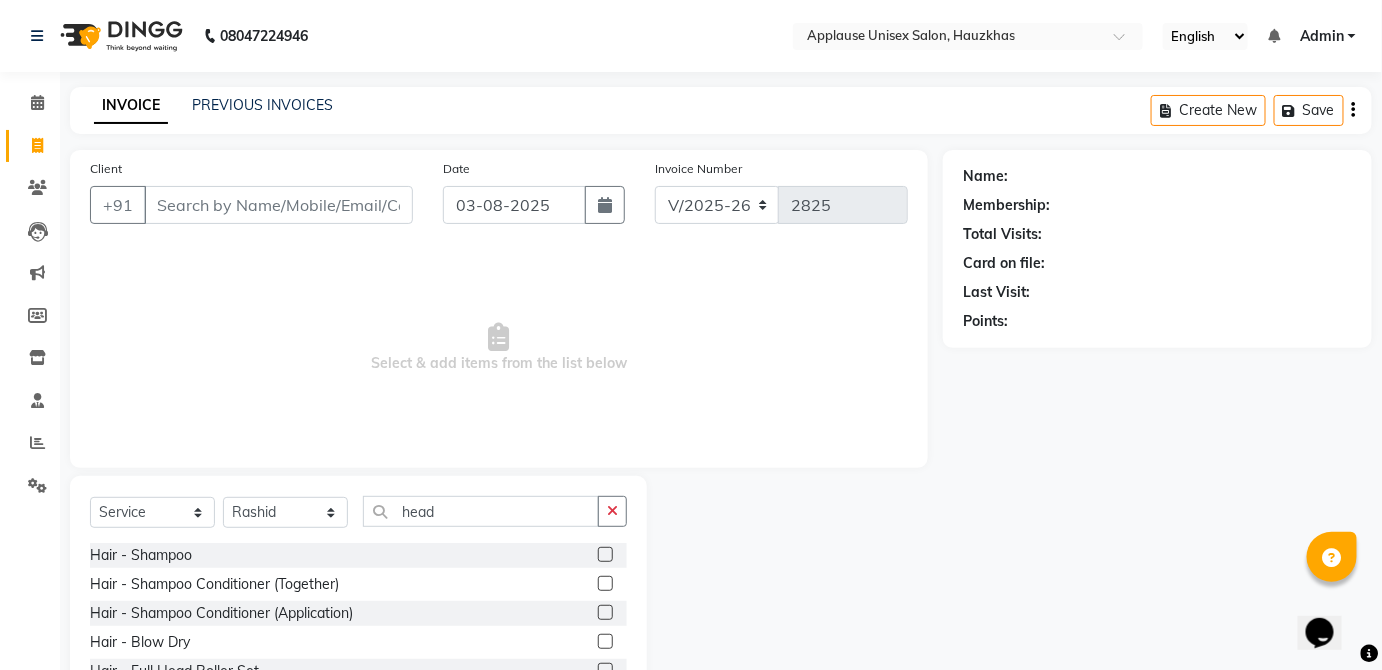 click 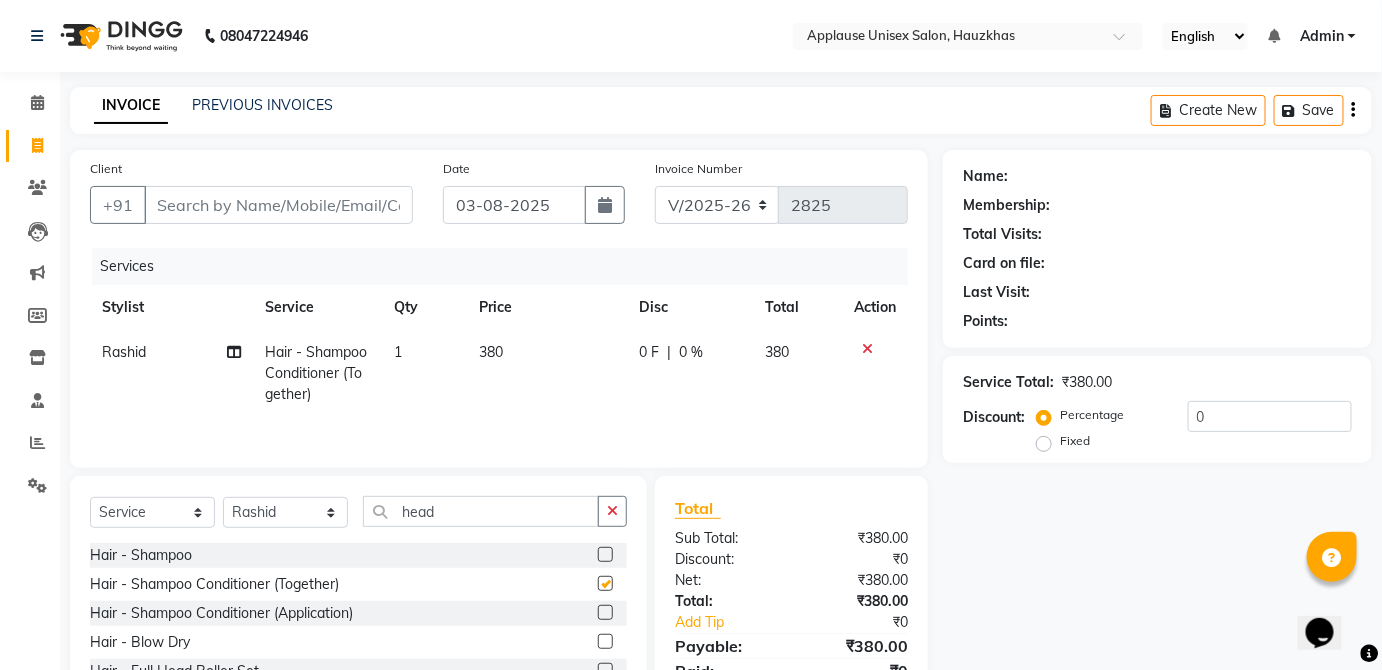checkbox on "false" 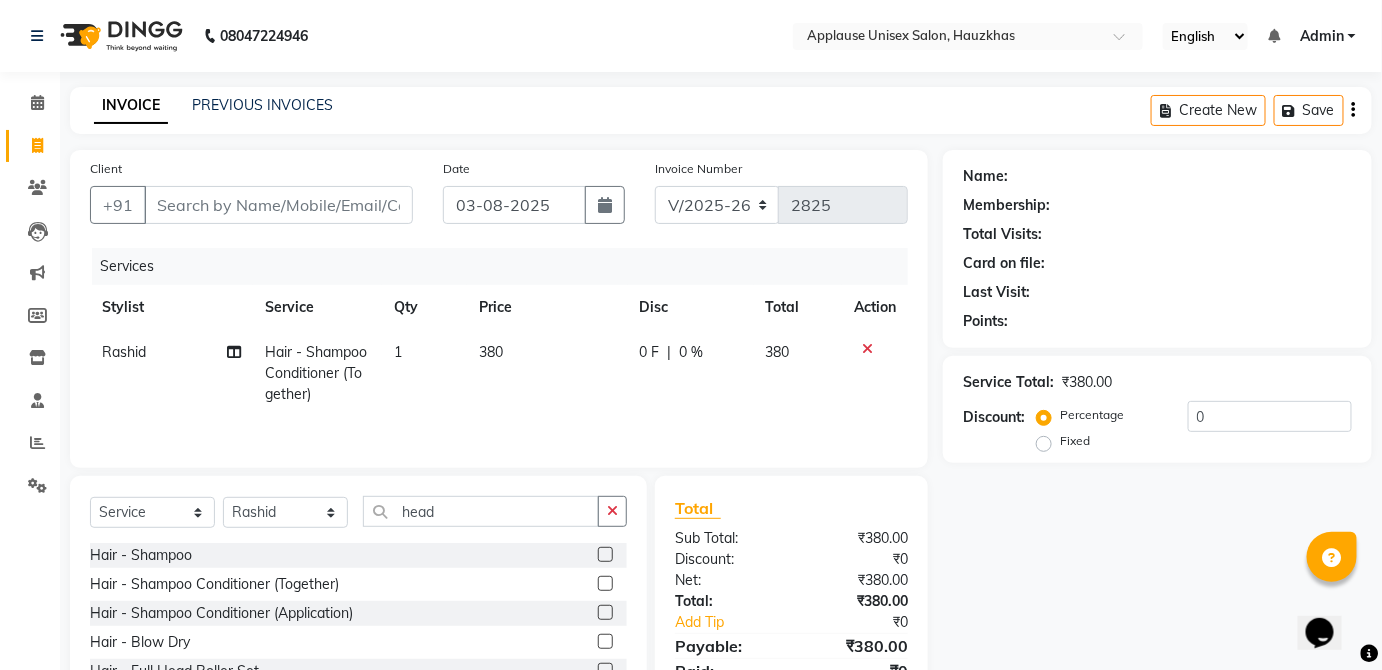 click 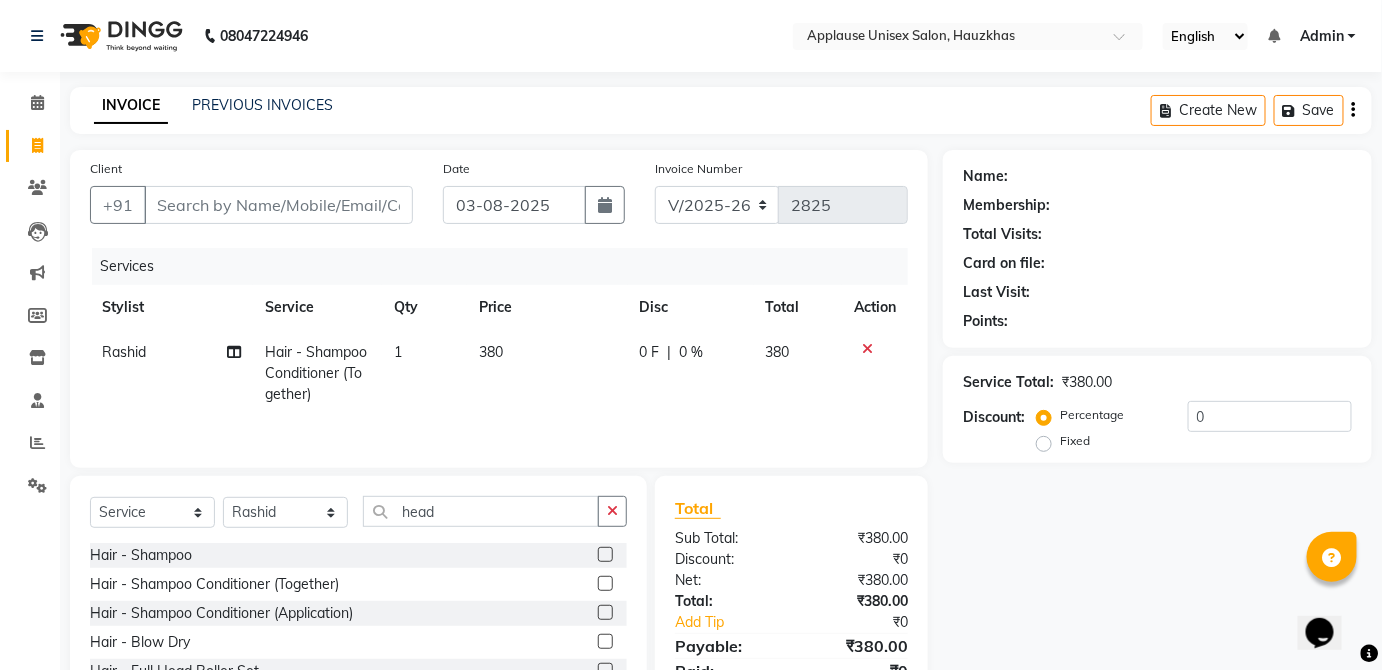 click 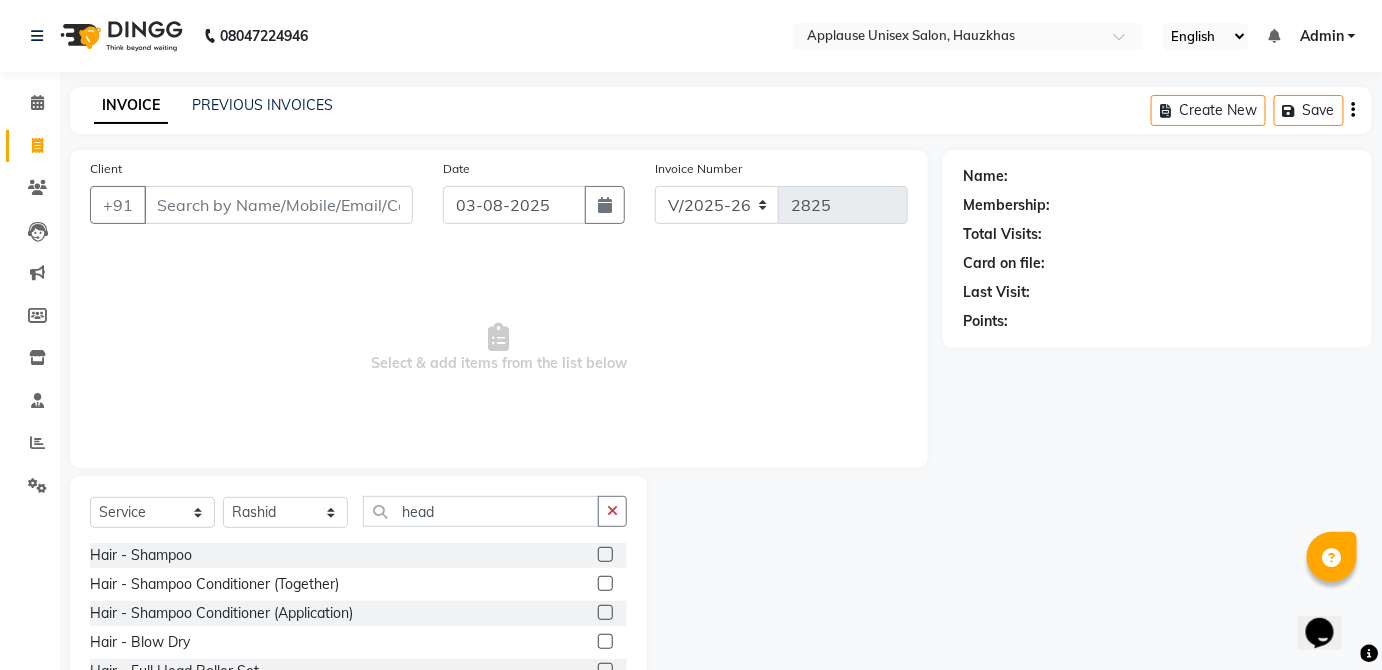 click 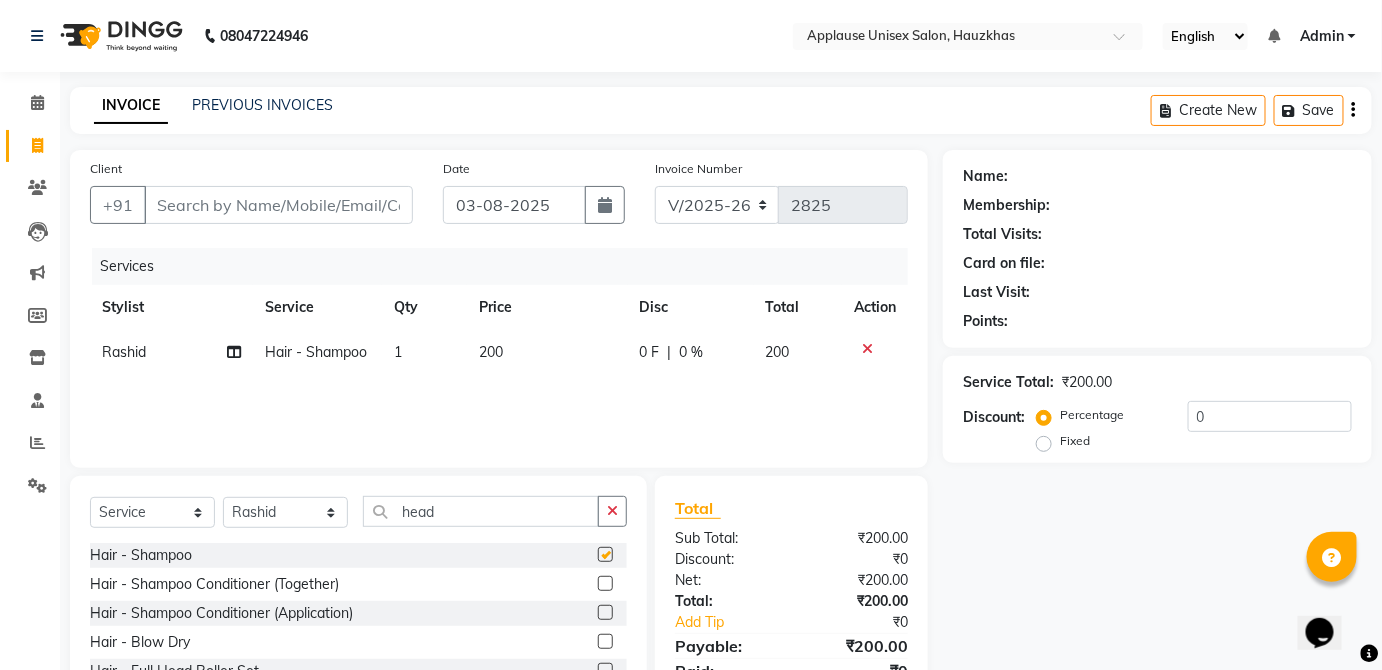 click on "0 F | 0 %" 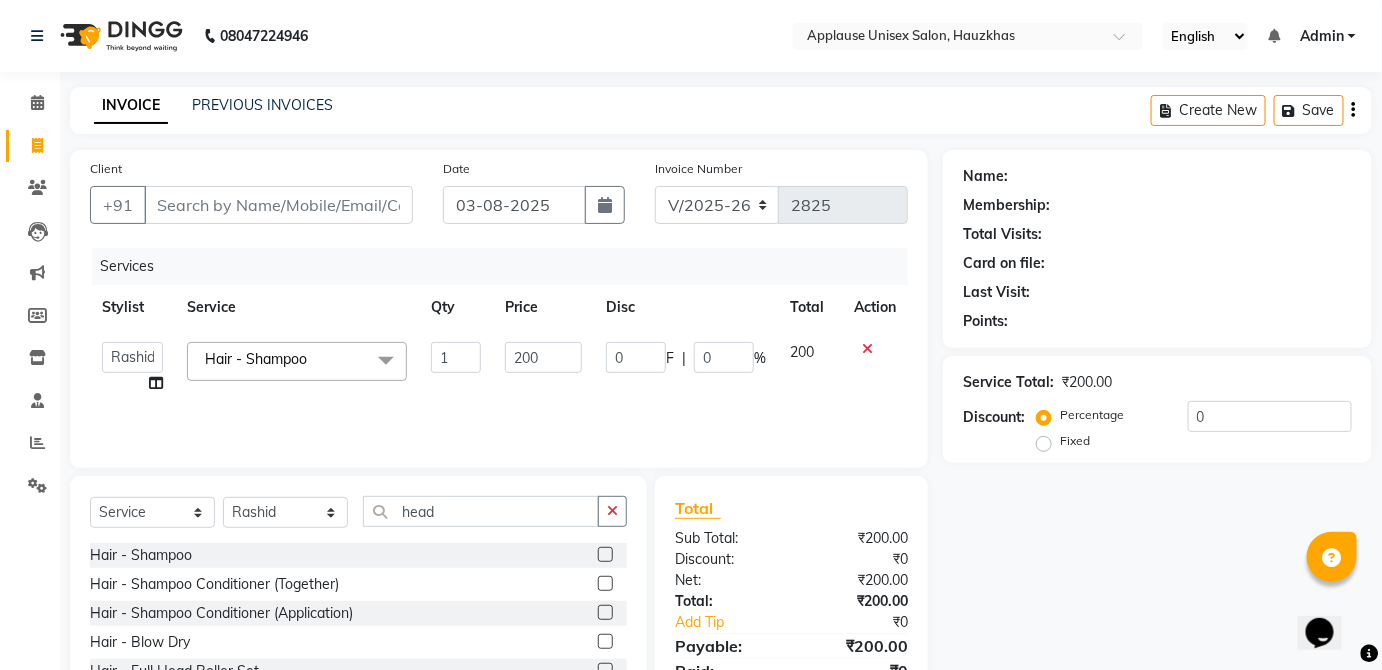 checkbox on "false" 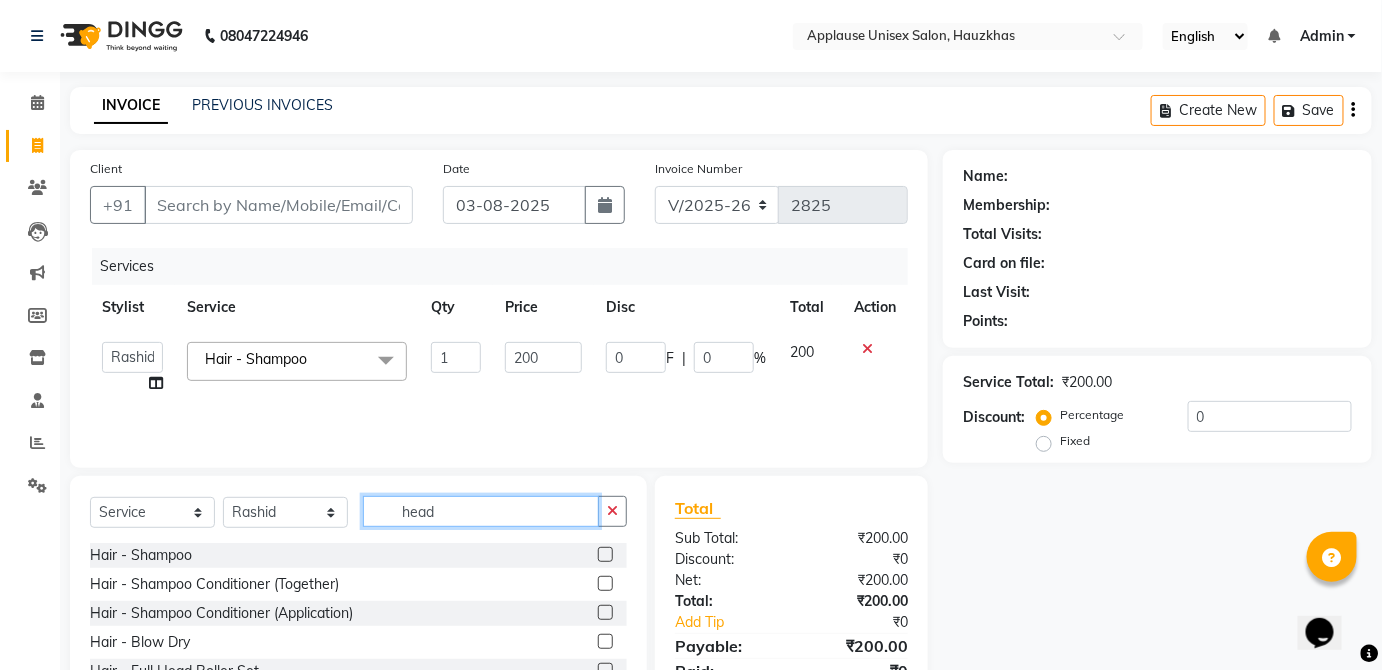click on "head" 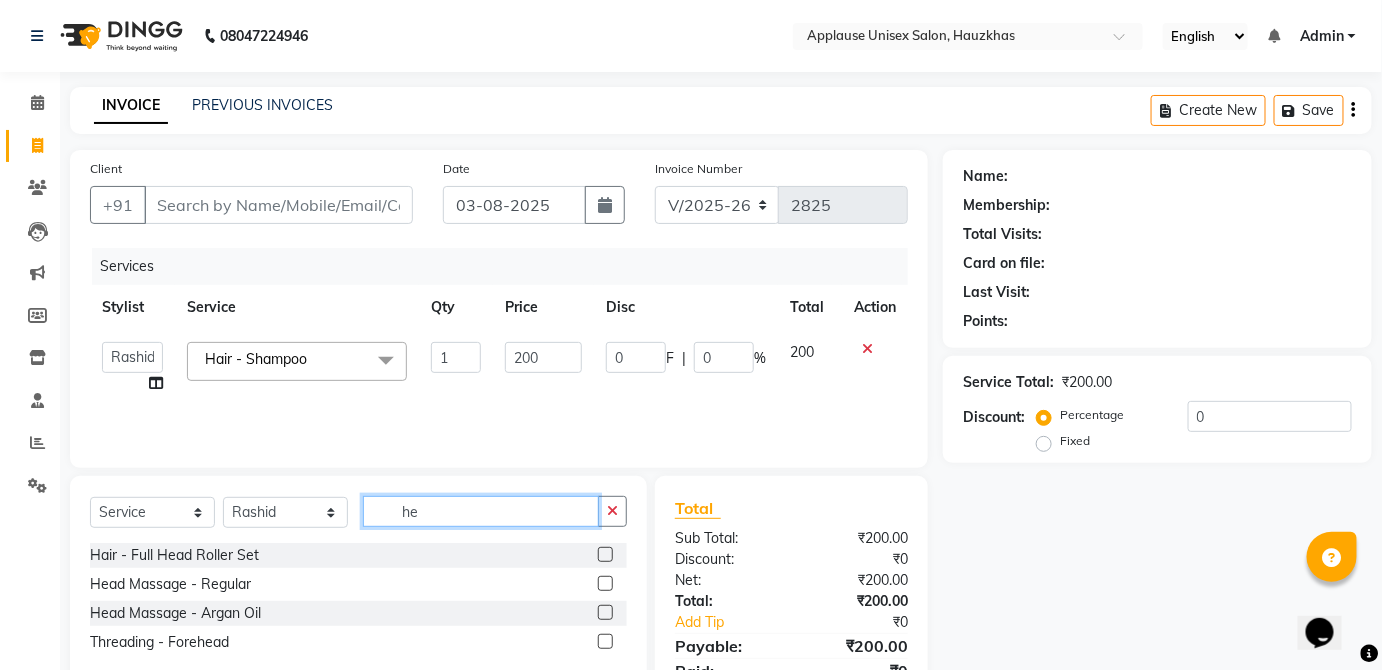 type on "h" 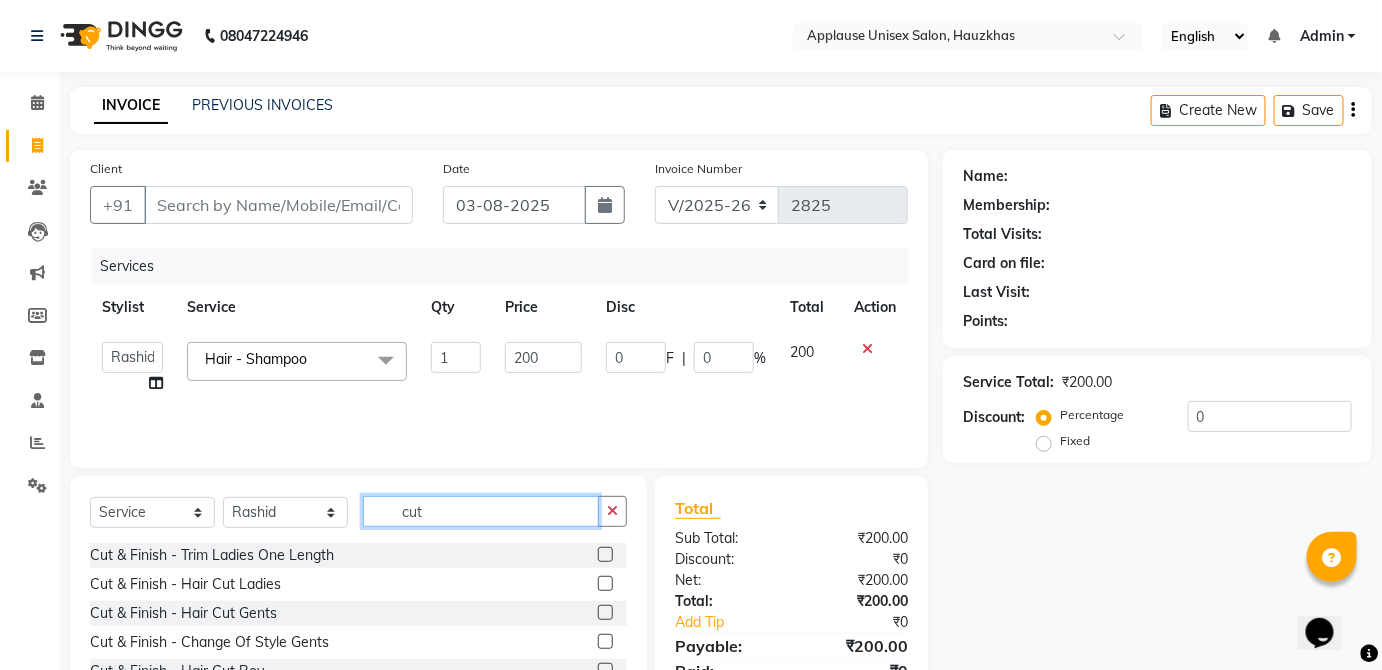 type on "cut" 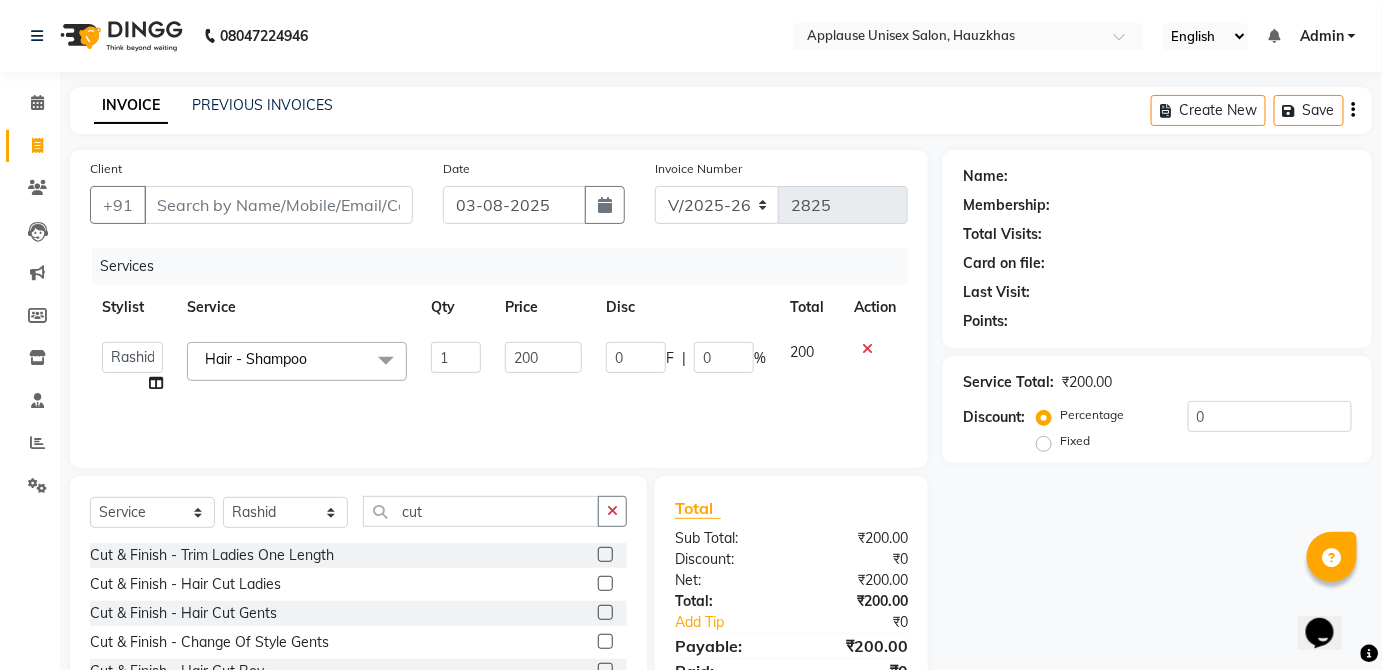 click 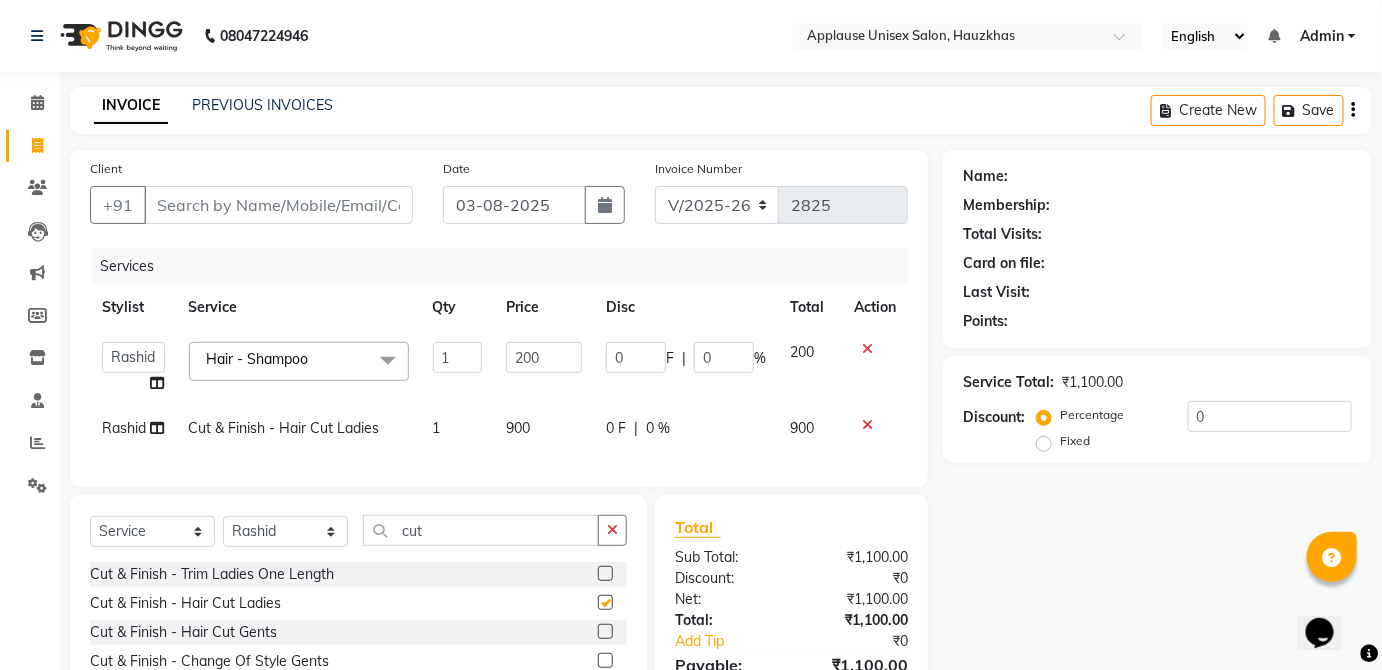 checkbox on "false" 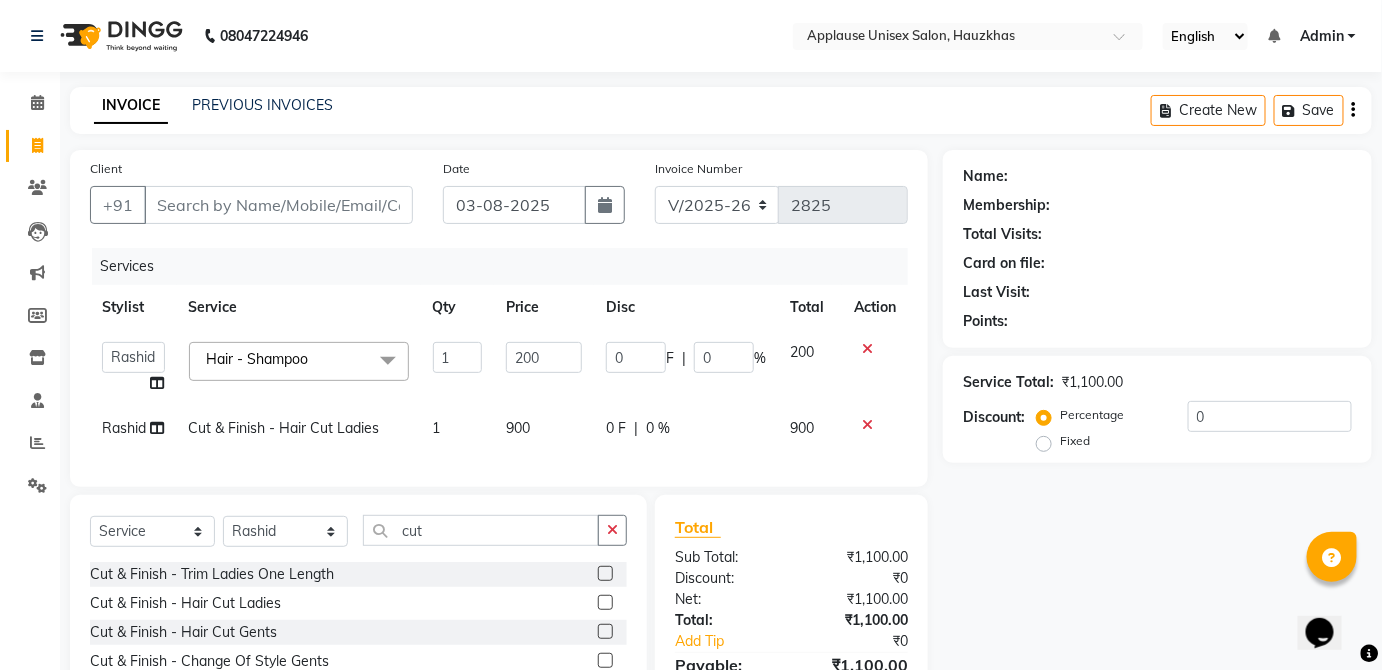 click on "900" 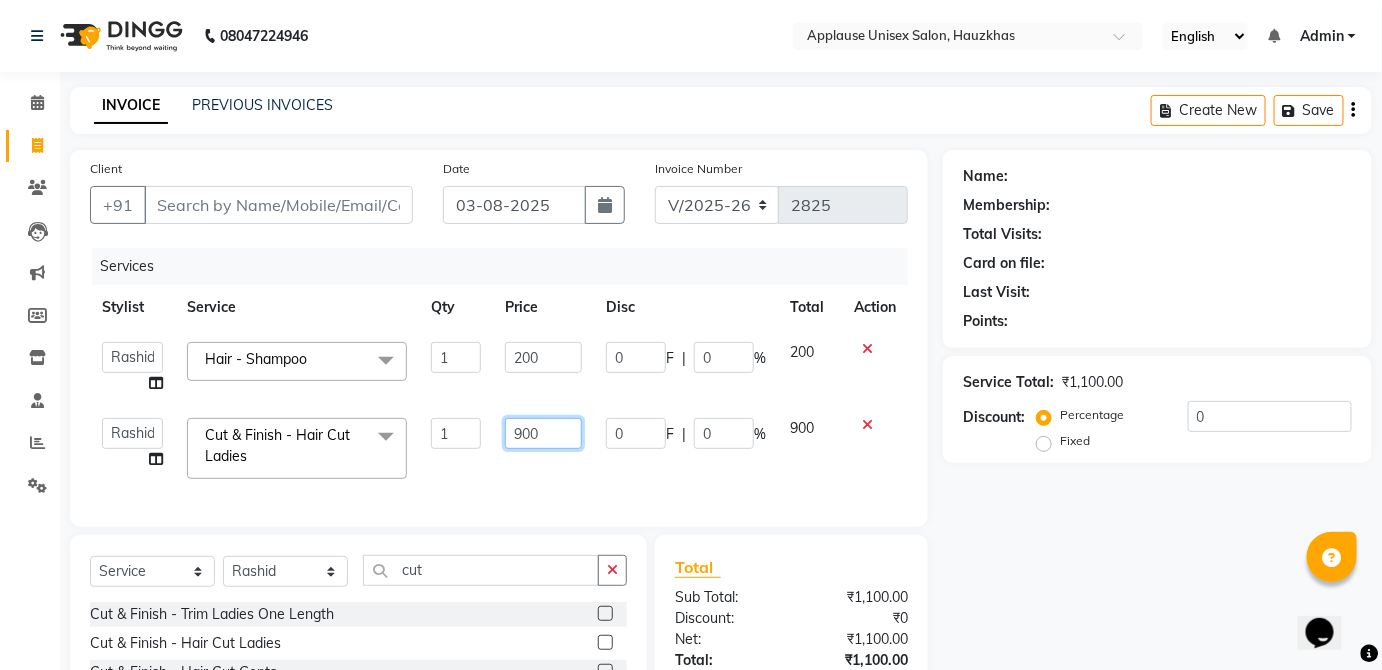 click on "900" 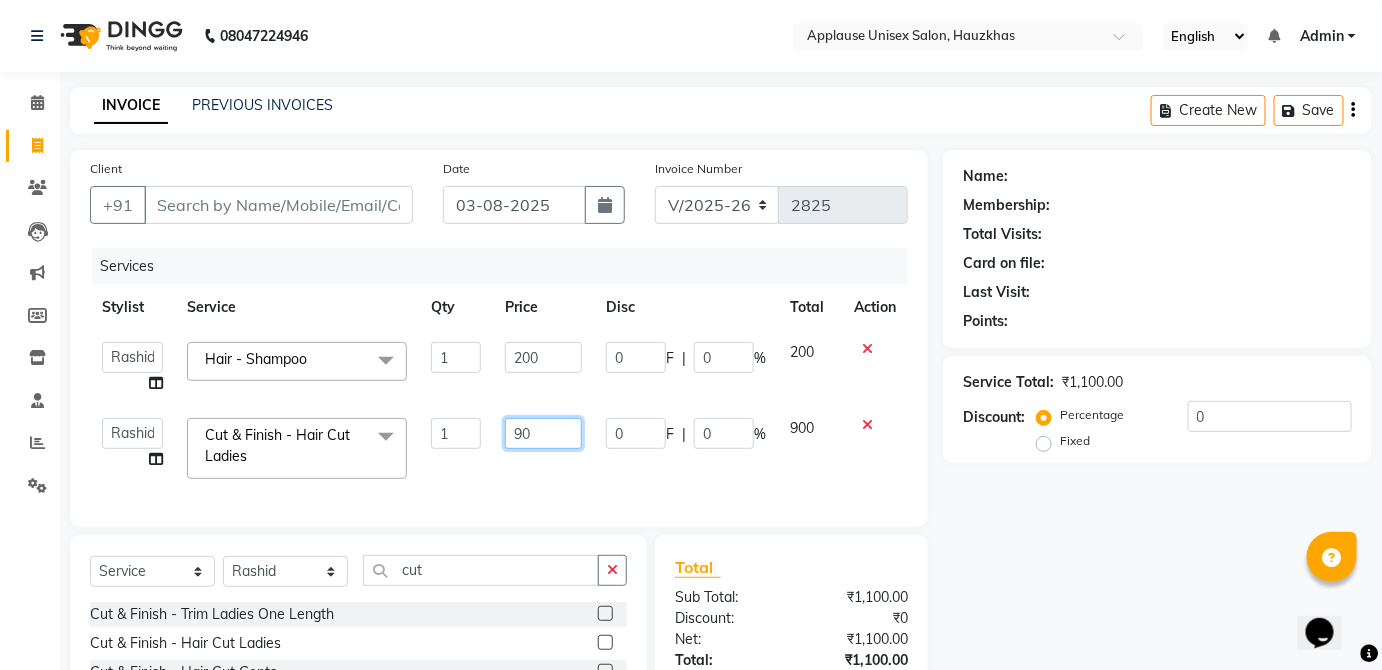 type on "9" 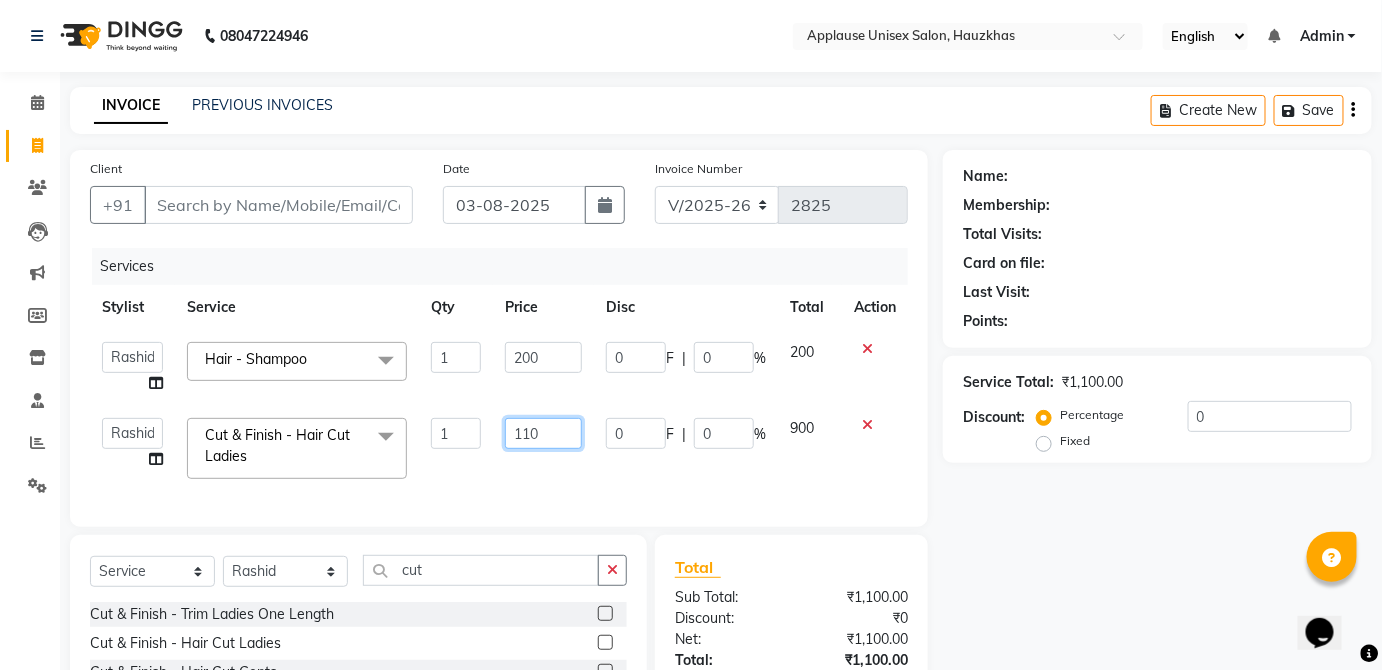 type on "1100" 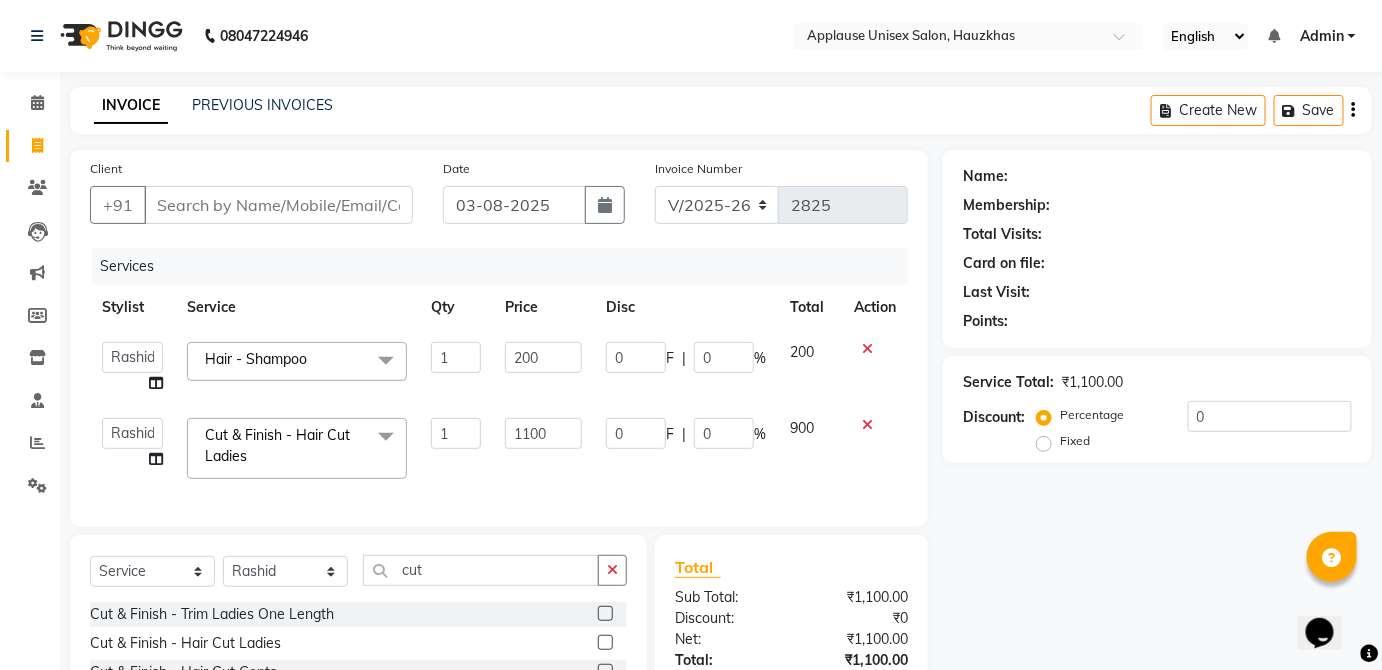 click on "900" 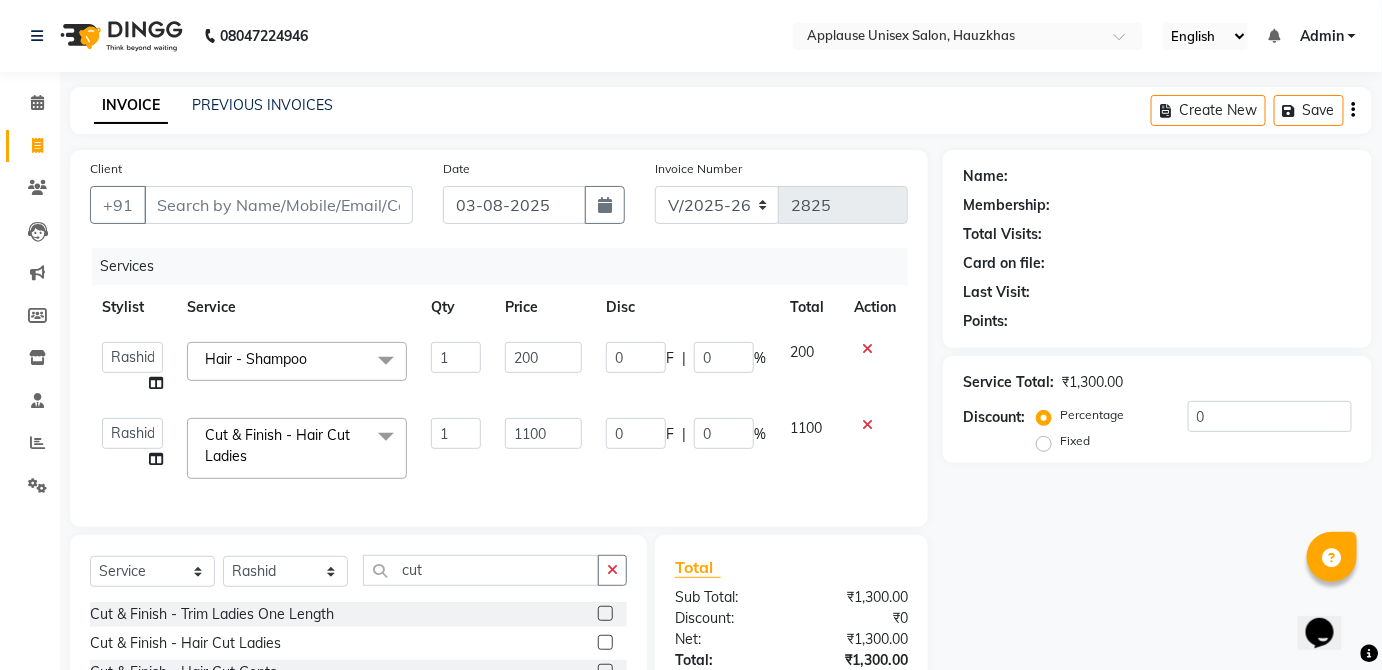 scroll, scrollTop: 202, scrollLeft: 0, axis: vertical 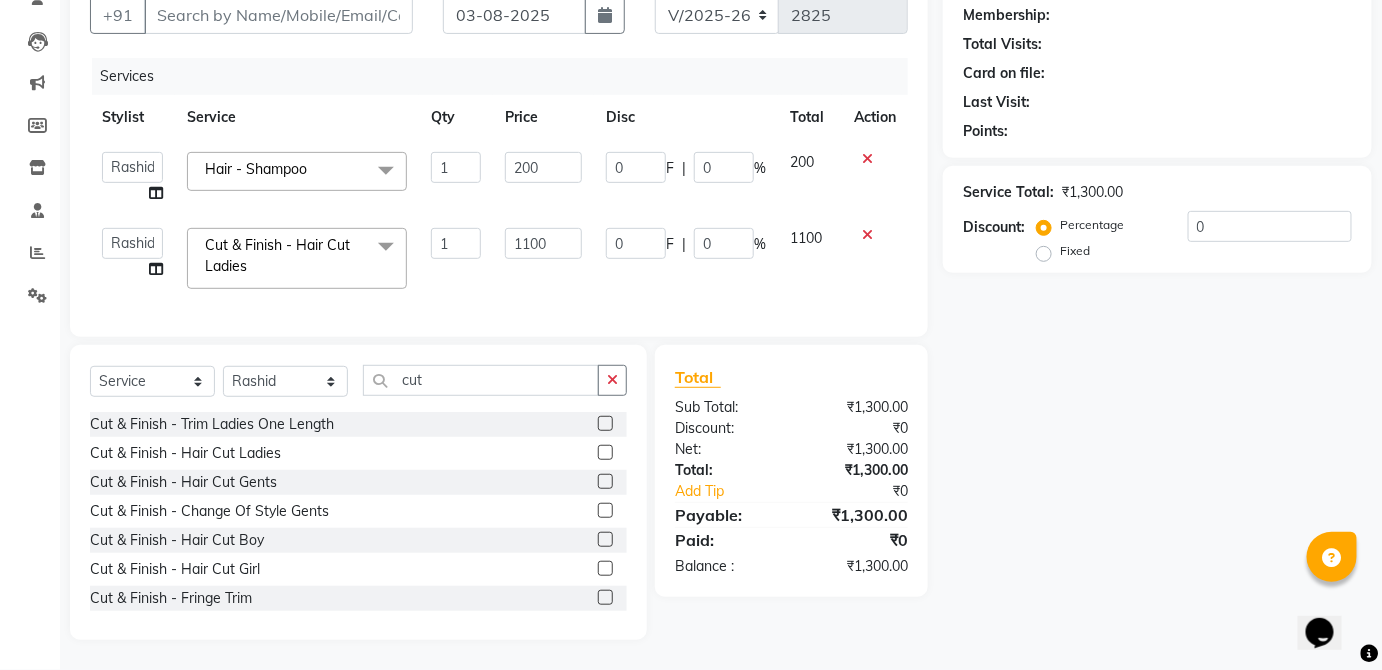 click 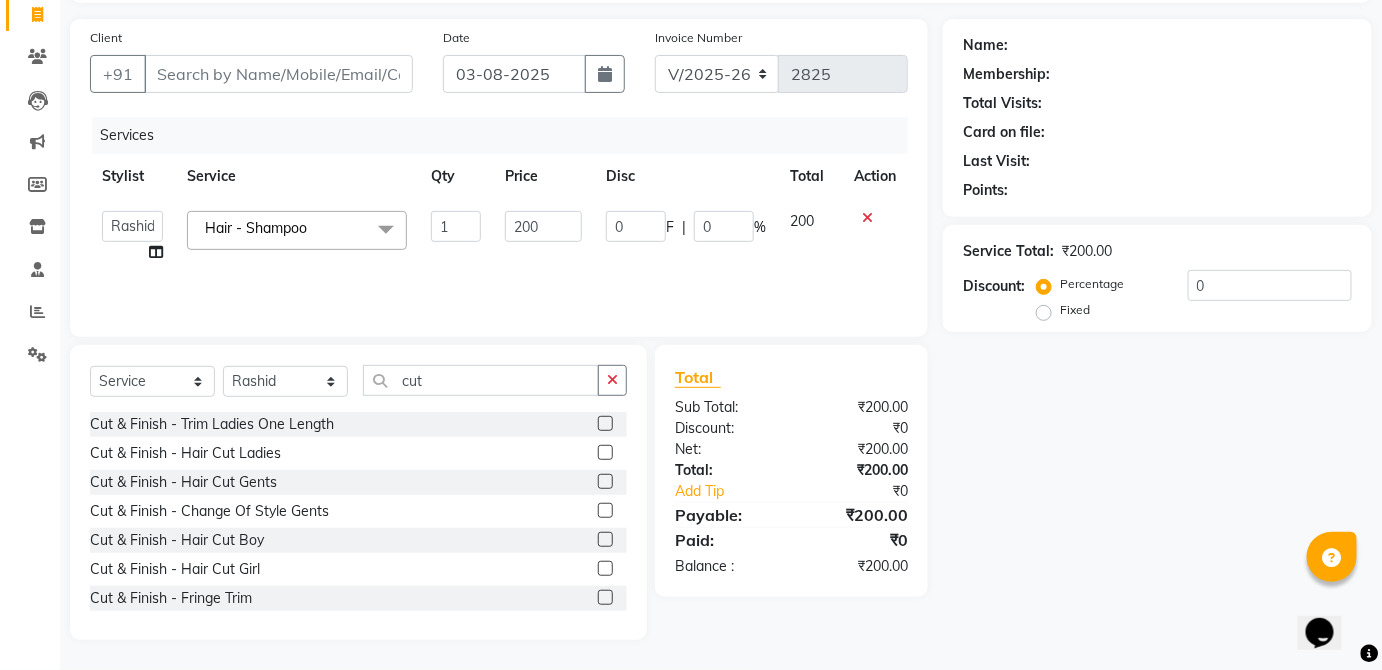 scroll, scrollTop: 130, scrollLeft: 0, axis: vertical 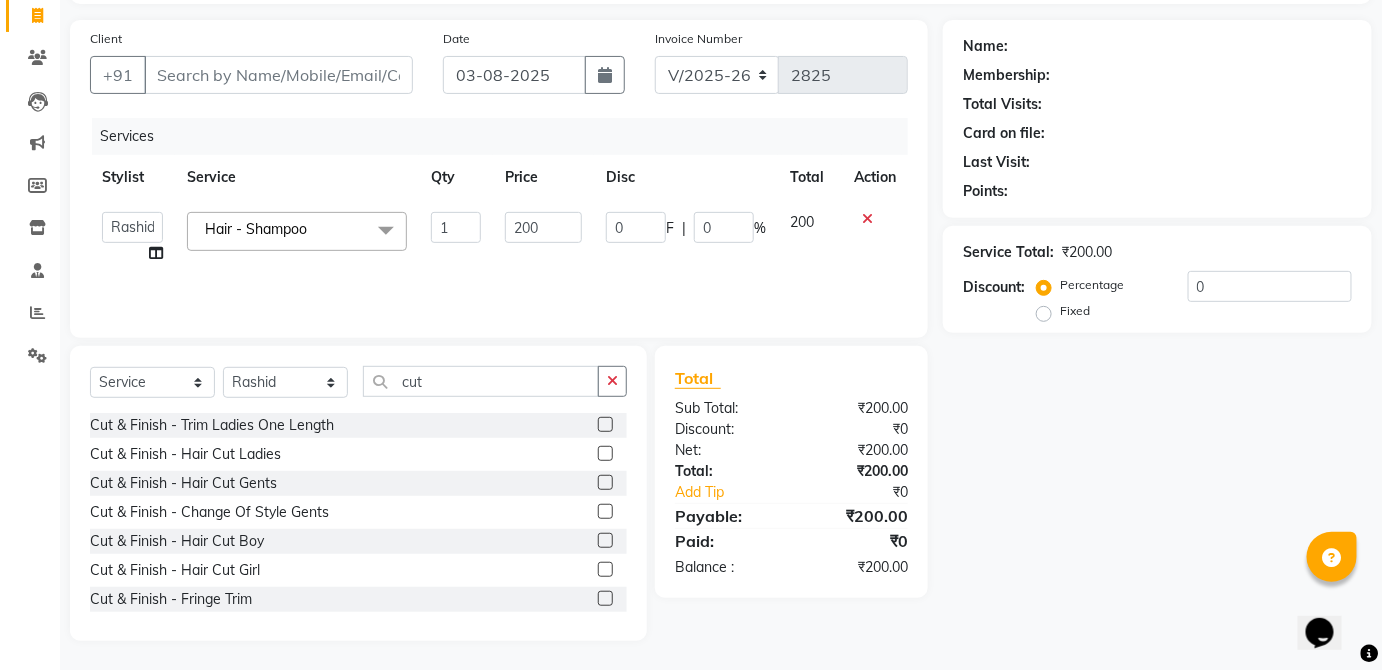 click on "Action" 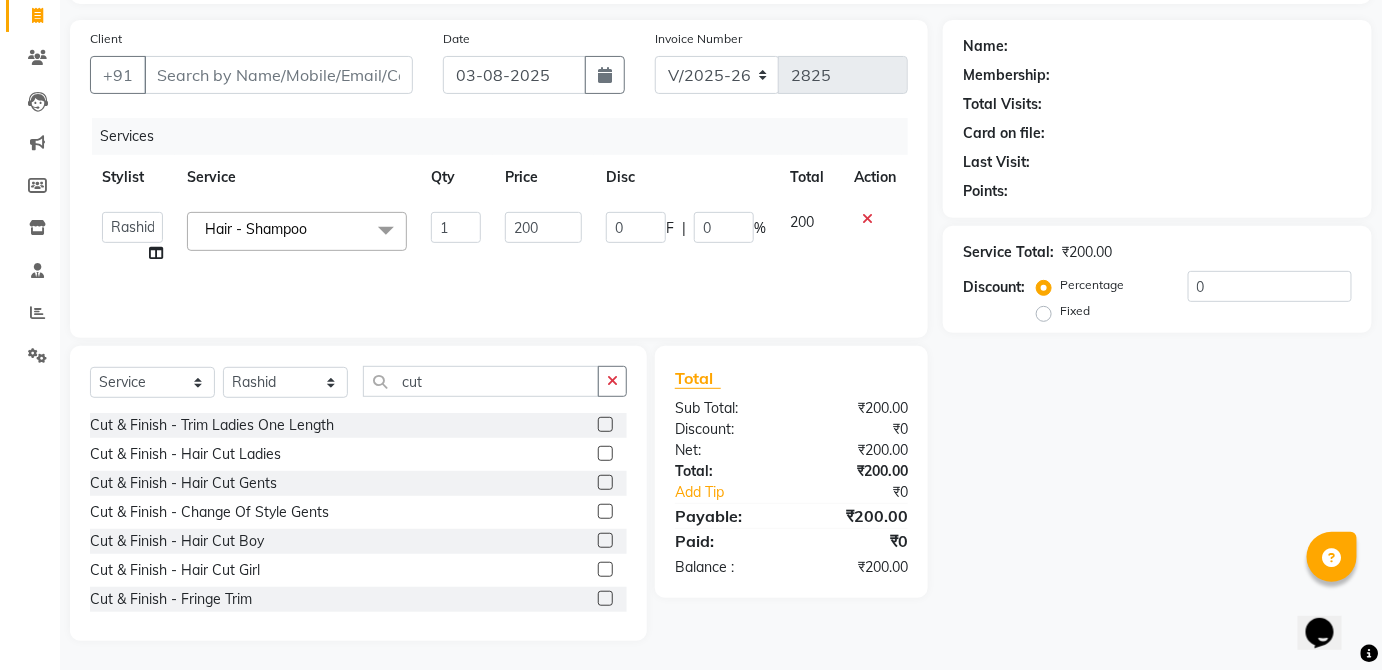click 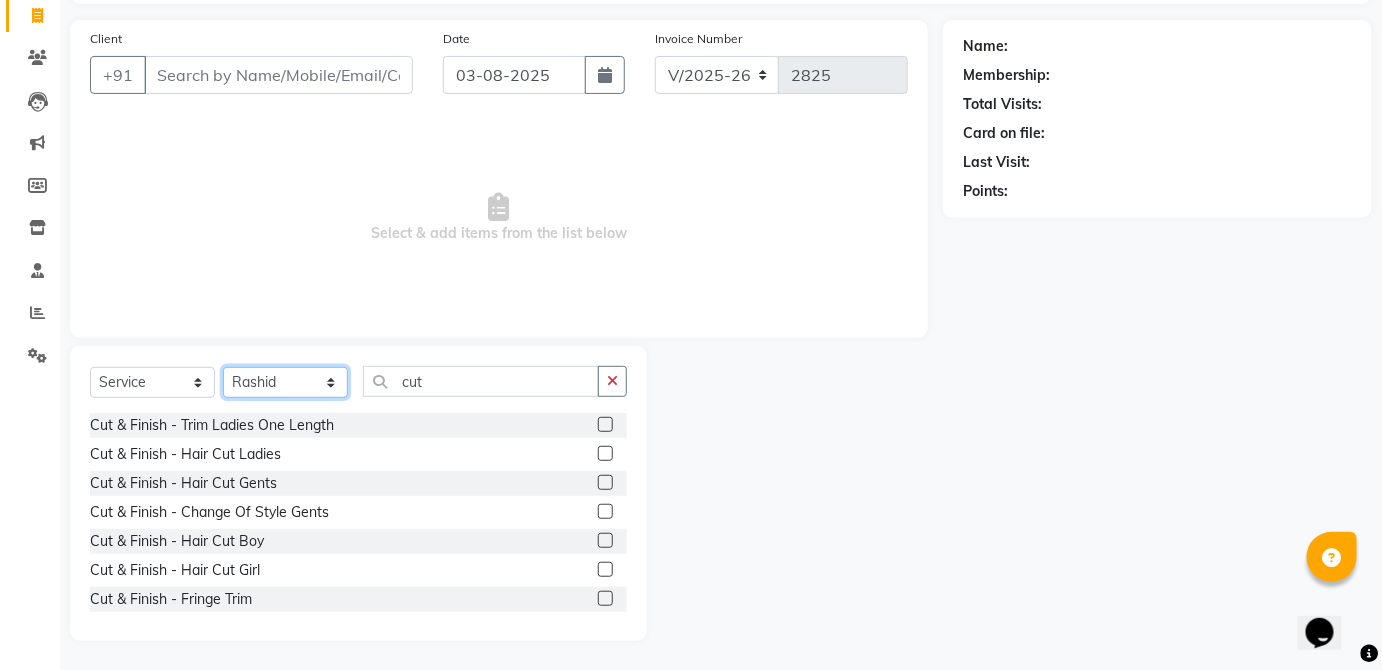 click on "Select Stylist [LAST] [LAST] [LAST] [LAST] [LAST] [LAST] [LAST] [LAST] [LAST] [LAST] [LAST] [LAST] [LAST] [LAST] [LAST] [LAST] [LAST] [LAST] [LAST] [LAST] [LAST] [LAST] [LAST] [LAST] [LAST]" 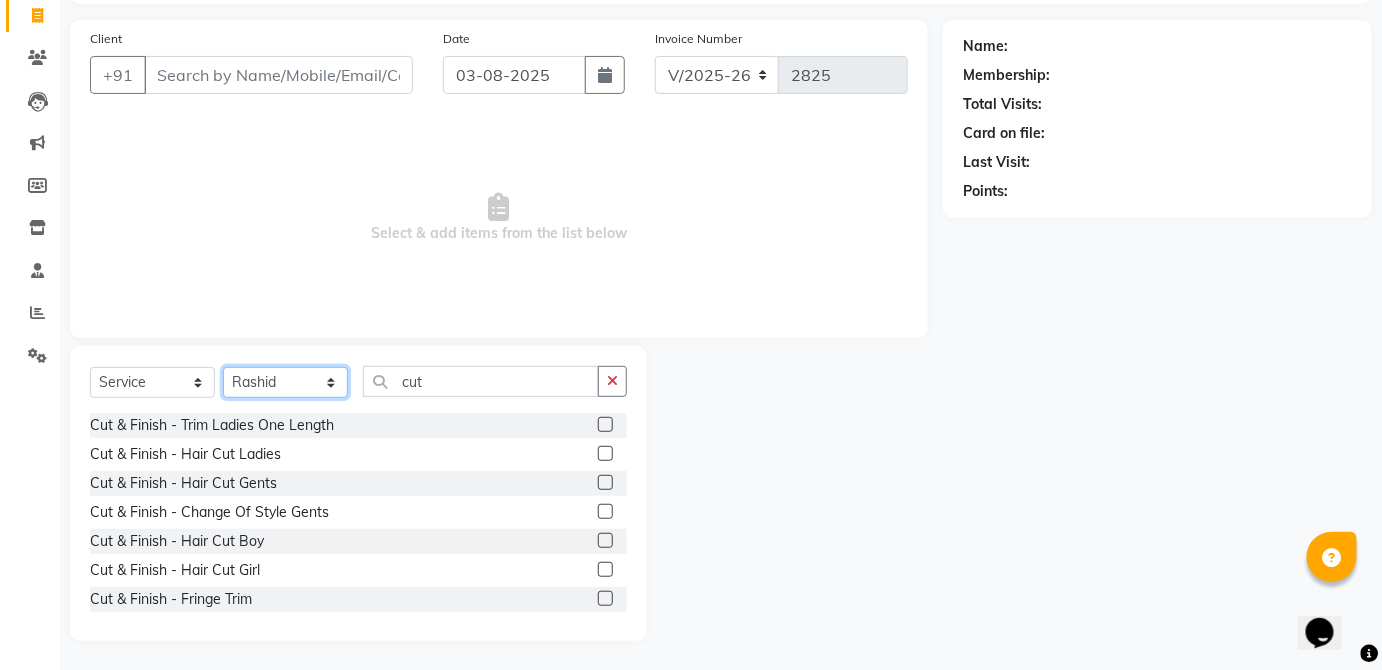 select on "66558" 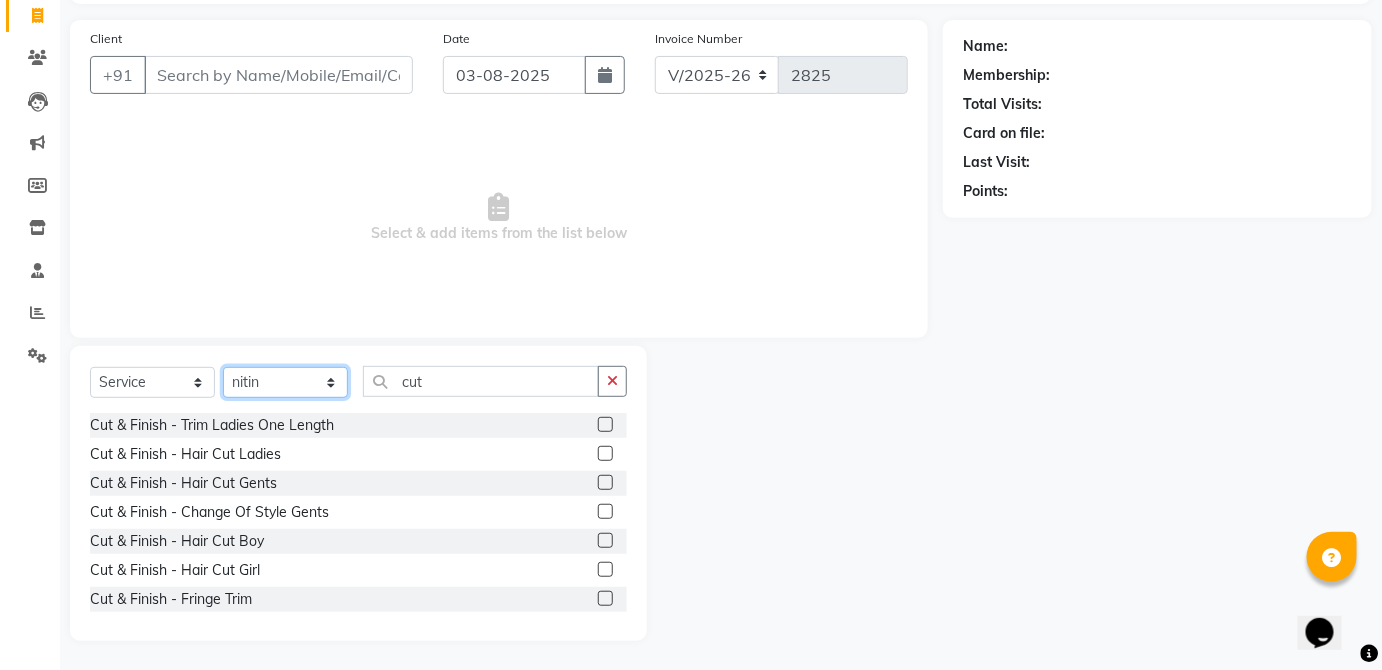 click on "Select Stylist [LAST] [LAST] [LAST] [LAST] [LAST] [LAST] [LAST] [LAST] [LAST] [LAST] [LAST] [LAST] [LAST] [LAST] [LAST] [LAST] [LAST] [LAST] [LAST] [LAST] [LAST] [LAST] [LAST] [LAST] [LAST]" 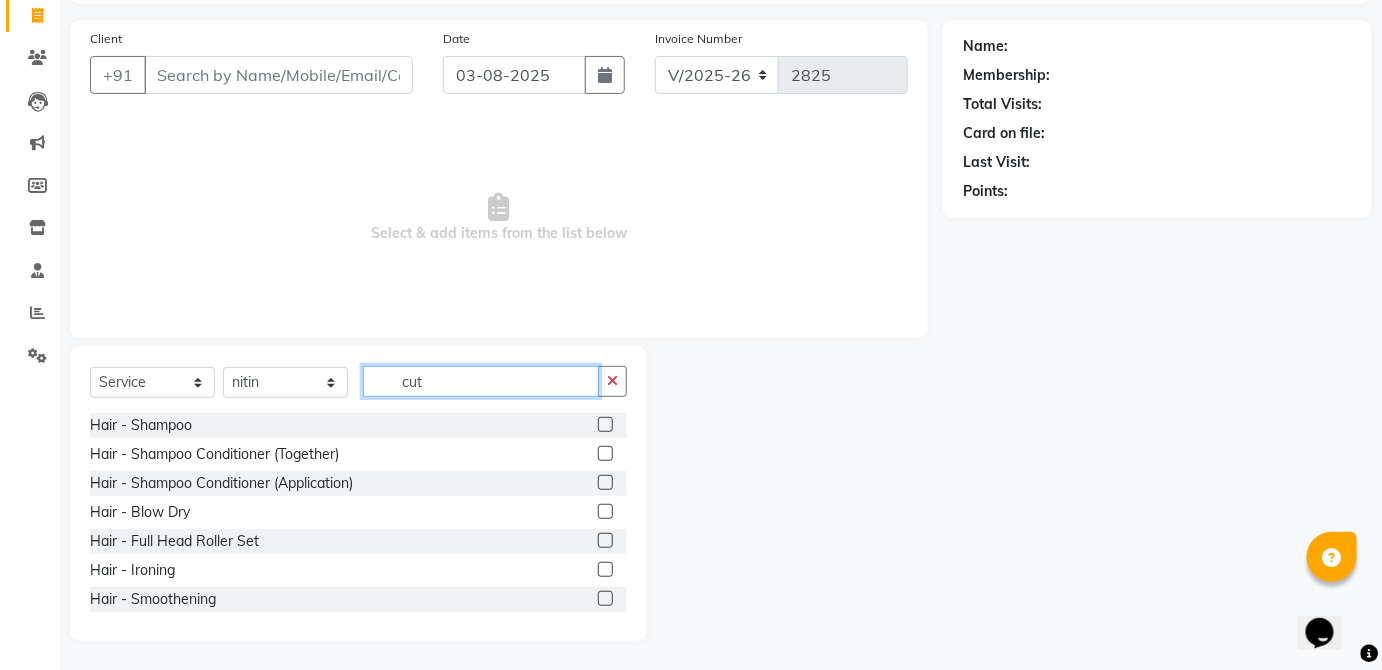 click on "cut" 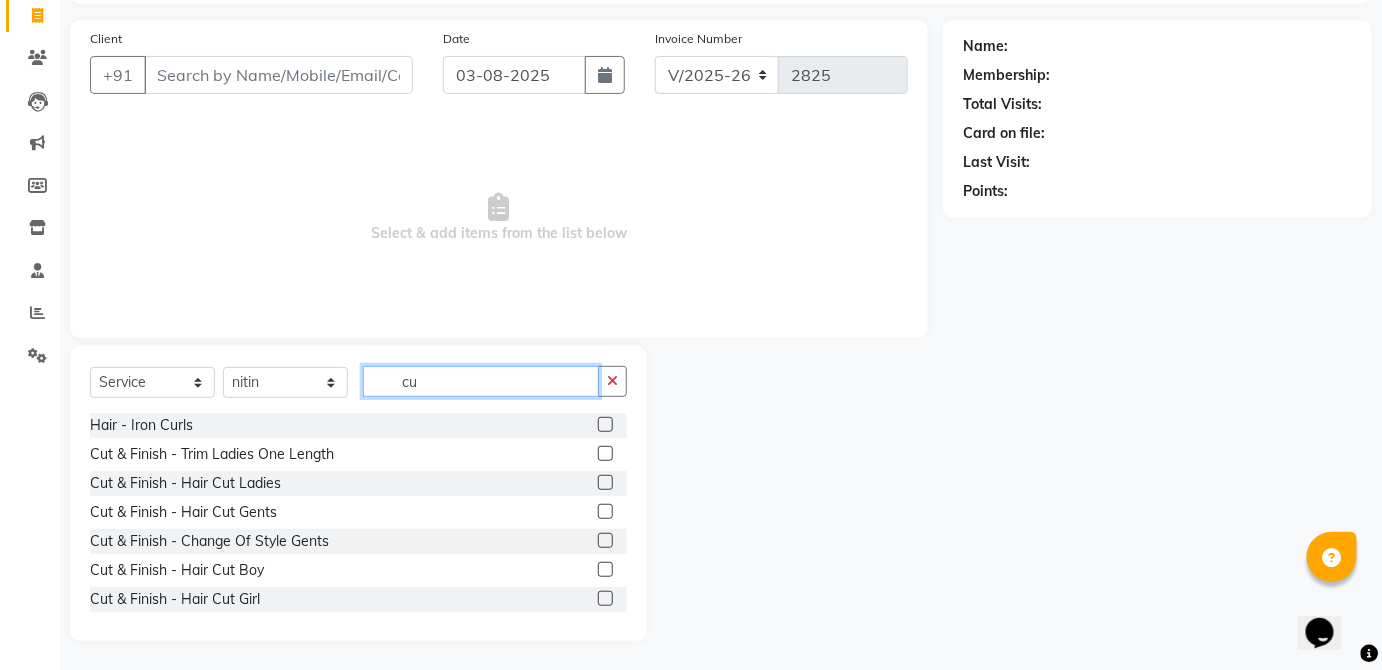 type on "c" 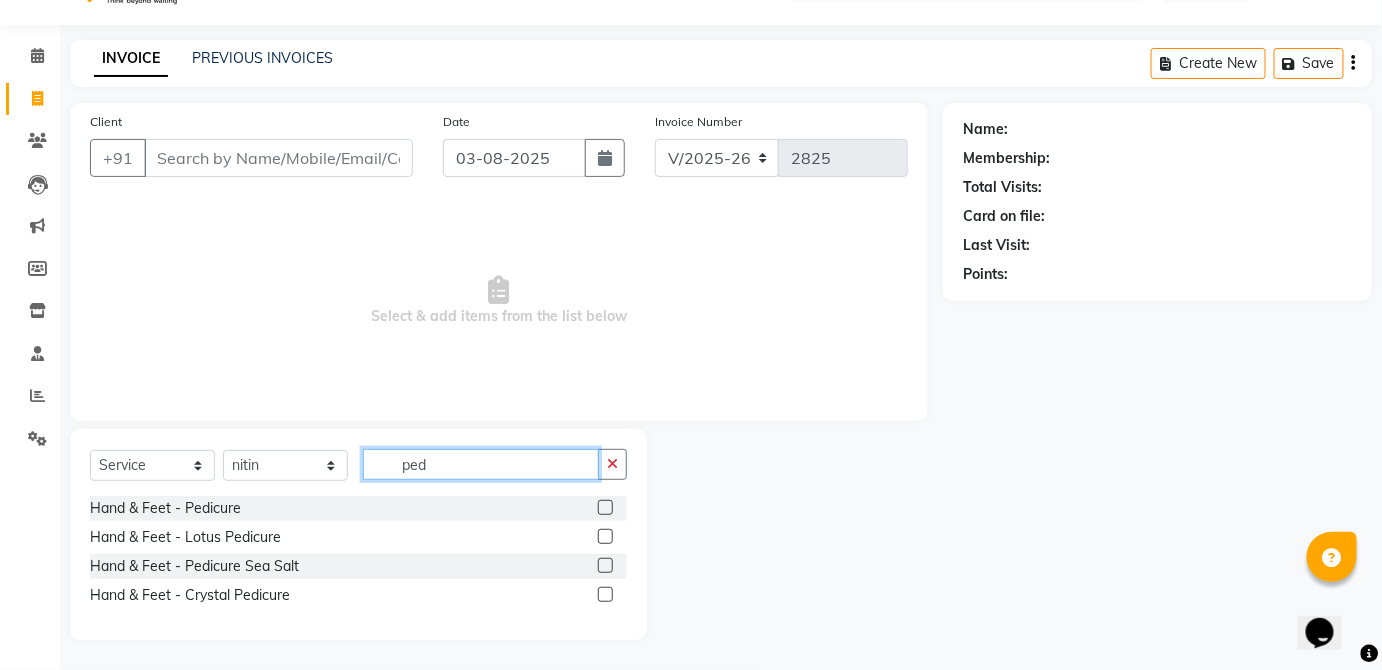scroll, scrollTop: 45, scrollLeft: 0, axis: vertical 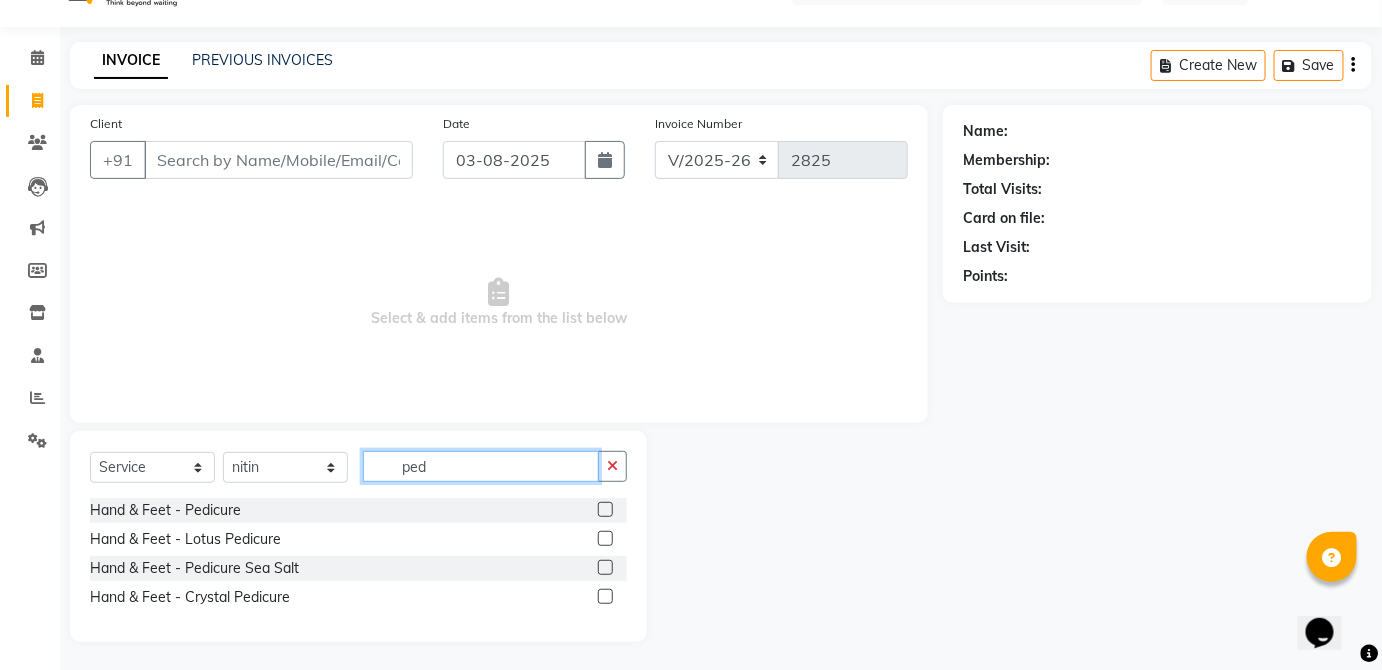 type on "ped" 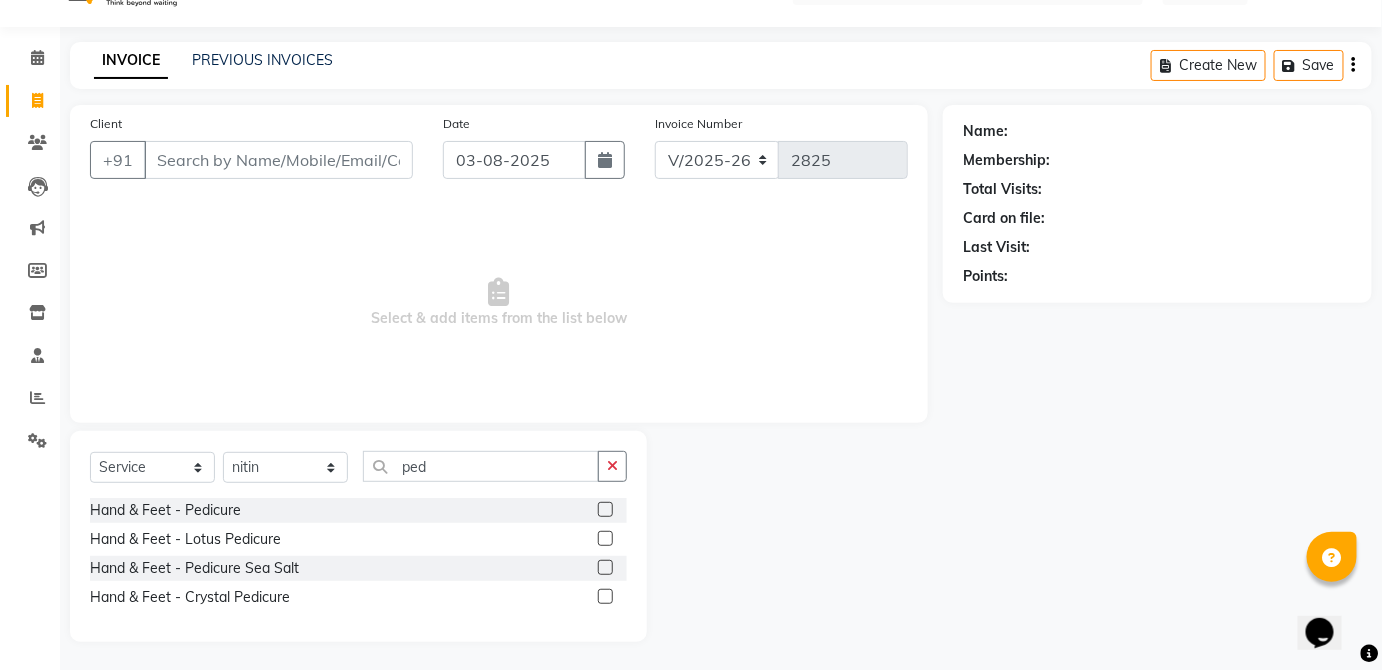 click 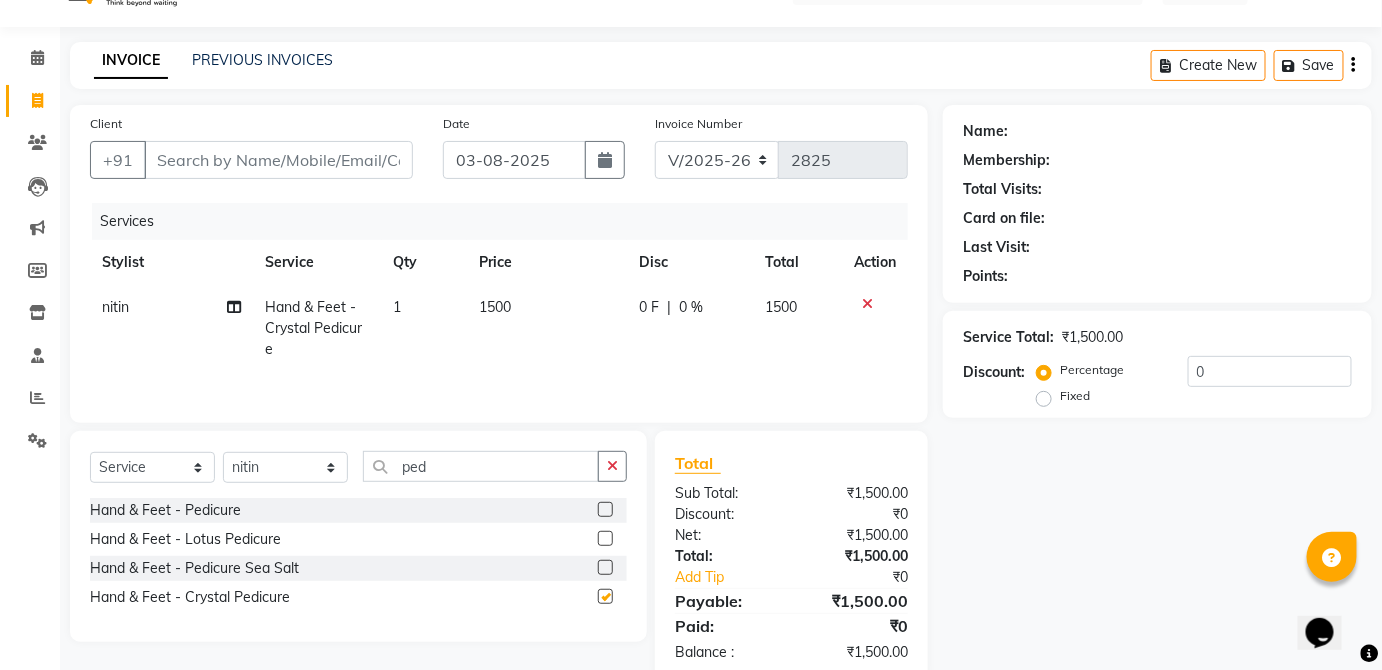 scroll, scrollTop: 0, scrollLeft: 15, axis: horizontal 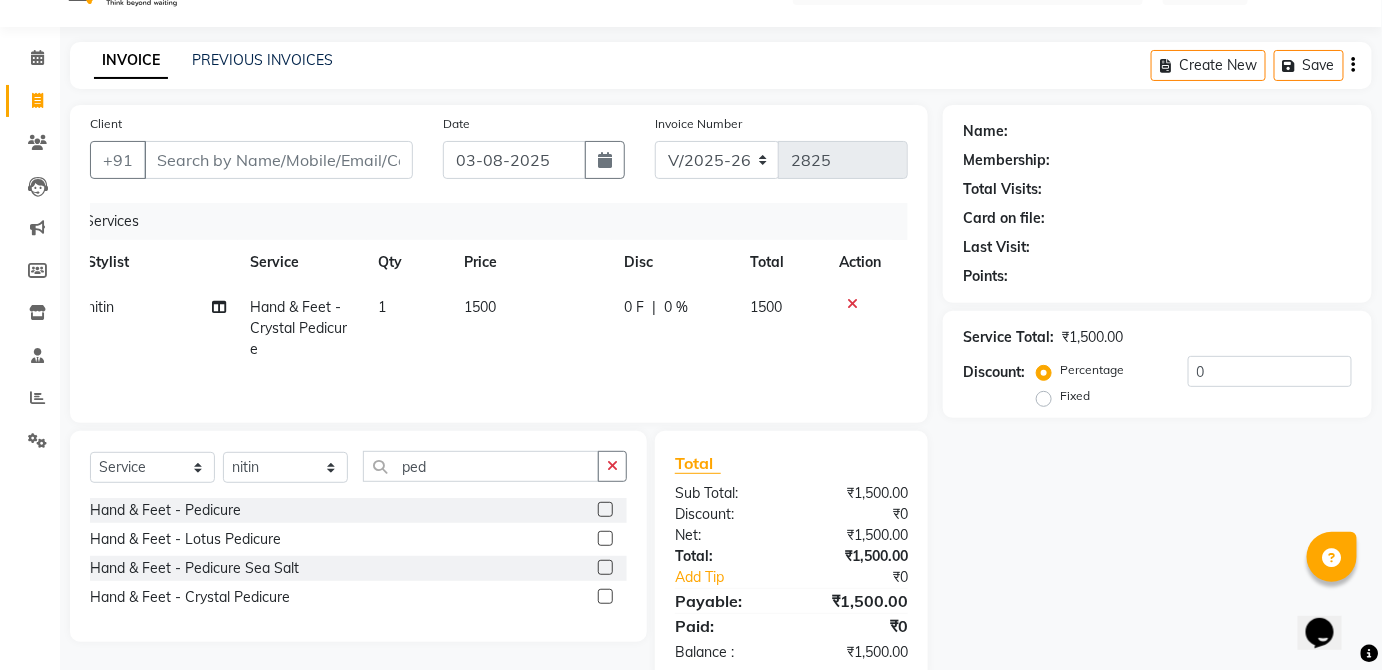checkbox on "false" 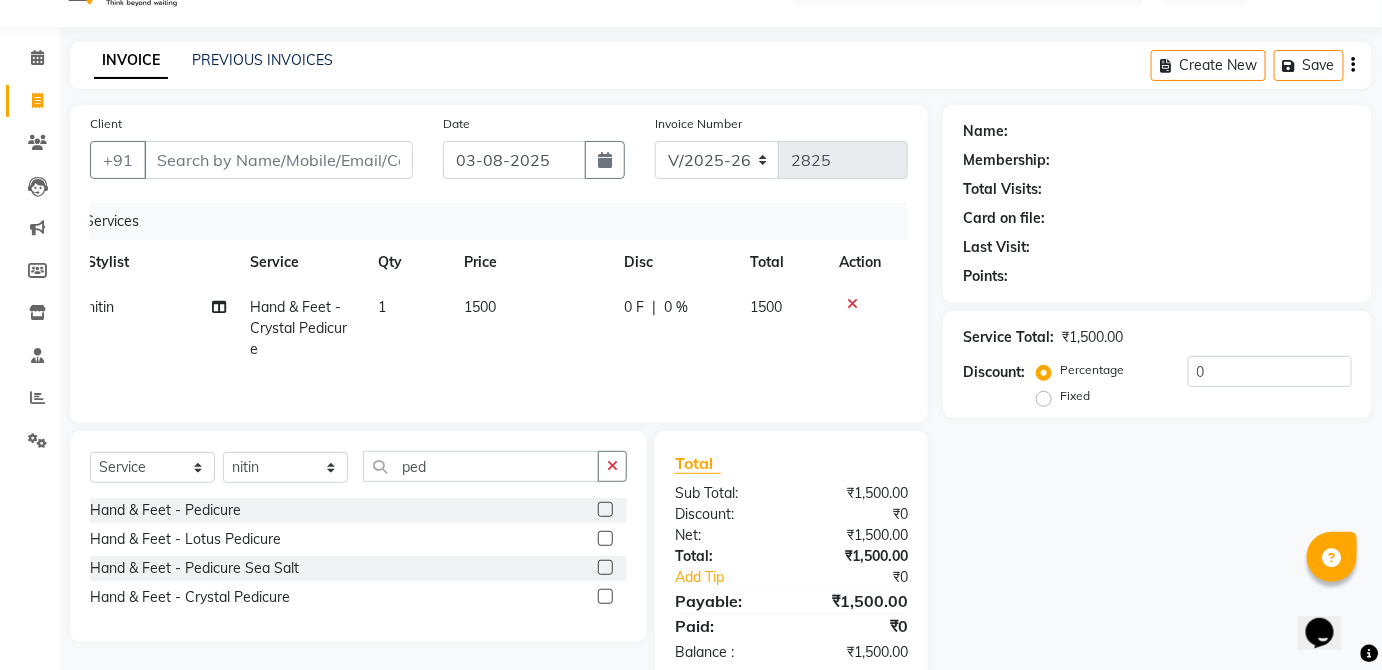 click 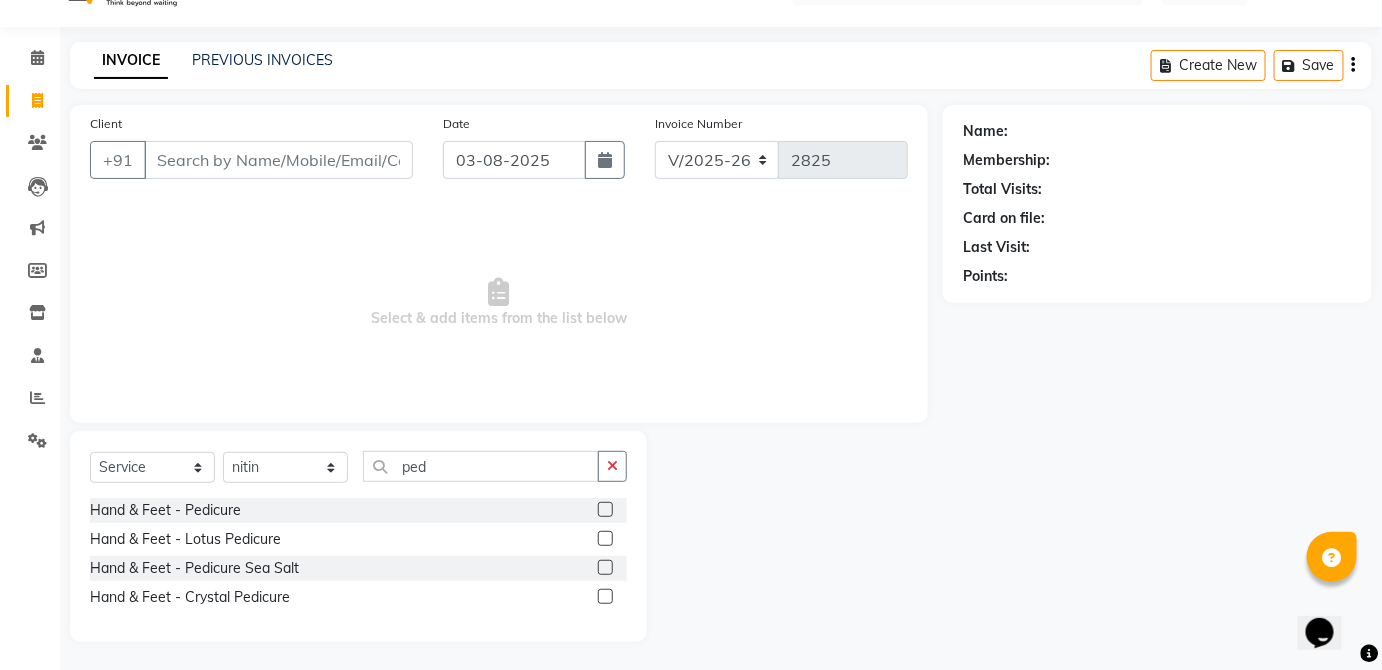 click 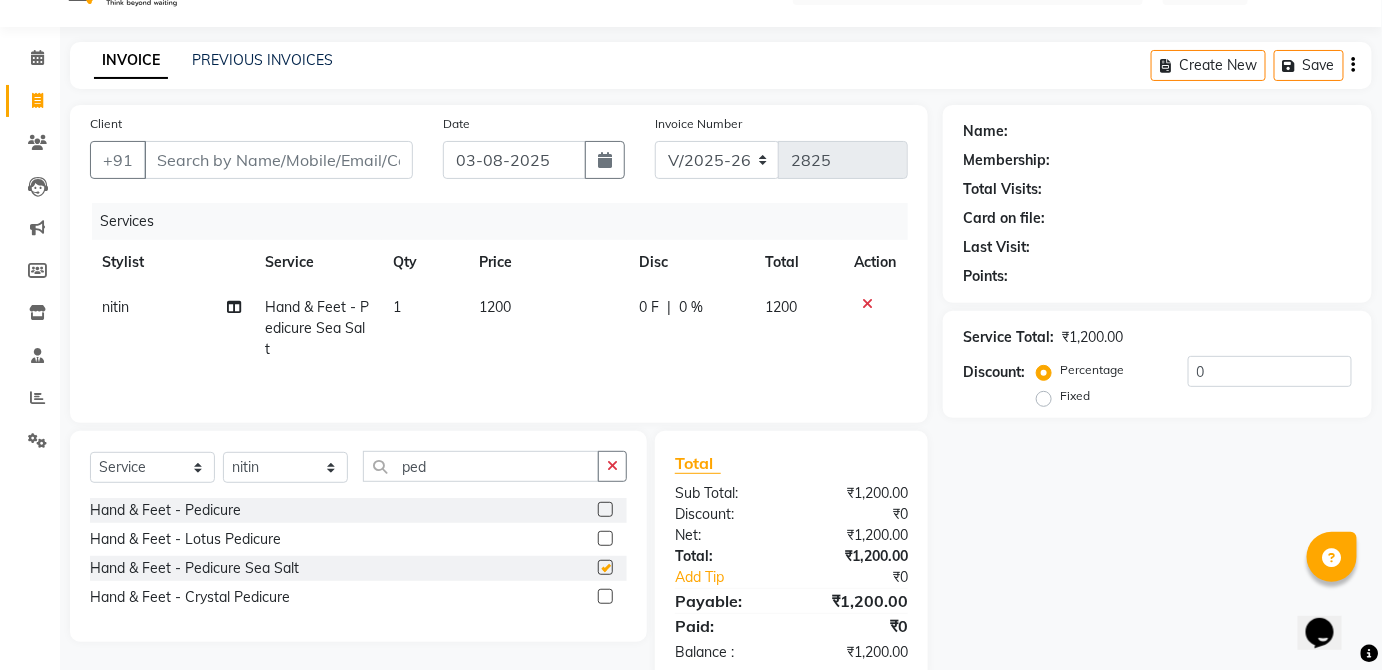 click on "1200" 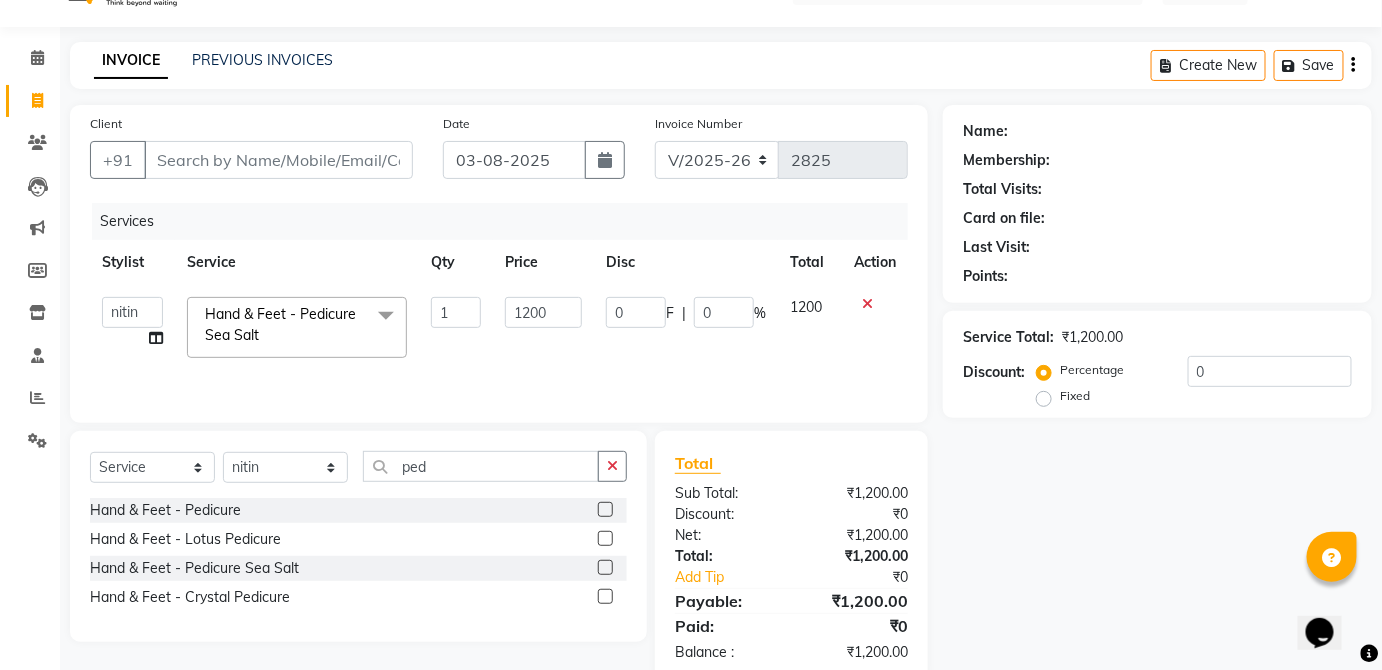 checkbox on "false" 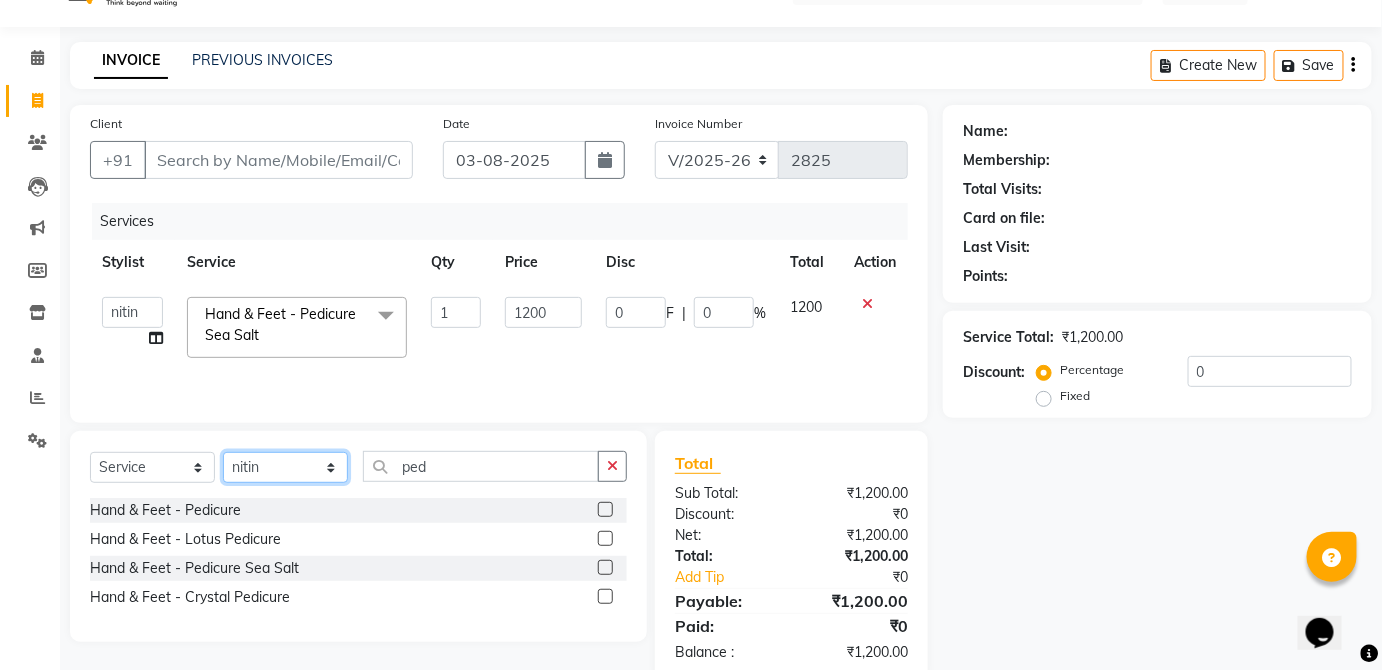 click on "Select Stylist [LAST] [LAST] [LAST] [LAST] [LAST] [LAST] [LAST] [LAST] [LAST] [LAST] [LAST] [LAST] [LAST] [LAST] [LAST] [LAST] [LAST] [LAST] [LAST] [LAST] [LAST] [LAST] [LAST] [LAST] [LAST]" 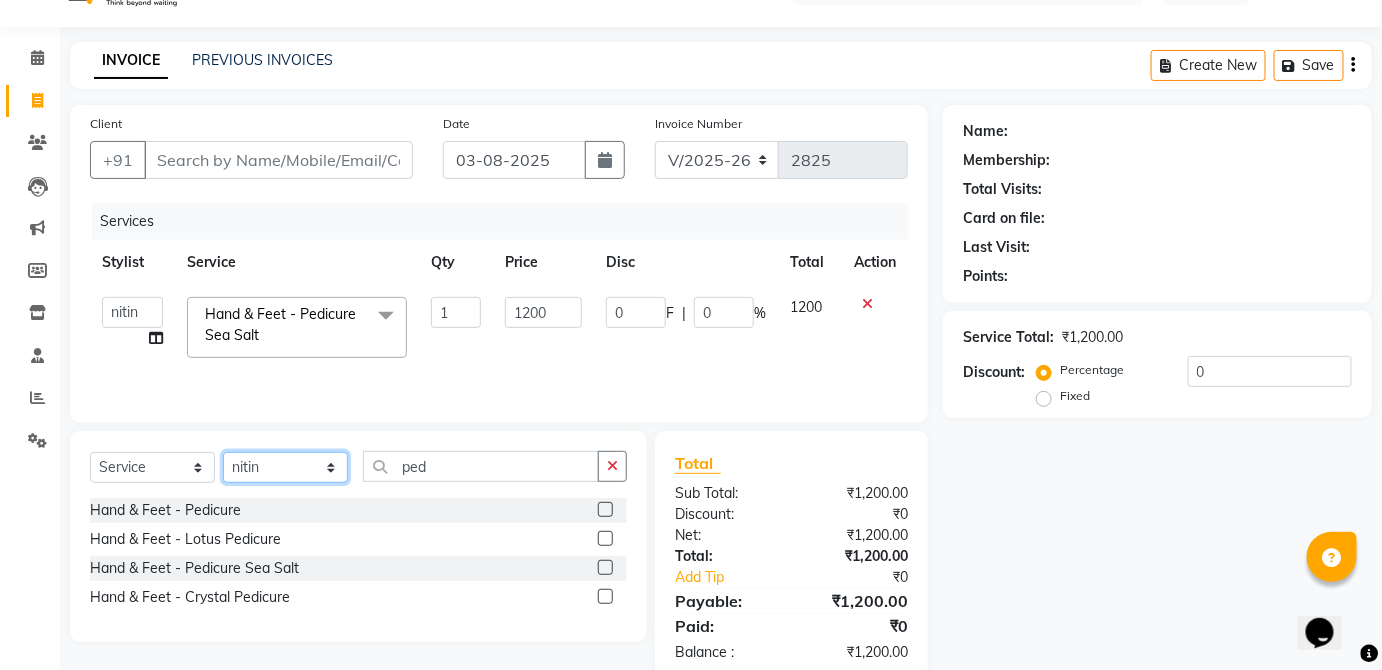 select on "86179" 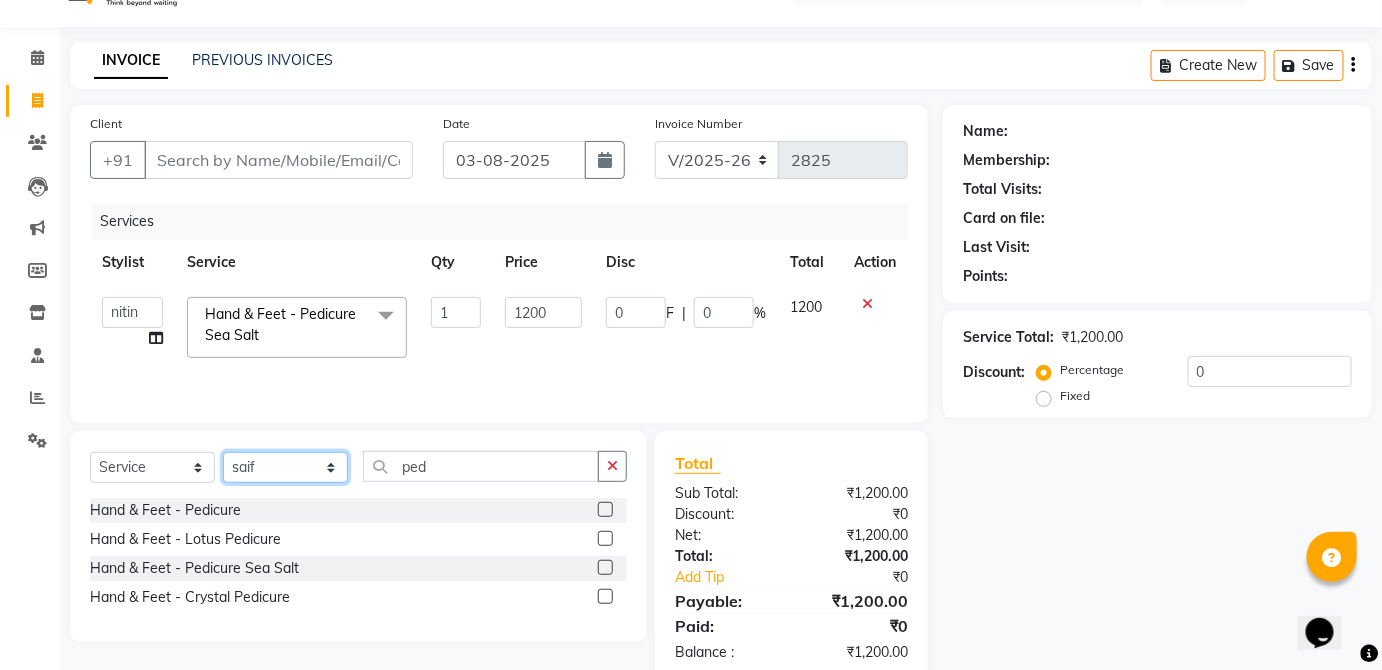 click on "Select Stylist [LAST] [LAST] [LAST] [LAST] [LAST] [LAST] [LAST] [LAST] [LAST] [LAST] [LAST] [LAST] [LAST] [LAST] [LAST] [LAST] [LAST] [LAST] [LAST] [LAST] [LAST] [LAST] [LAST] [LAST] [LAST]" 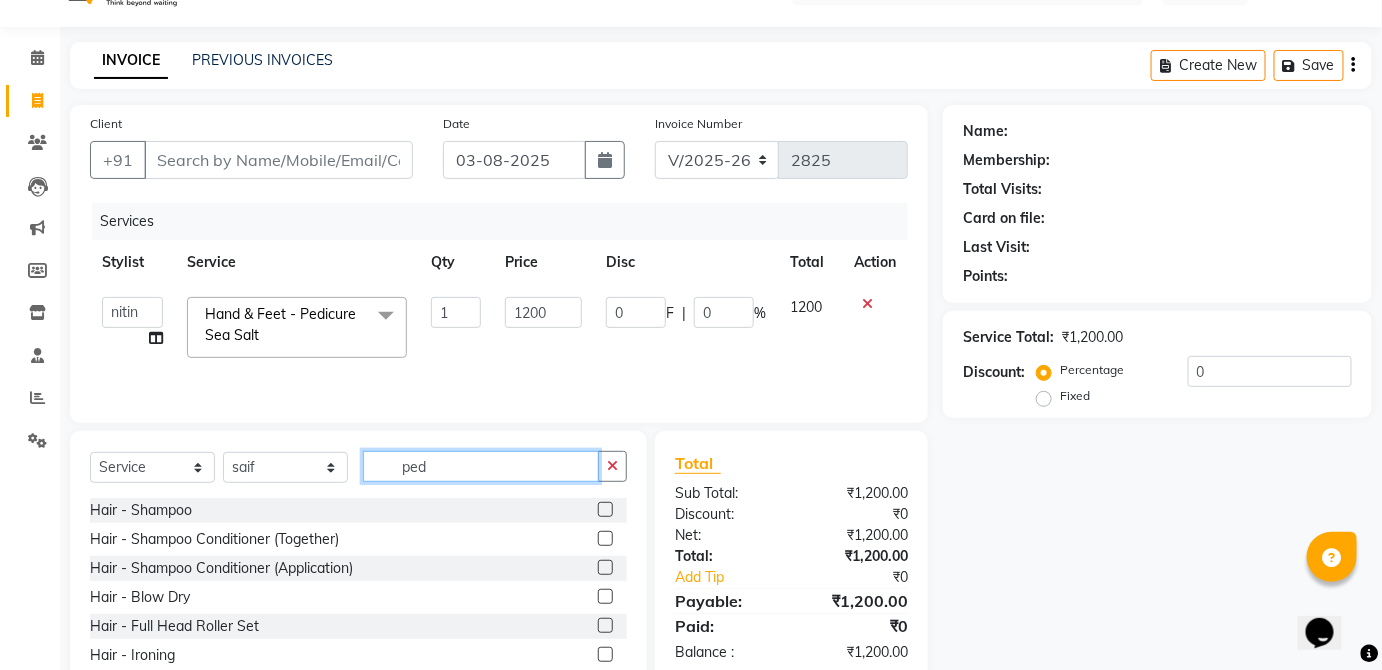 click on "ped" 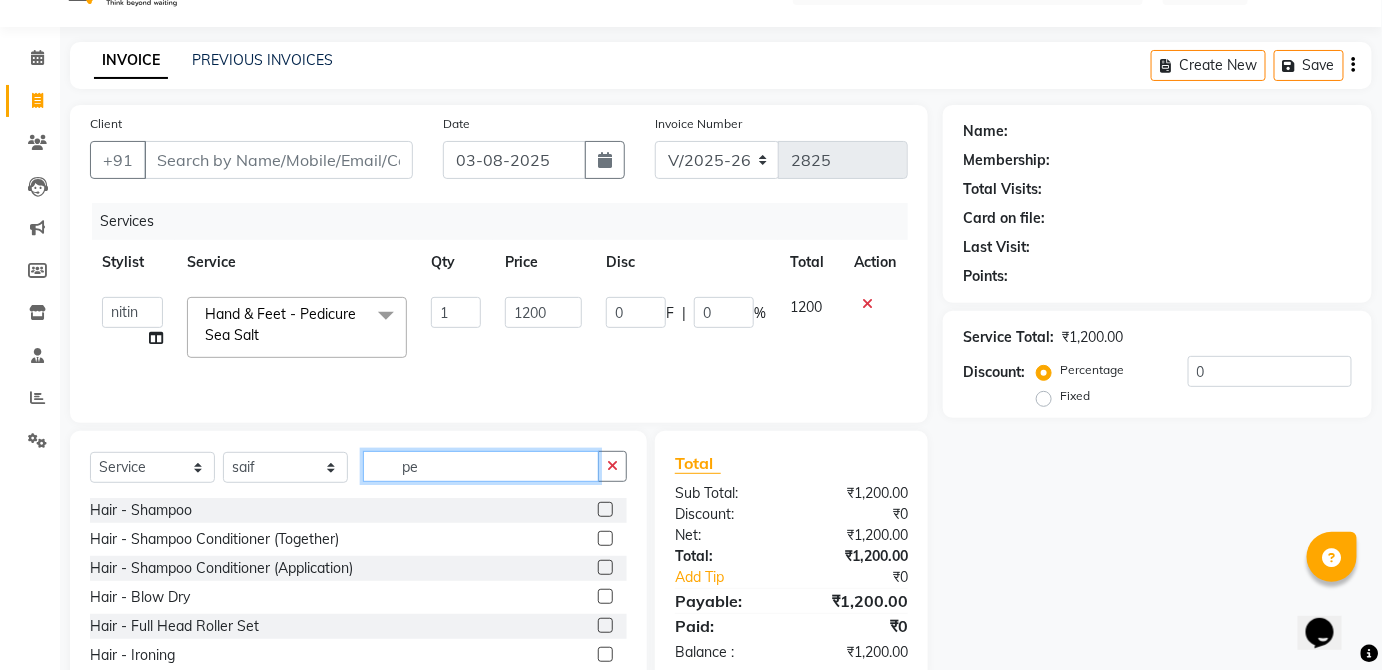 type on "p" 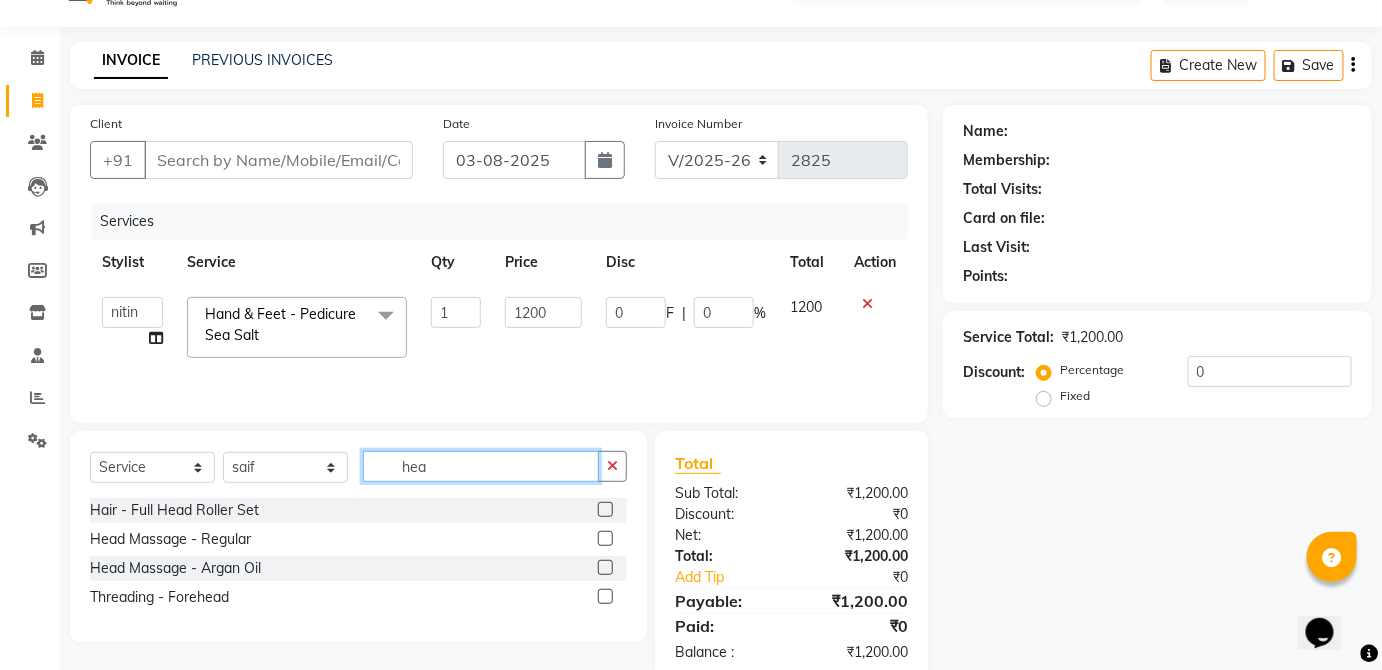type on "hea" 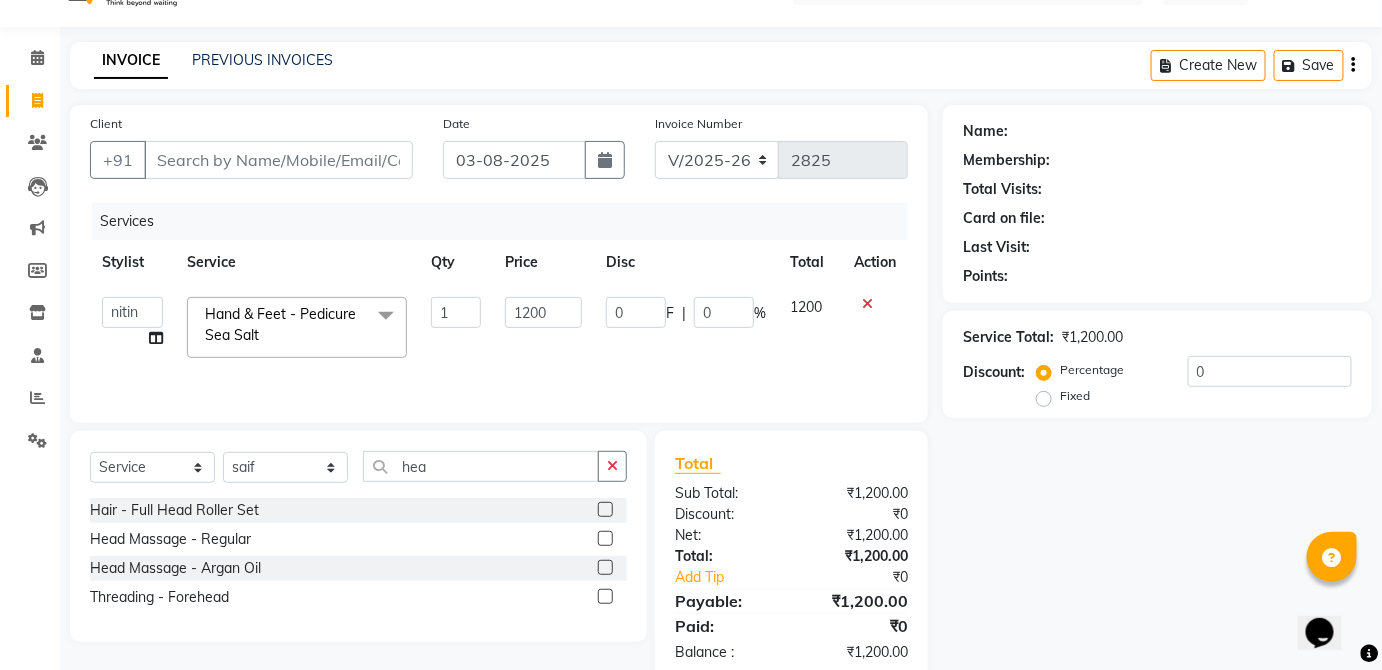 click 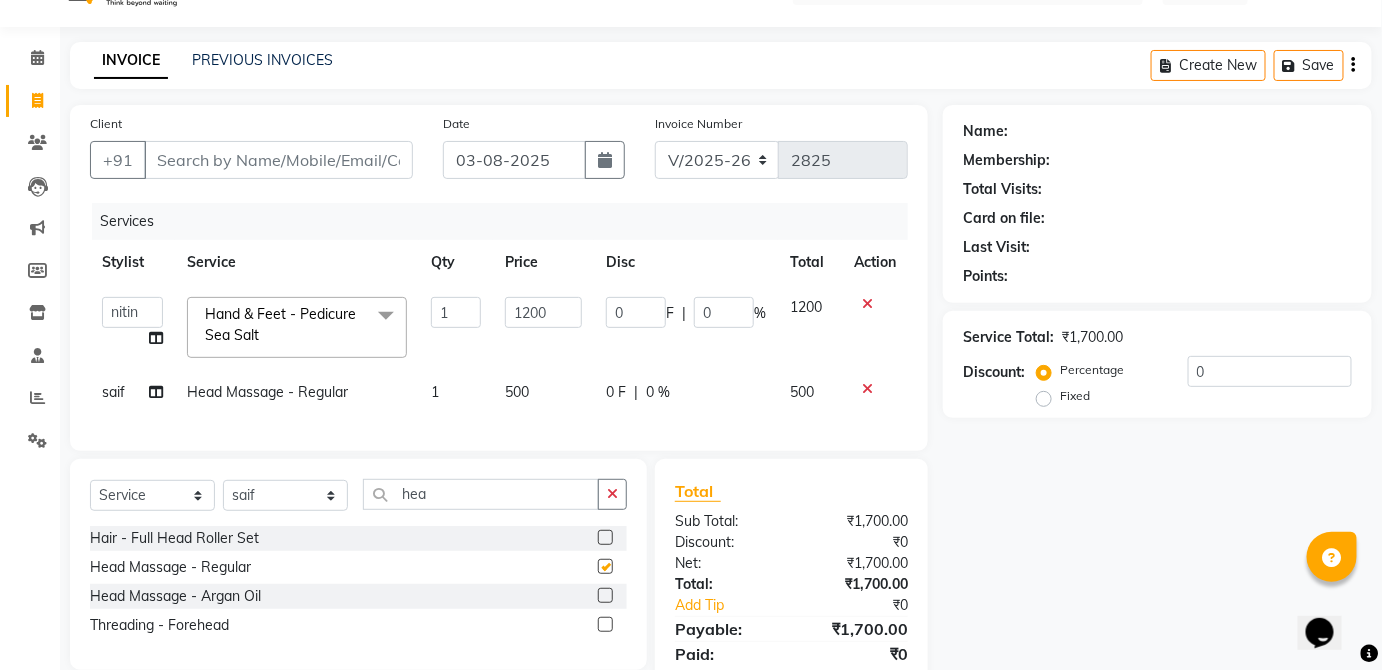 click on "0 F | 0 %" 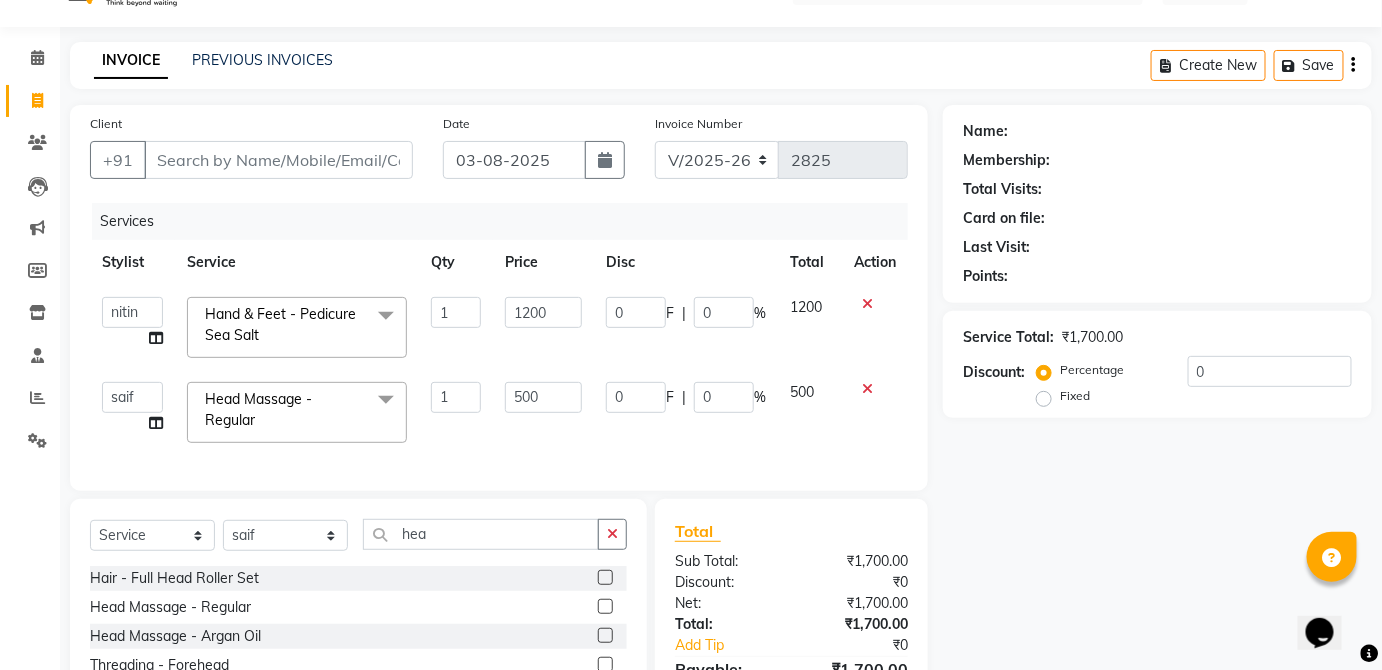checkbox on "false" 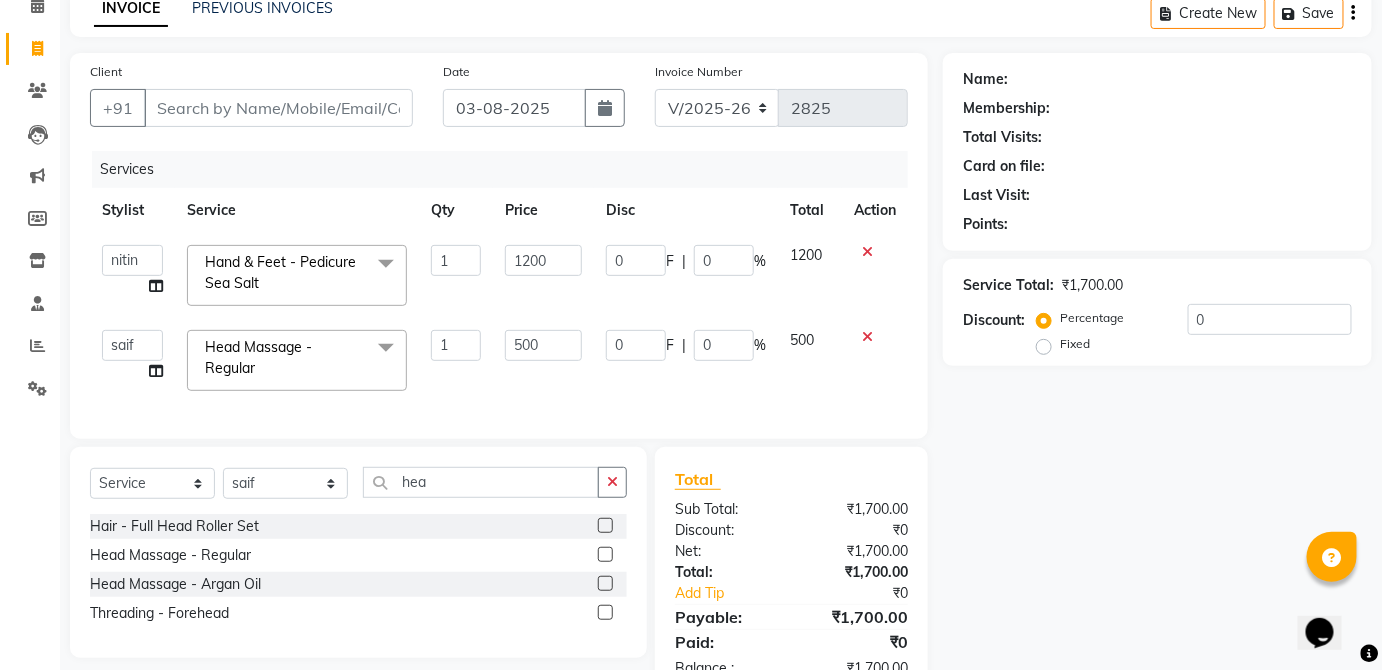 scroll, scrollTop: 98, scrollLeft: 0, axis: vertical 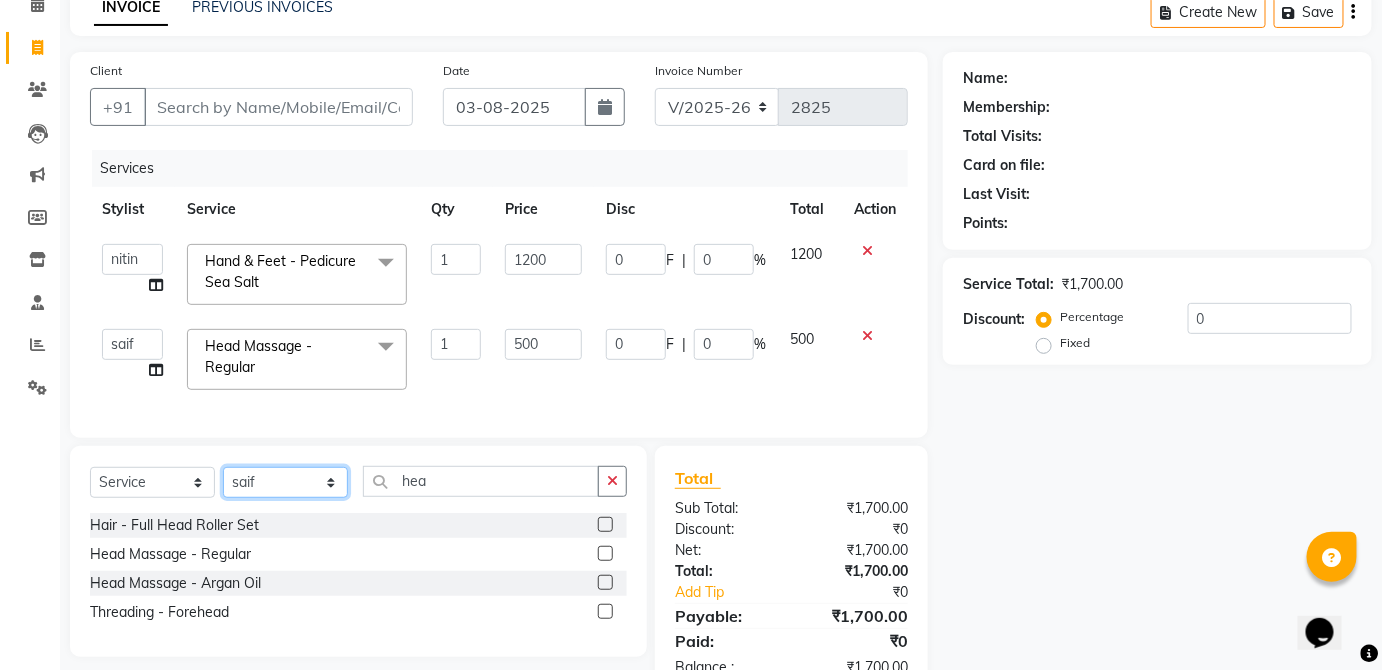 click on "Select Stylist [LAST] [LAST] [LAST] [LAST] [LAST] [LAST] [LAST] [LAST] [LAST] [LAST] [LAST] [LAST] [LAST] [LAST] [LAST] [LAST] [LAST] [LAST] [LAST] [LAST] [LAST] [LAST] [LAST] [LAST] [LAST]" 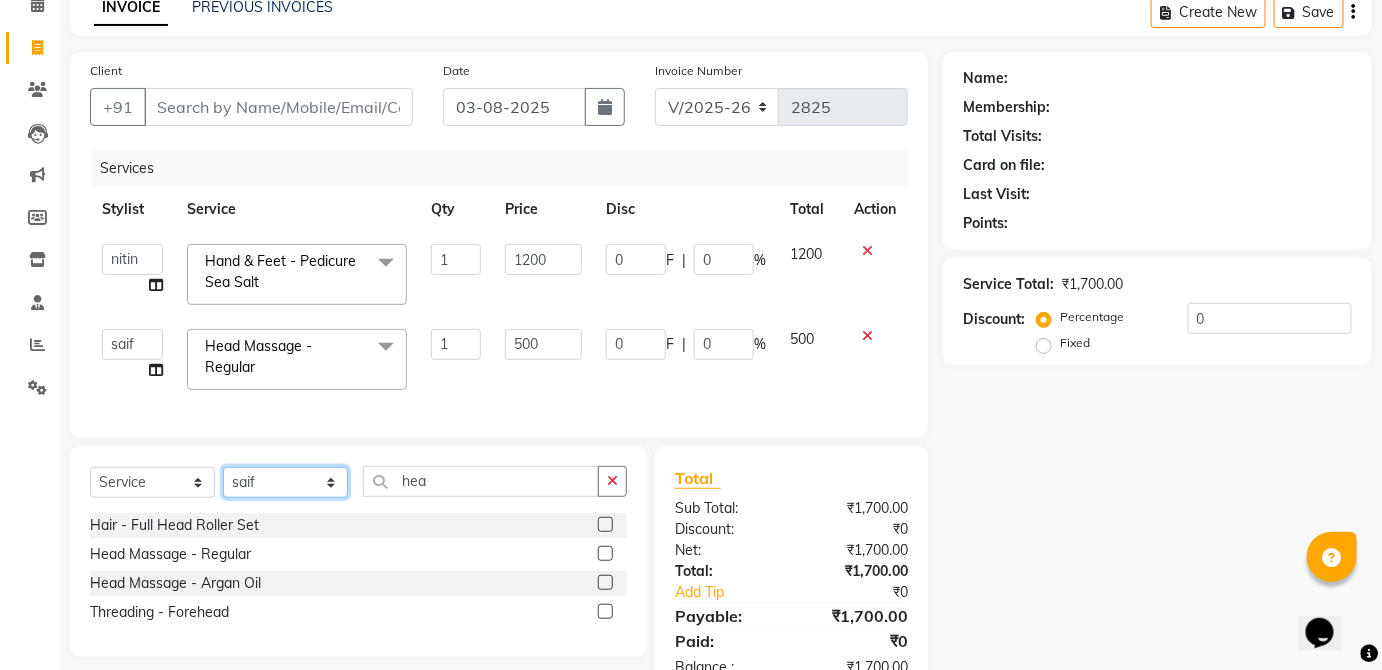 select on "38123" 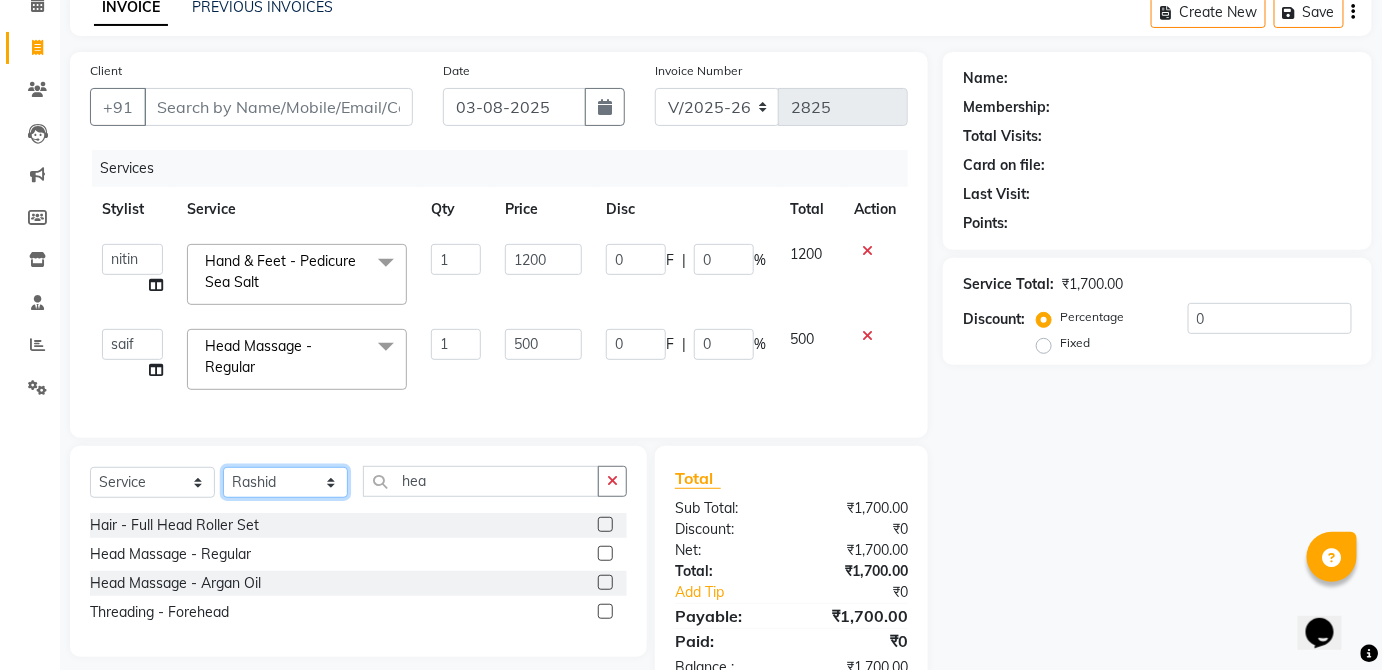 click on "Select Stylist [LAST] [LAST] [LAST] [LAST] [LAST] [LAST] [LAST] [LAST] [LAST] [LAST] [LAST] [LAST] [LAST] [LAST] [LAST] [LAST] [LAST] [LAST] [LAST] [LAST] [LAST] [LAST] [LAST] [LAST] [LAST]" 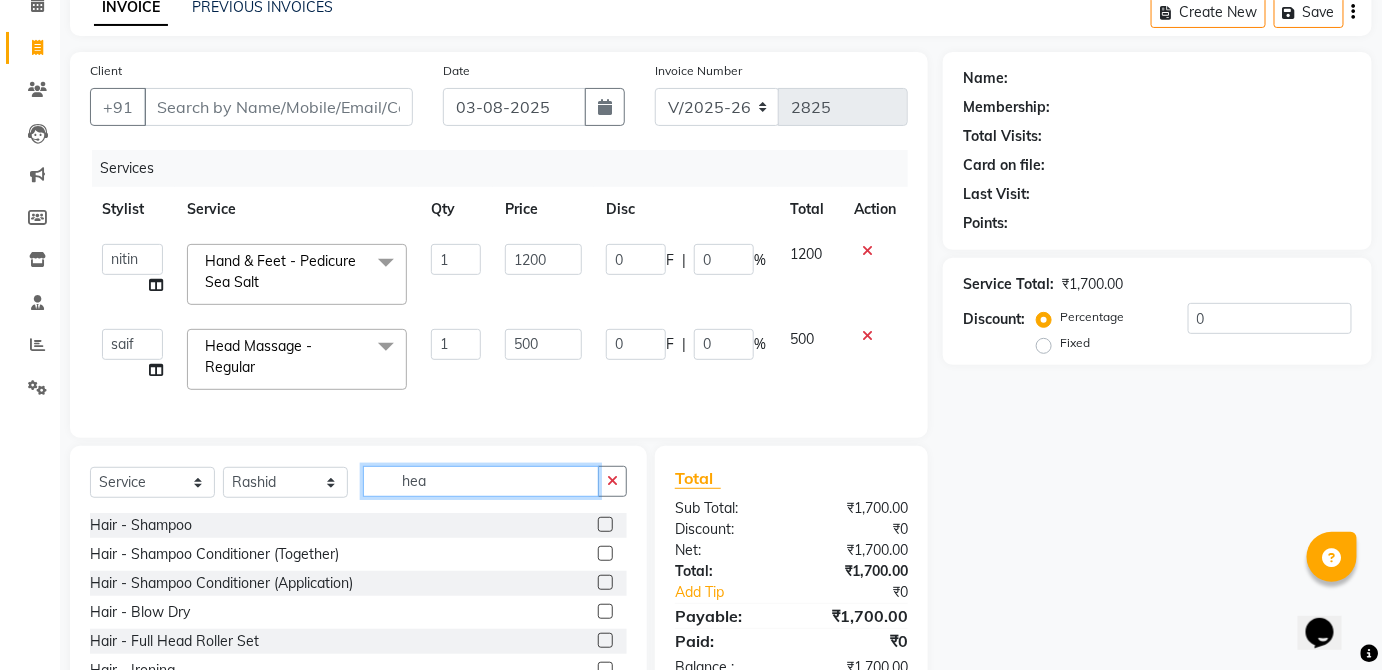 click on "hea" 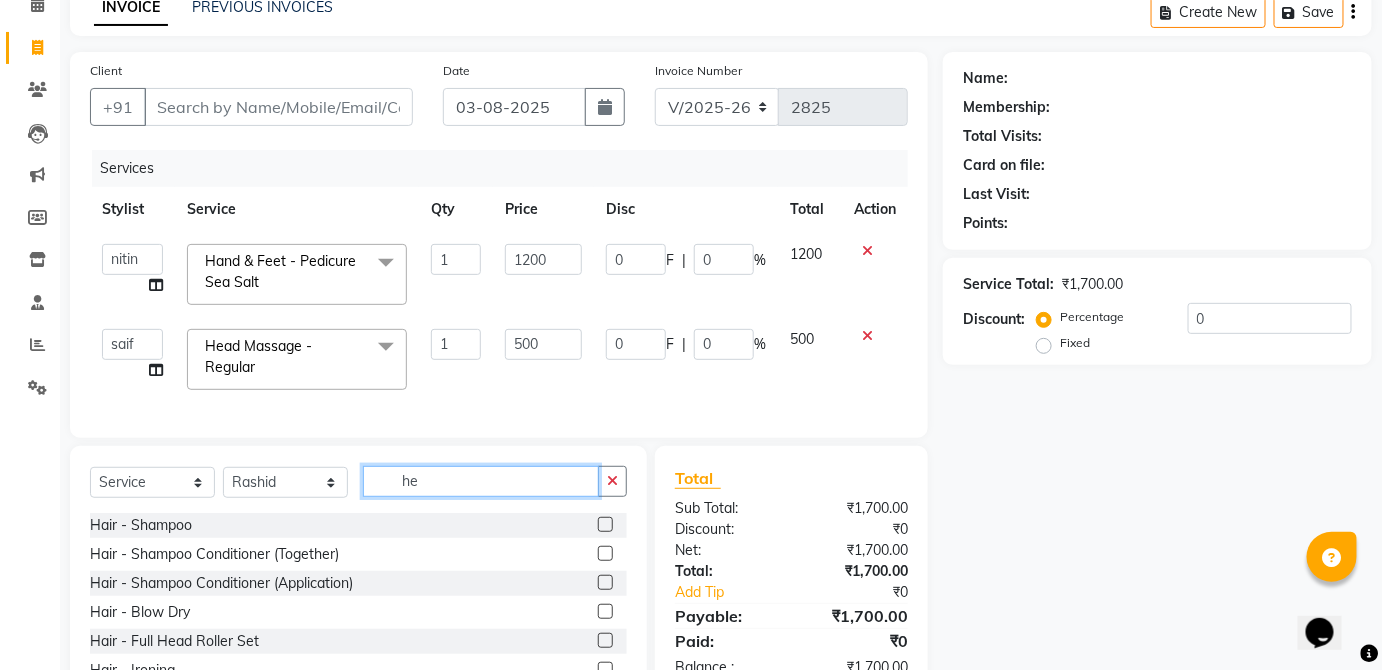 type on "h" 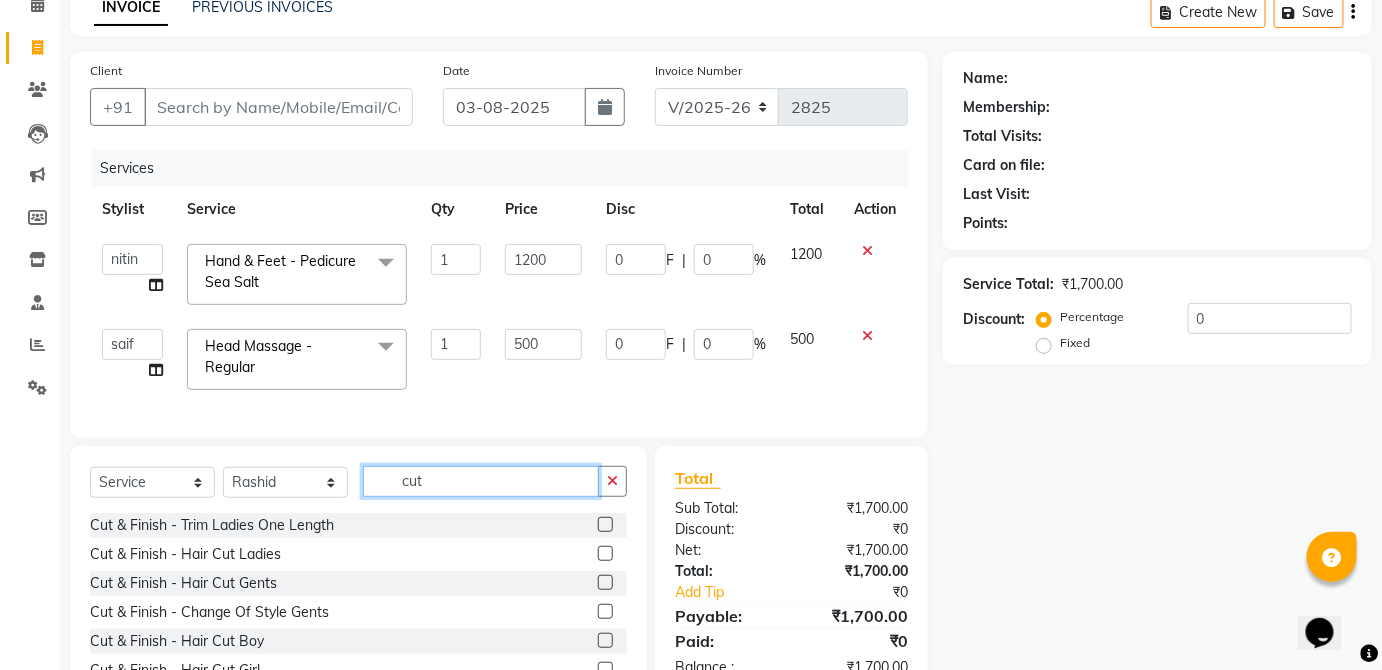 type on "cut" 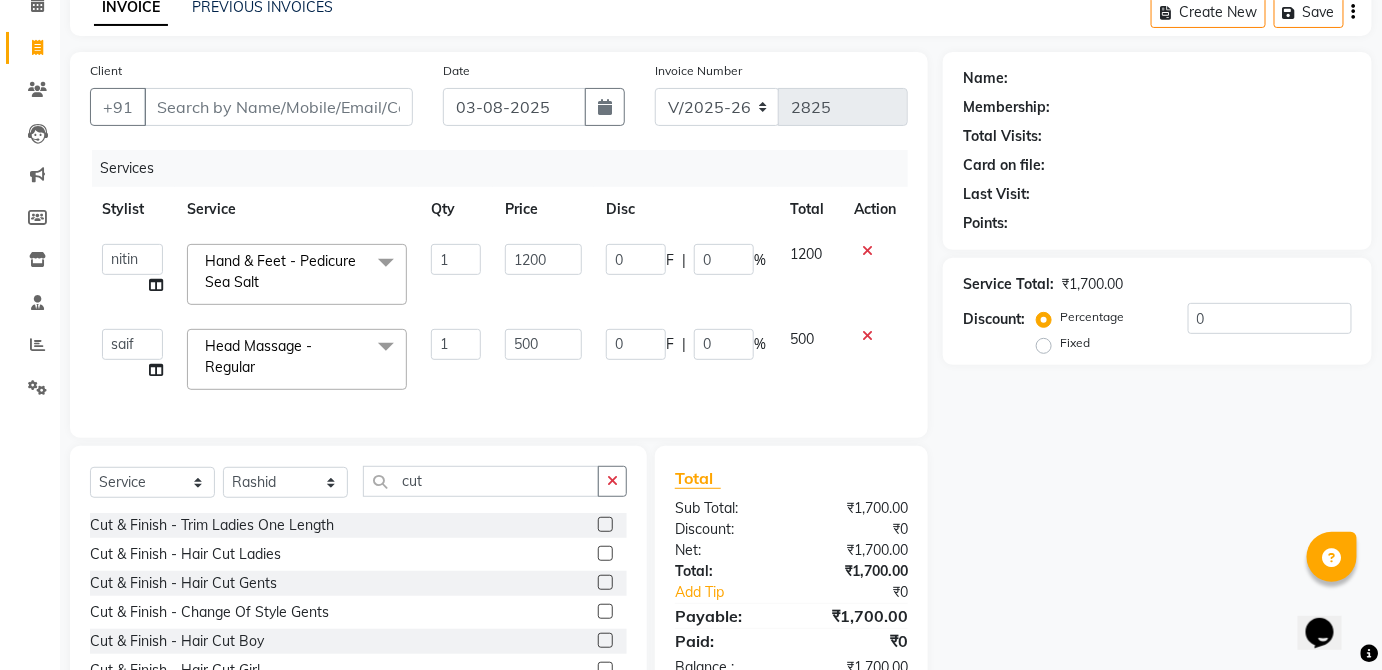 click 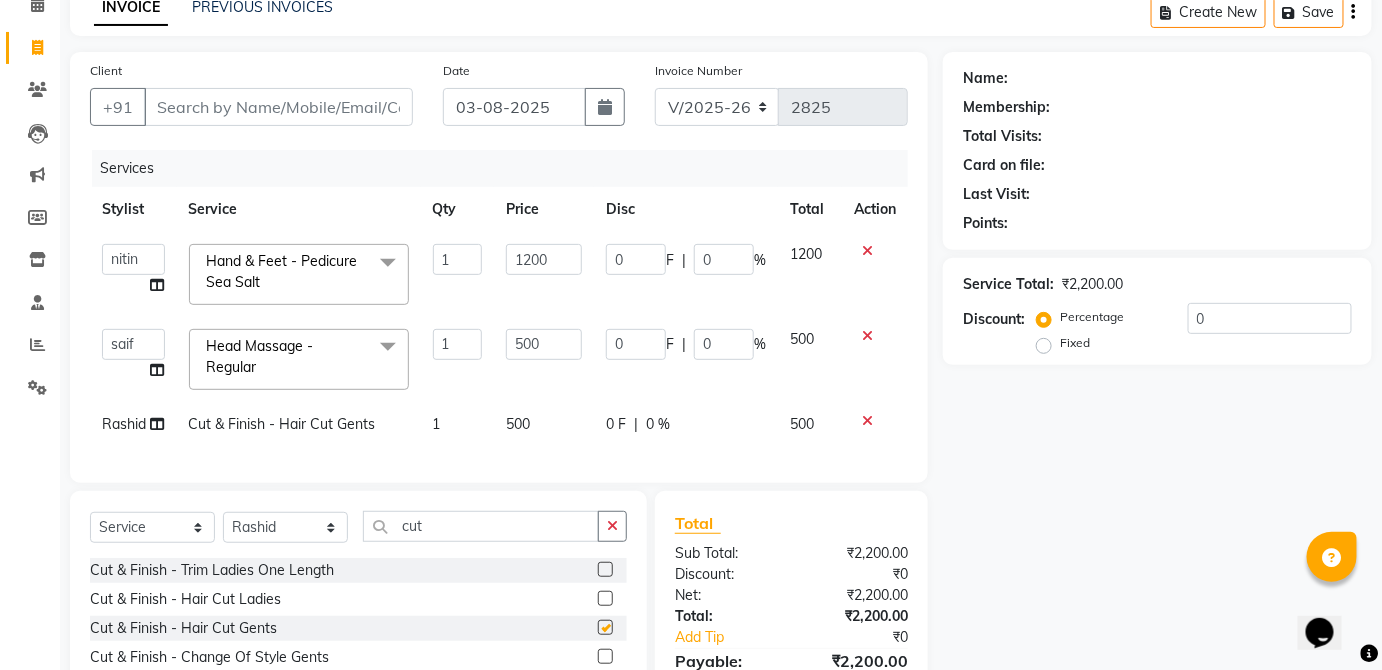 click on "0 F | 0 %" 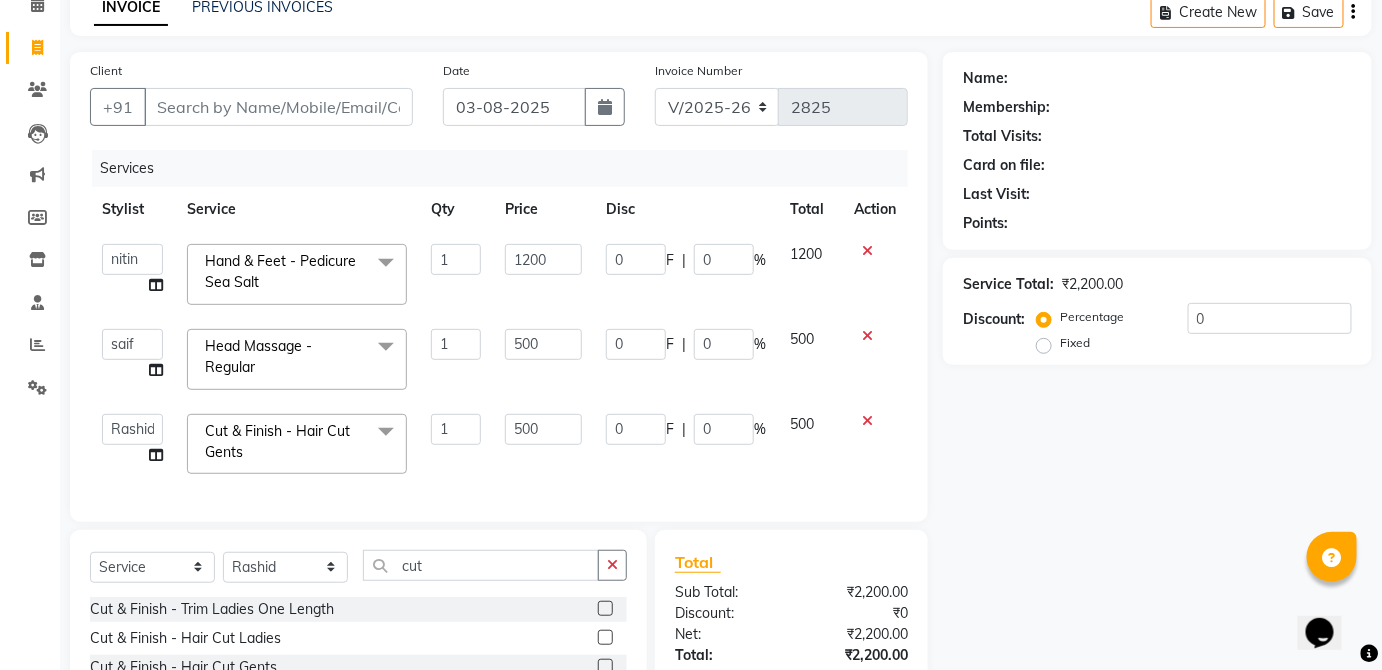 checkbox on "false" 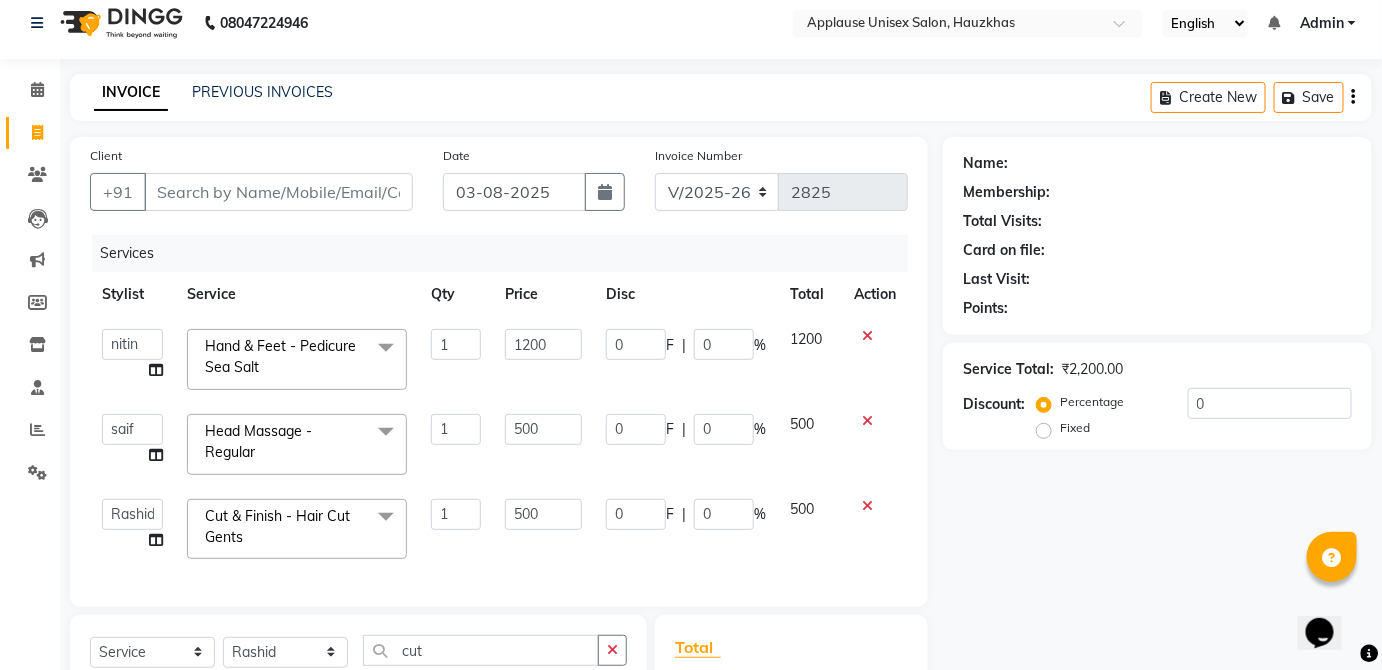 scroll, scrollTop: 0, scrollLeft: 0, axis: both 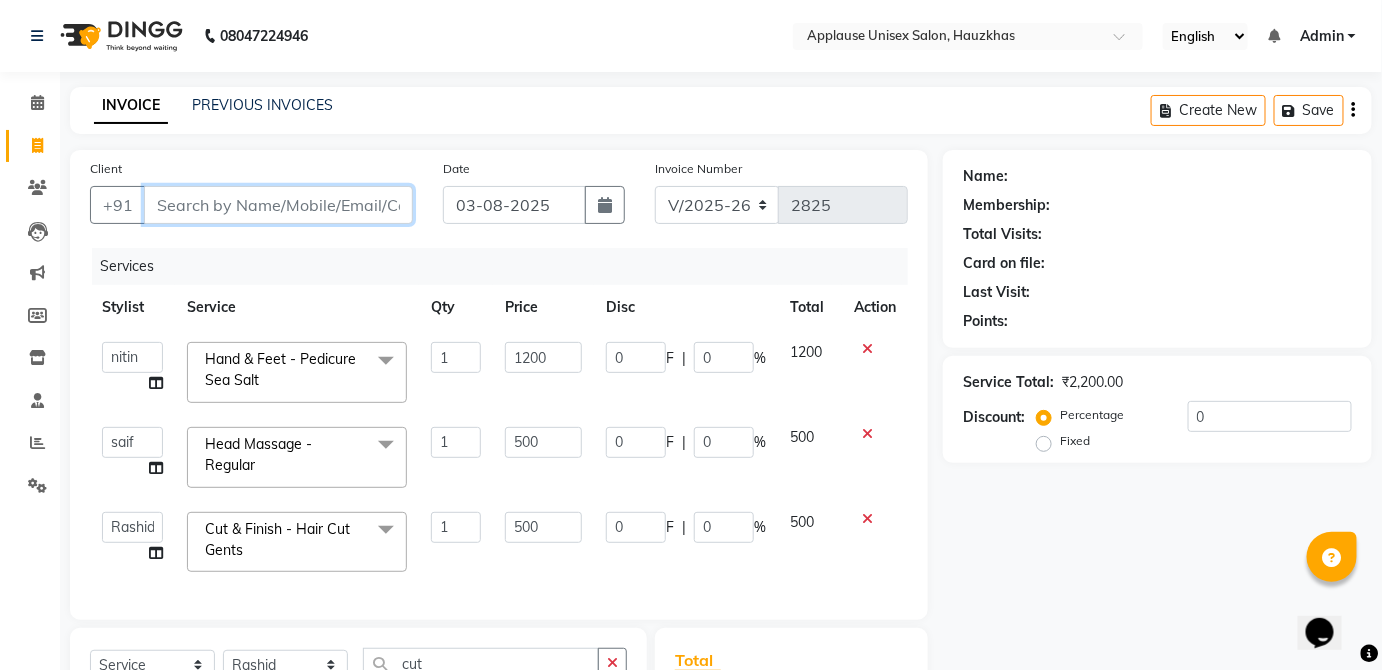 click on "Client" at bounding box center (278, 205) 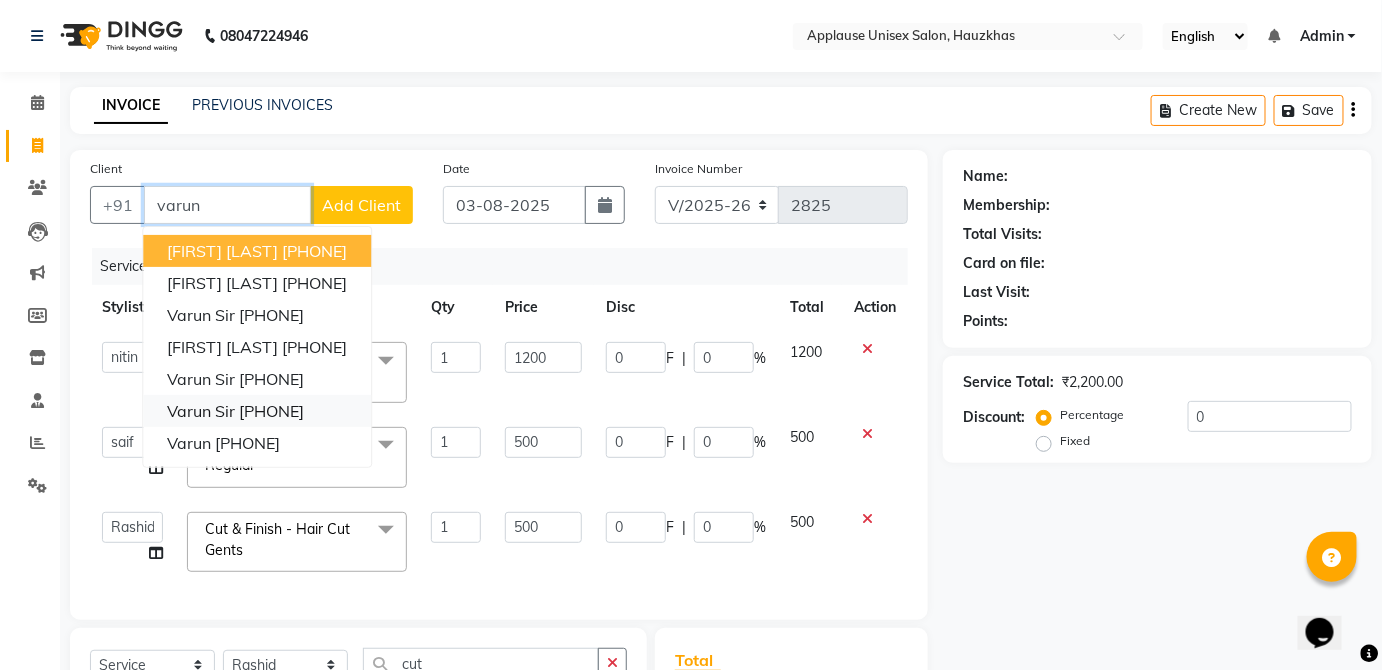 click on "[FIRST] sir [PHONE]" at bounding box center [257, 411] 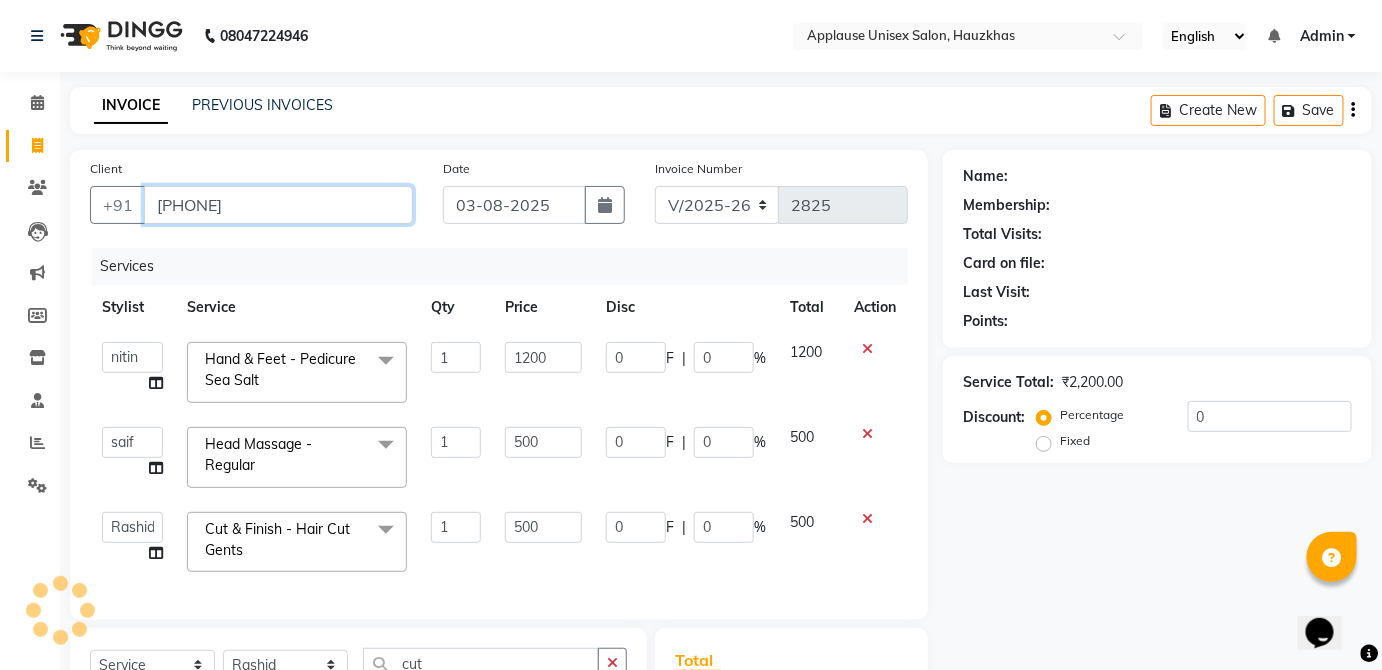 type on "[PHONE]" 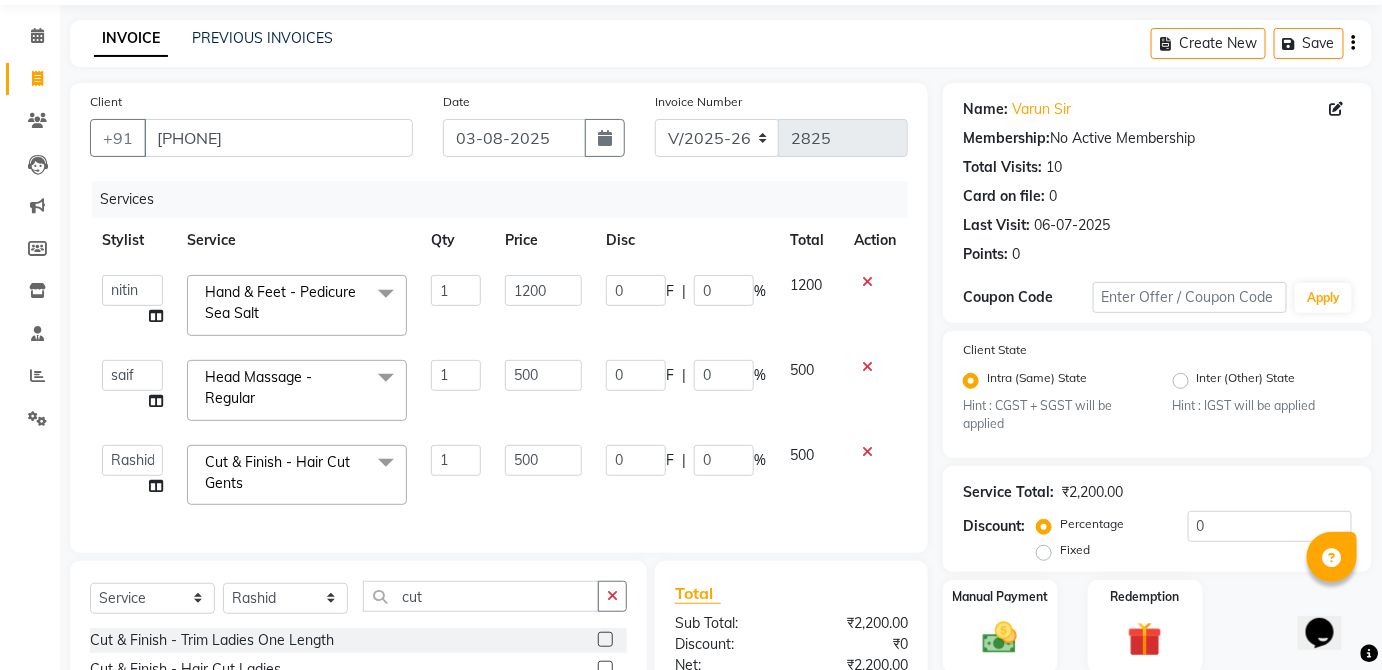scroll, scrollTop: 69, scrollLeft: 0, axis: vertical 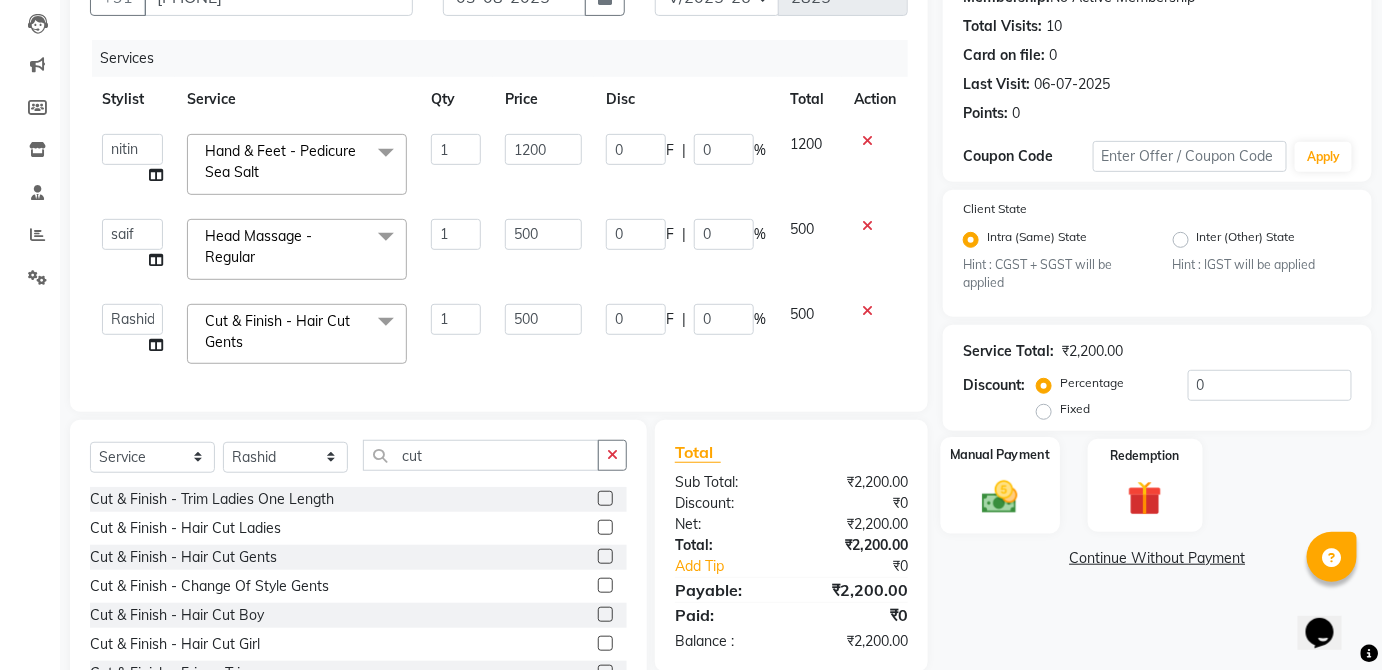 click on "Manual Payment" 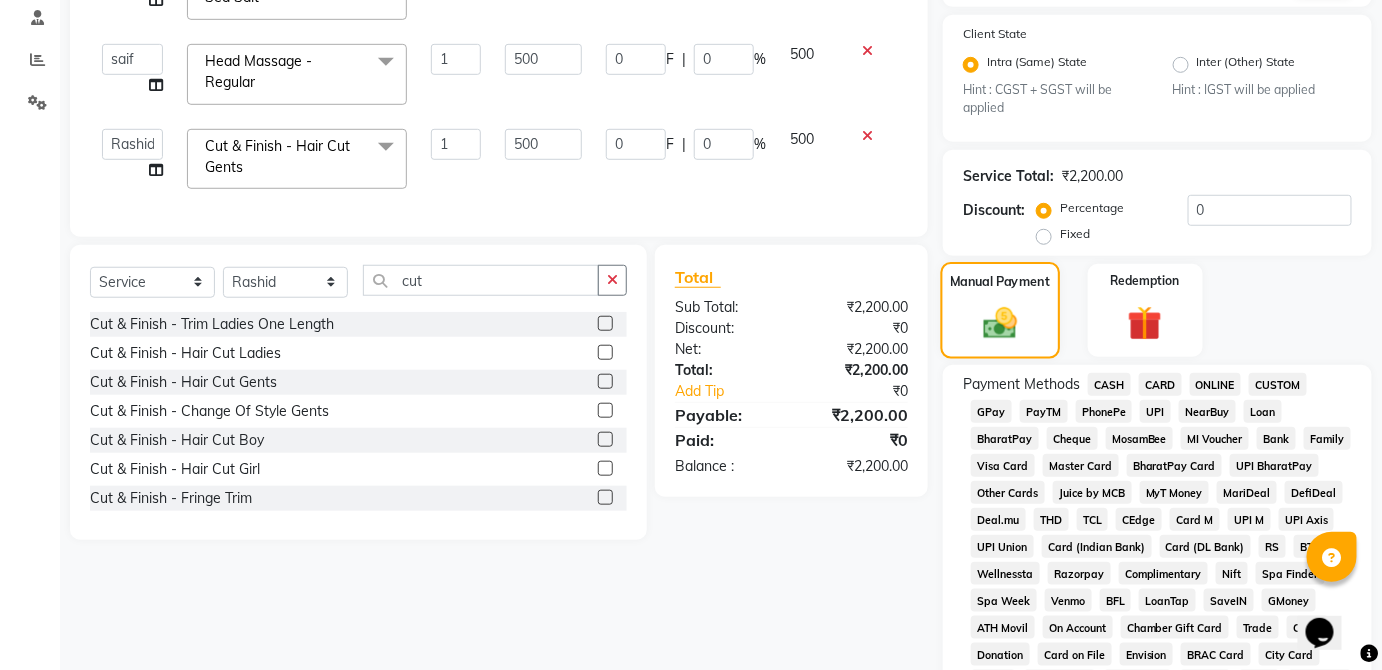 scroll, scrollTop: 400, scrollLeft: 0, axis: vertical 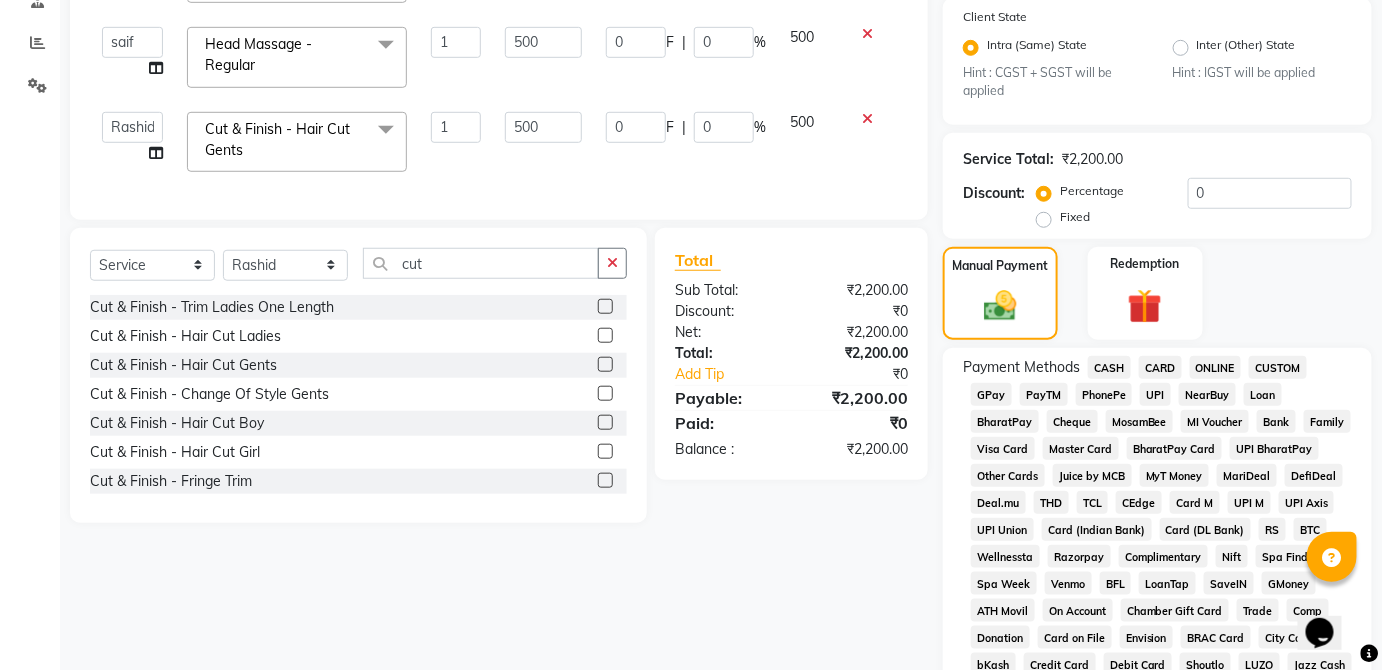 click on "CARD" 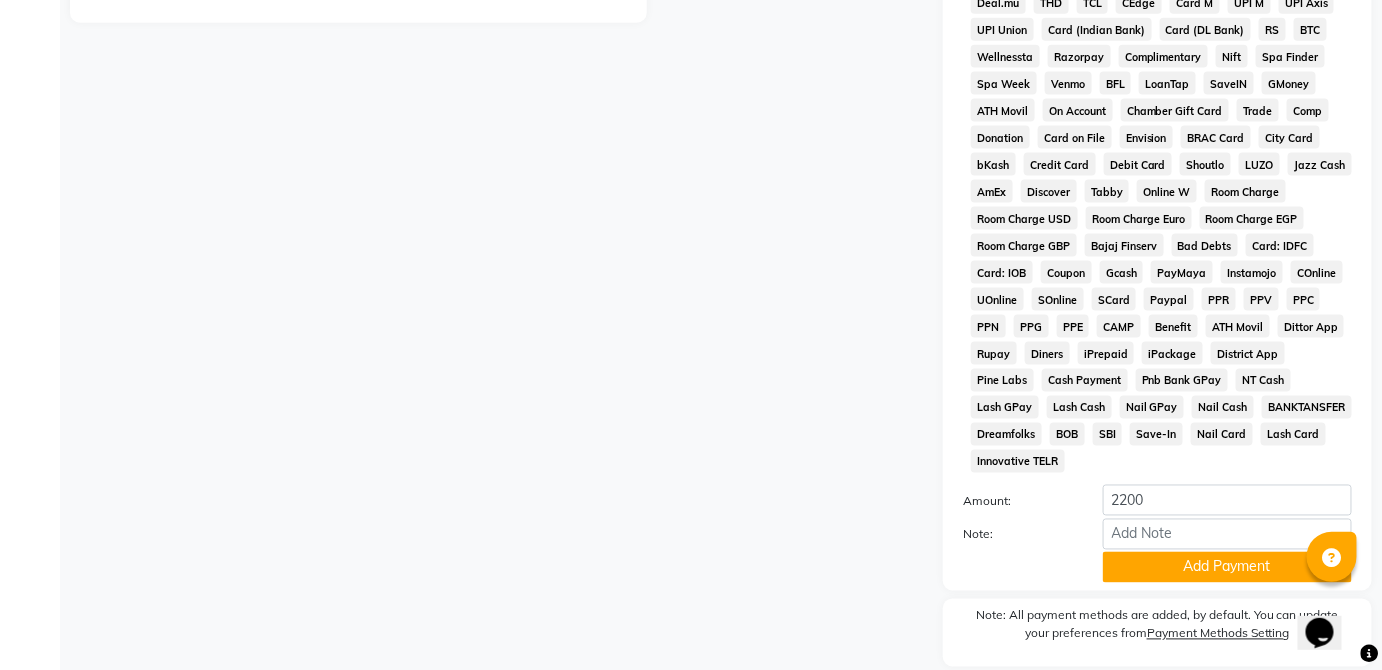scroll, scrollTop: 943, scrollLeft: 0, axis: vertical 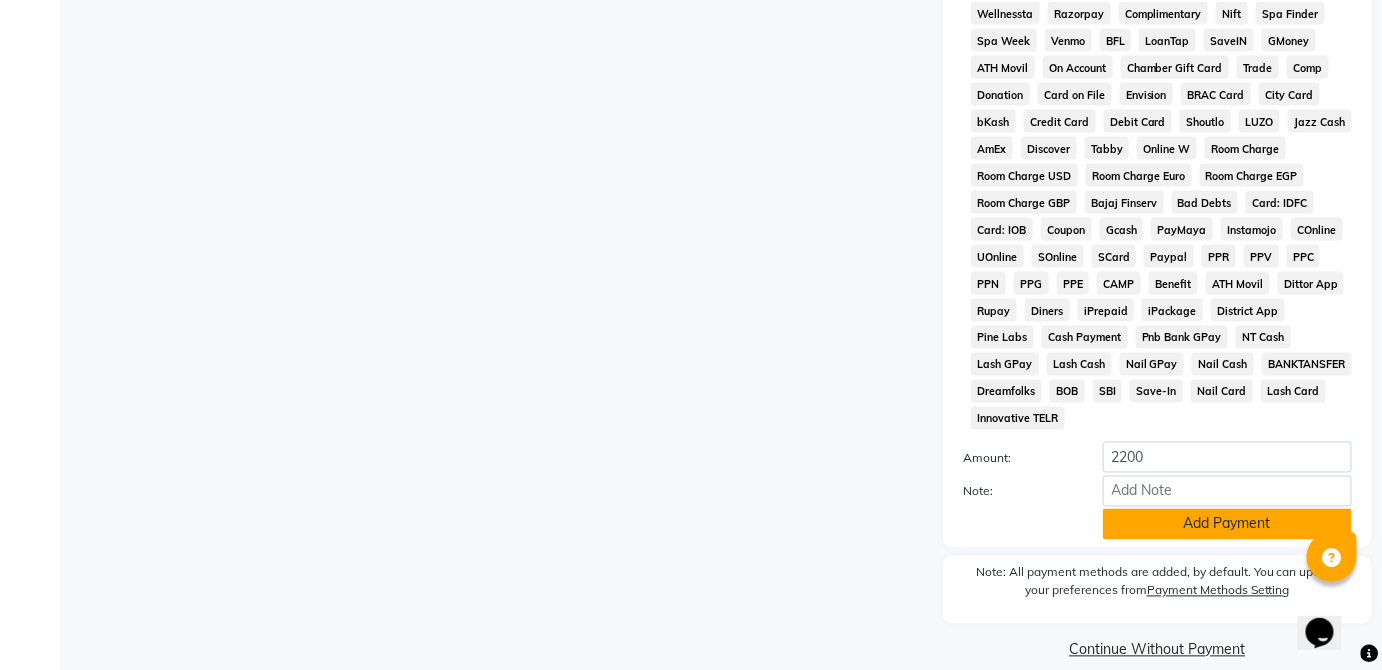 click on "Add Payment" 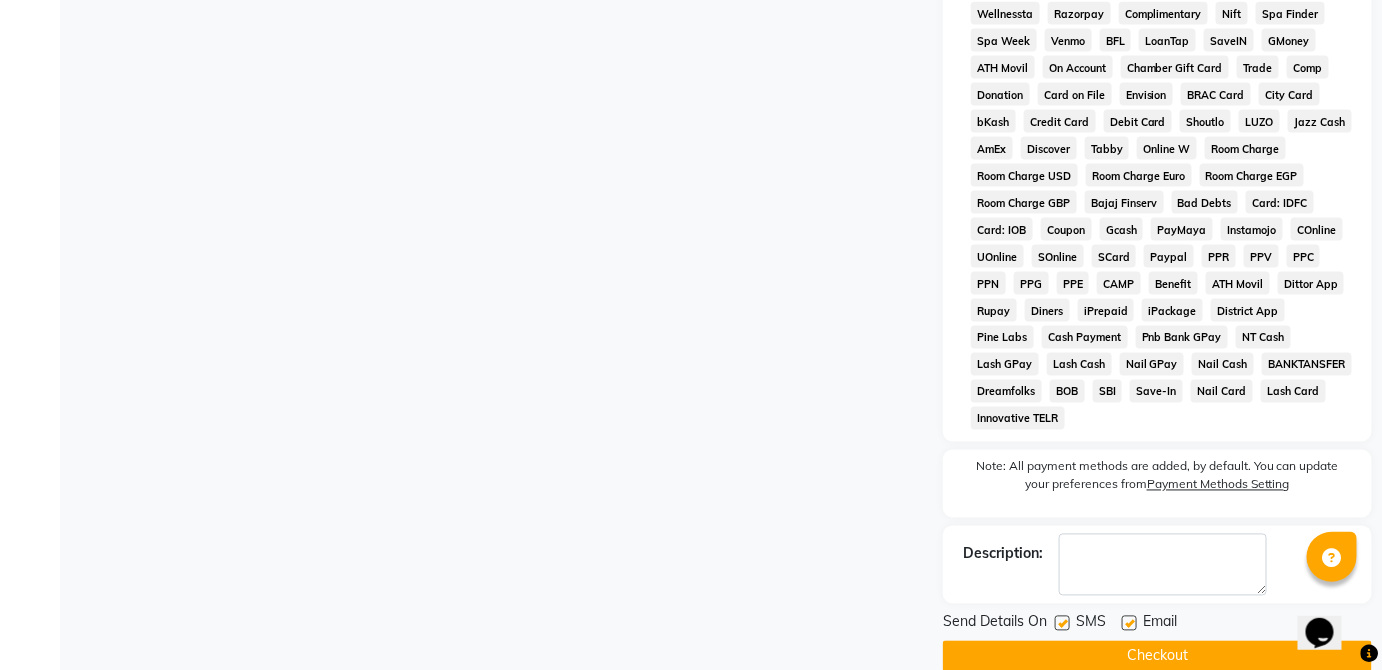 click on "Checkout" 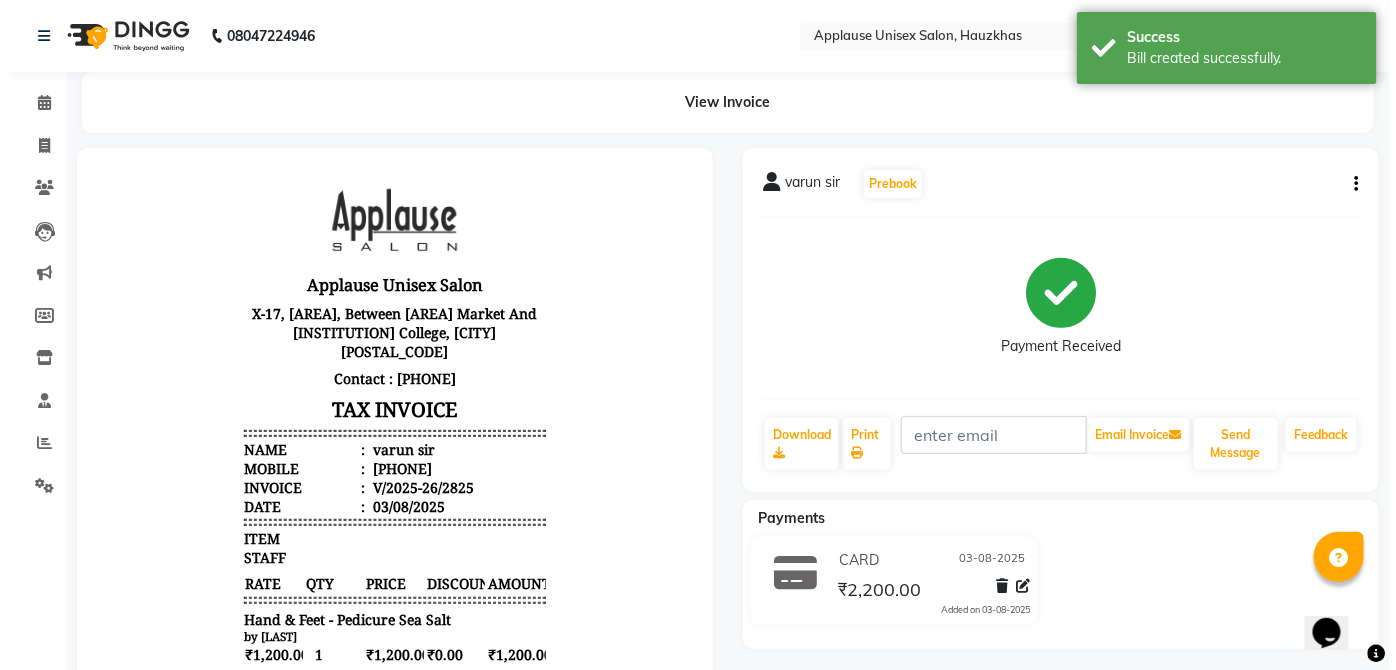 scroll, scrollTop: 0, scrollLeft: 0, axis: both 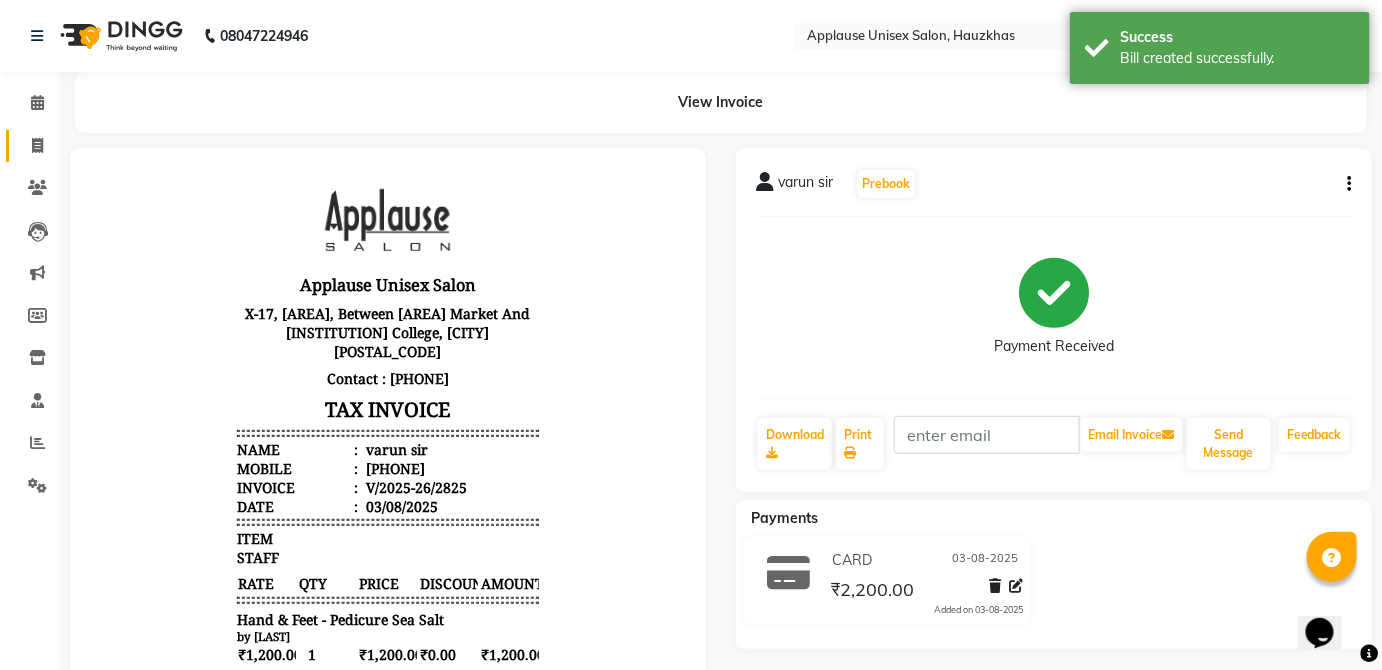 click on "Invoice" 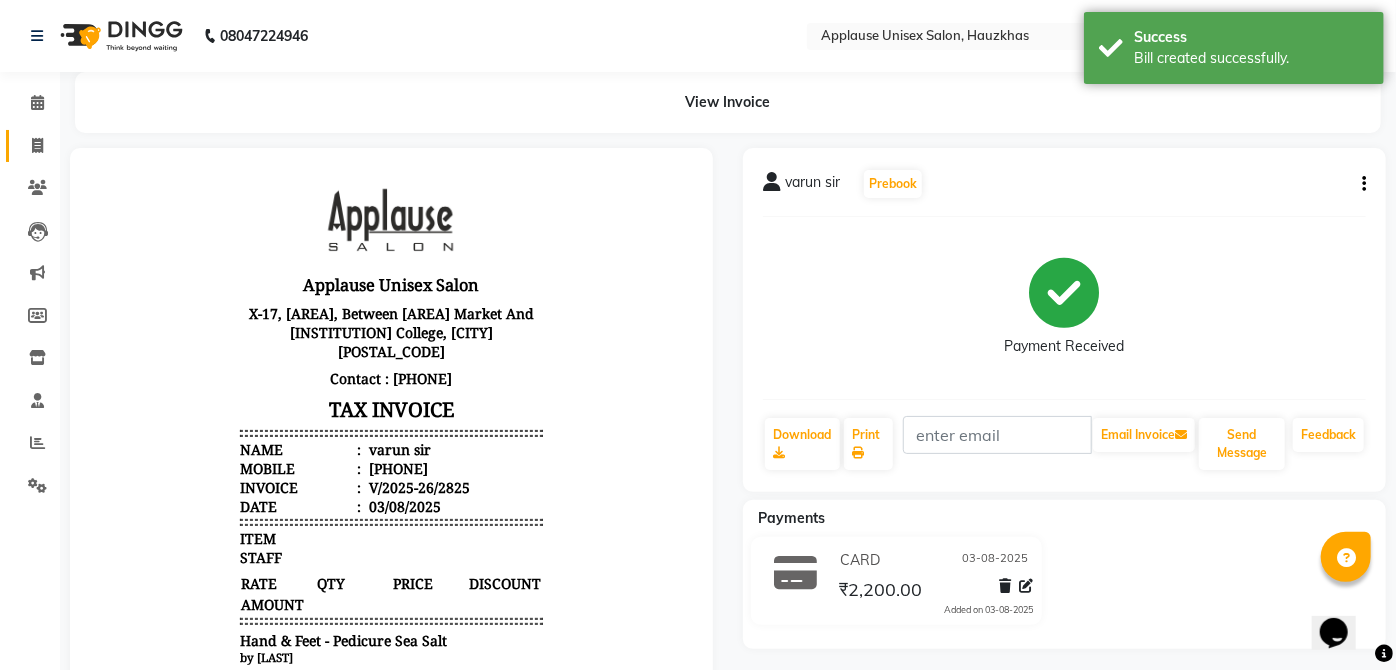 select on "5082" 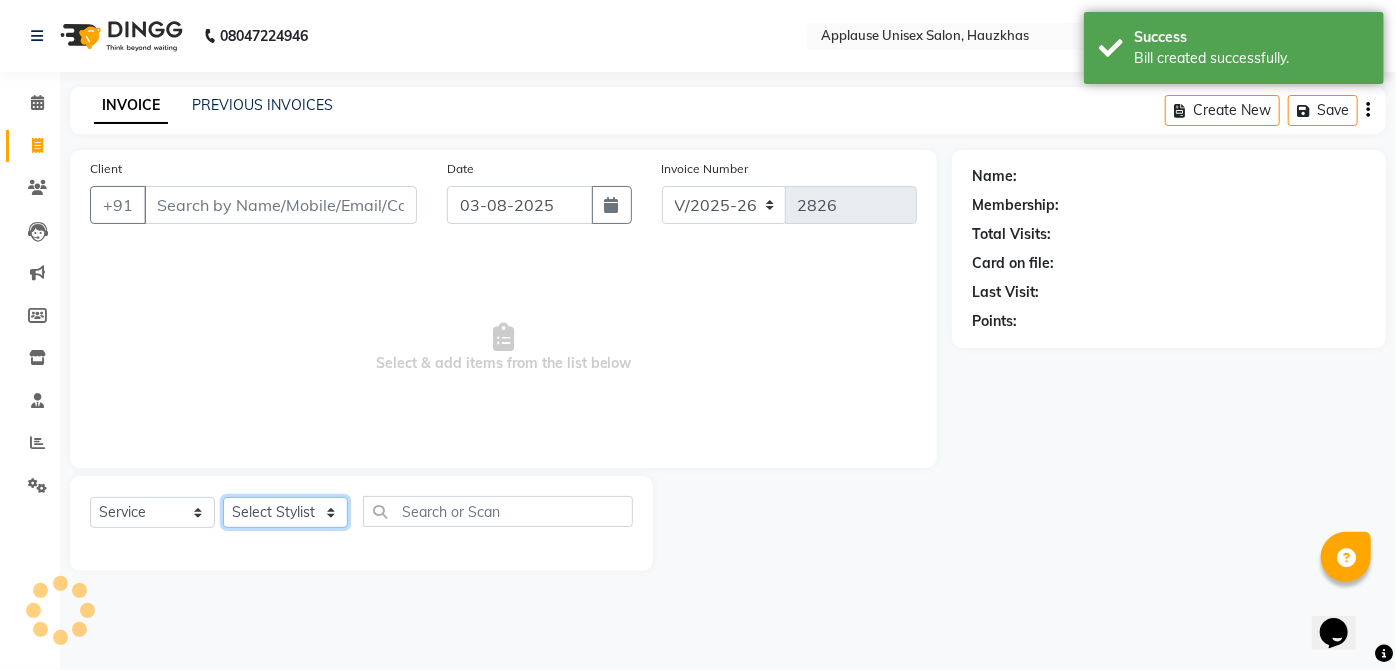 click on "Select Stylist" 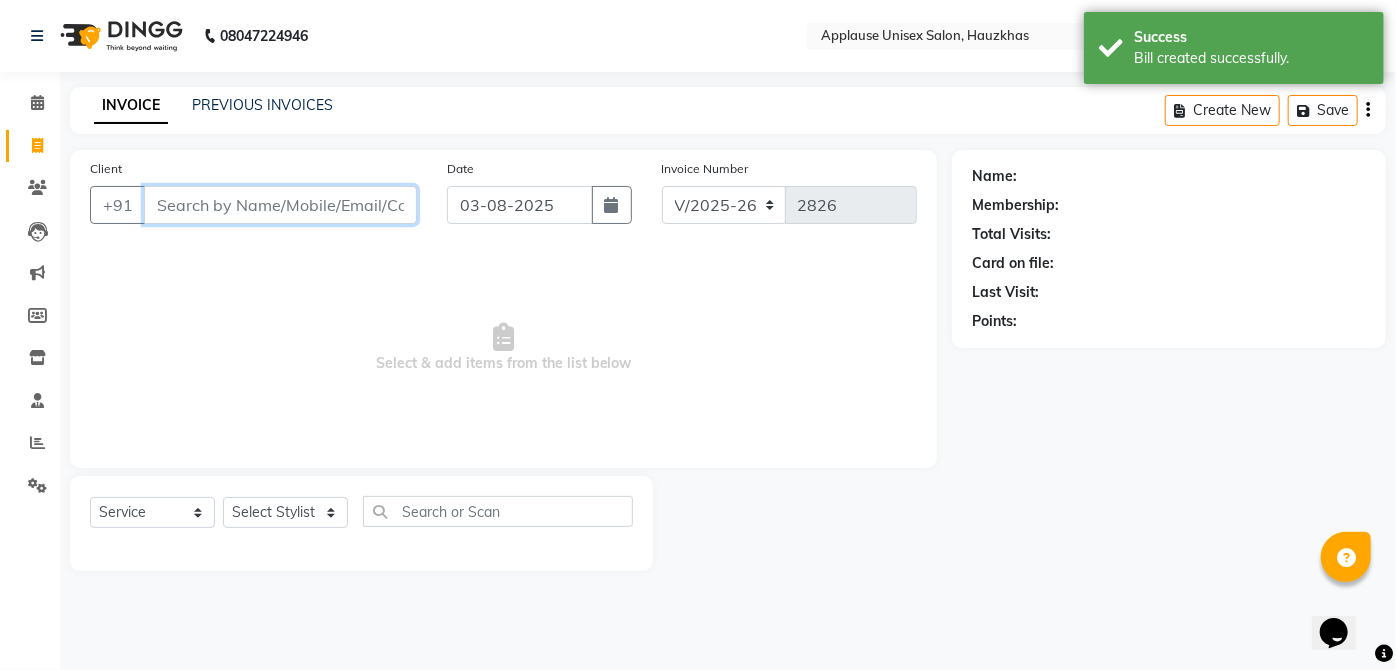 click on "Client" at bounding box center [280, 205] 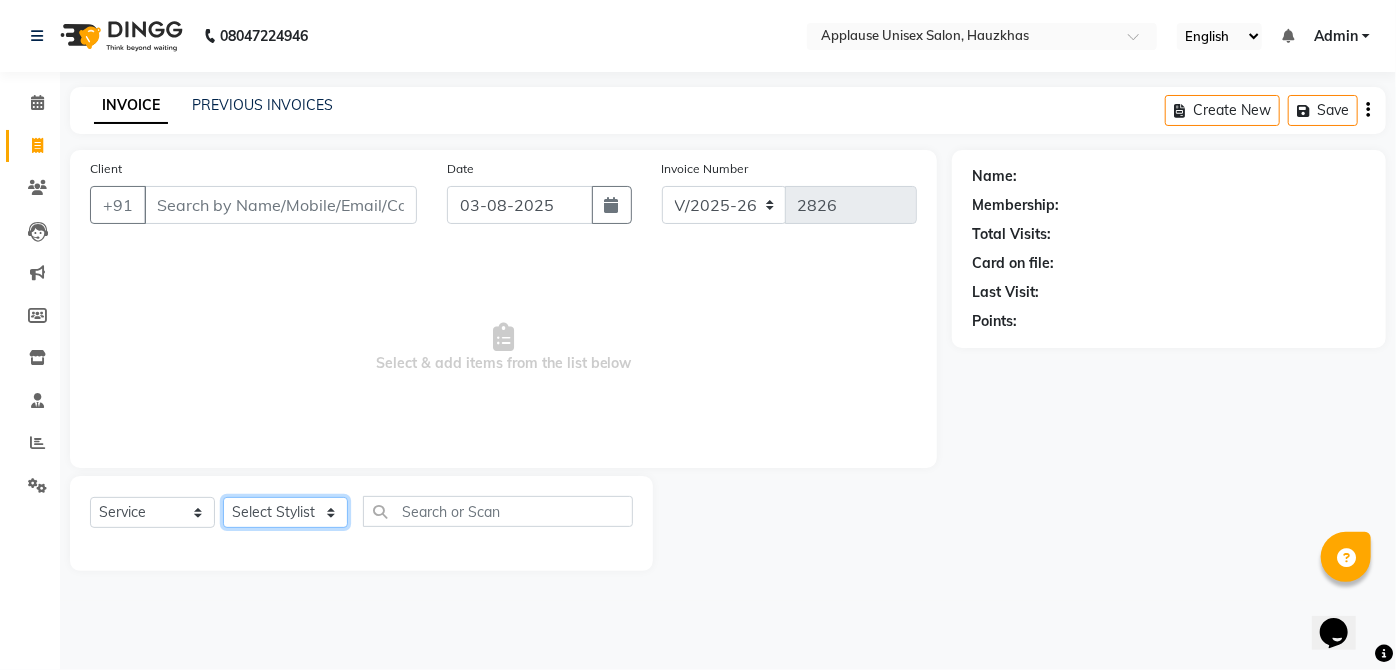click on "Select Stylist [LAST] [LAST] [LAST] [LAST] [LAST] [LAST] [LAST] [LAST] [LAST] [LAST] [LAST] [LAST] [LAST] [LAST] [LAST] [LAST] [LAST] [LAST] [LAST] [LAST] [LAST] [LAST] [LAST] [LAST] [LAST]" 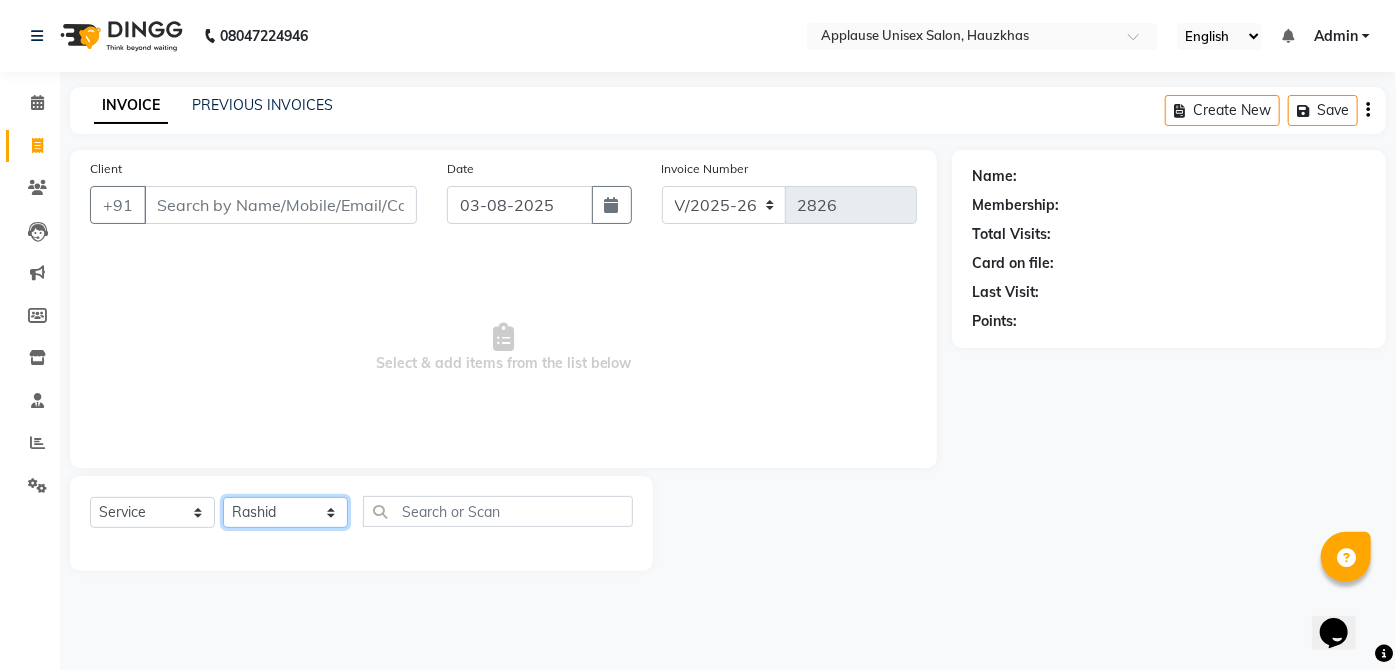 click on "Select Stylist [LAST] [LAST] [LAST] [LAST] [LAST] [LAST] [LAST] [LAST] [LAST] [LAST] [LAST] [LAST] [LAST] [LAST] [LAST] [LAST] [LAST] [LAST] [LAST] [LAST] [LAST] [LAST] [LAST] [LAST] [LAST]" 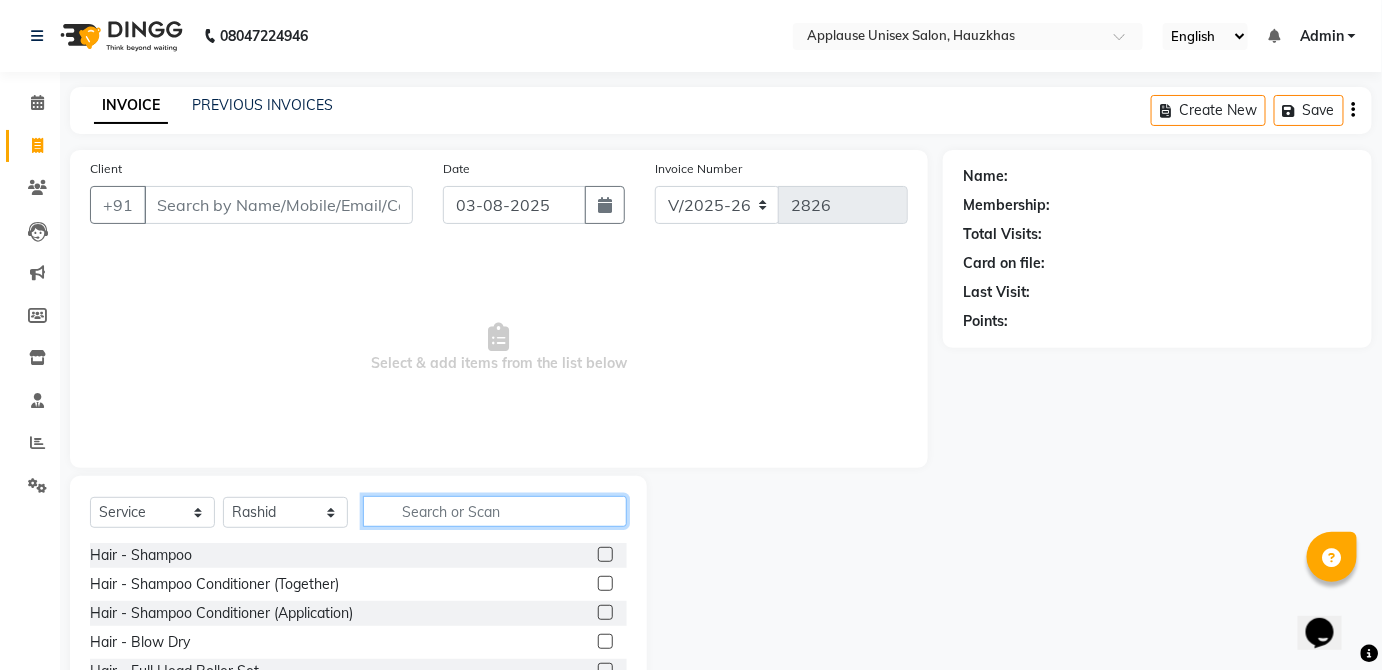 click 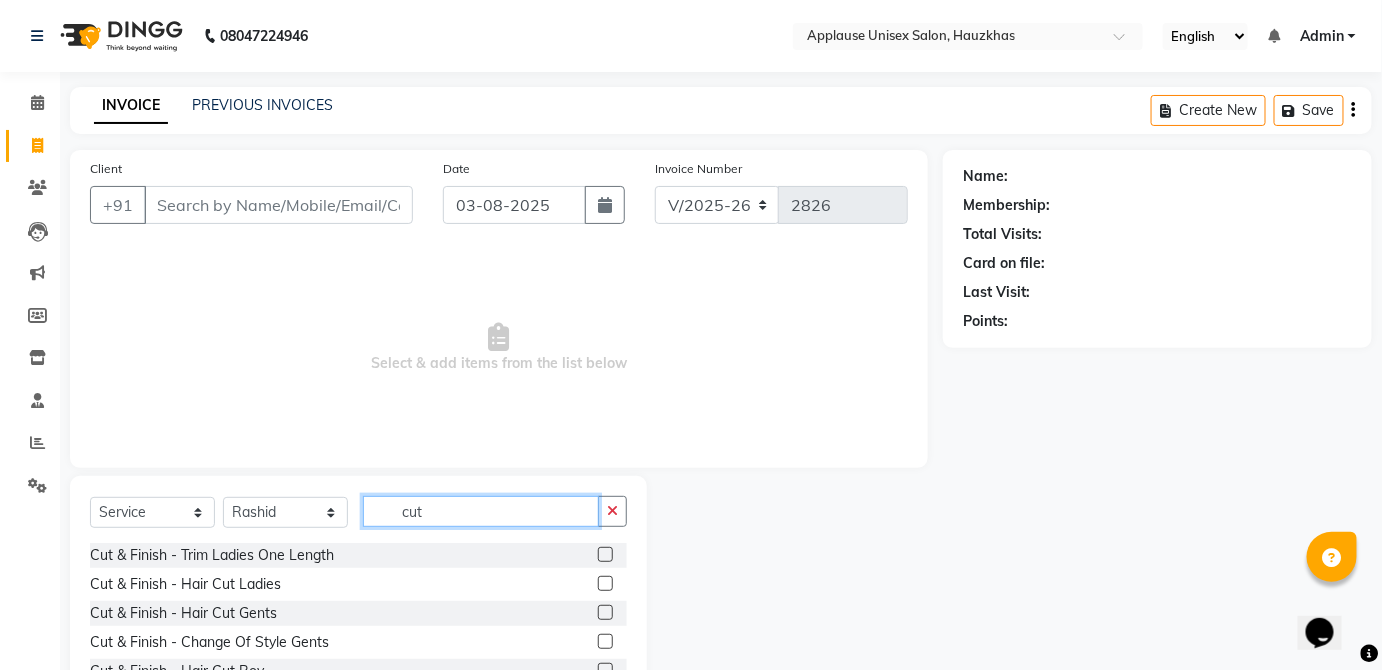 type on "cut" 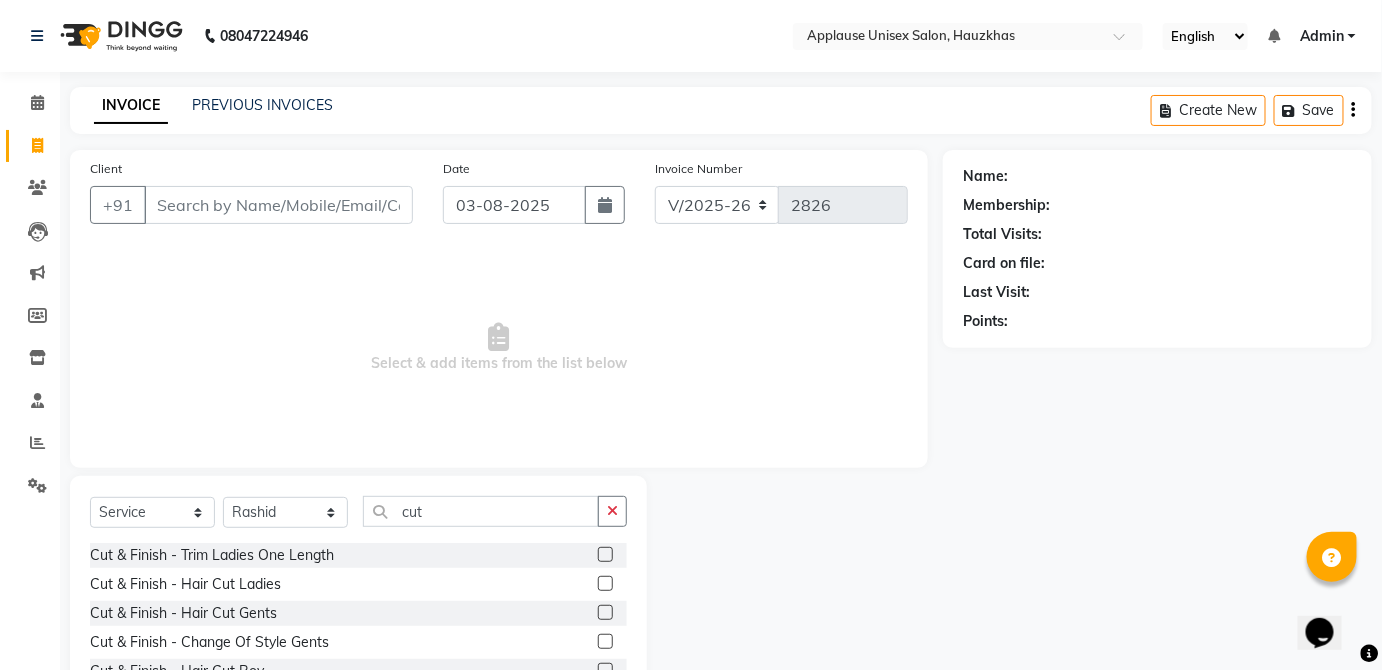 click on "Select & add items from the list below" at bounding box center (499, 348) 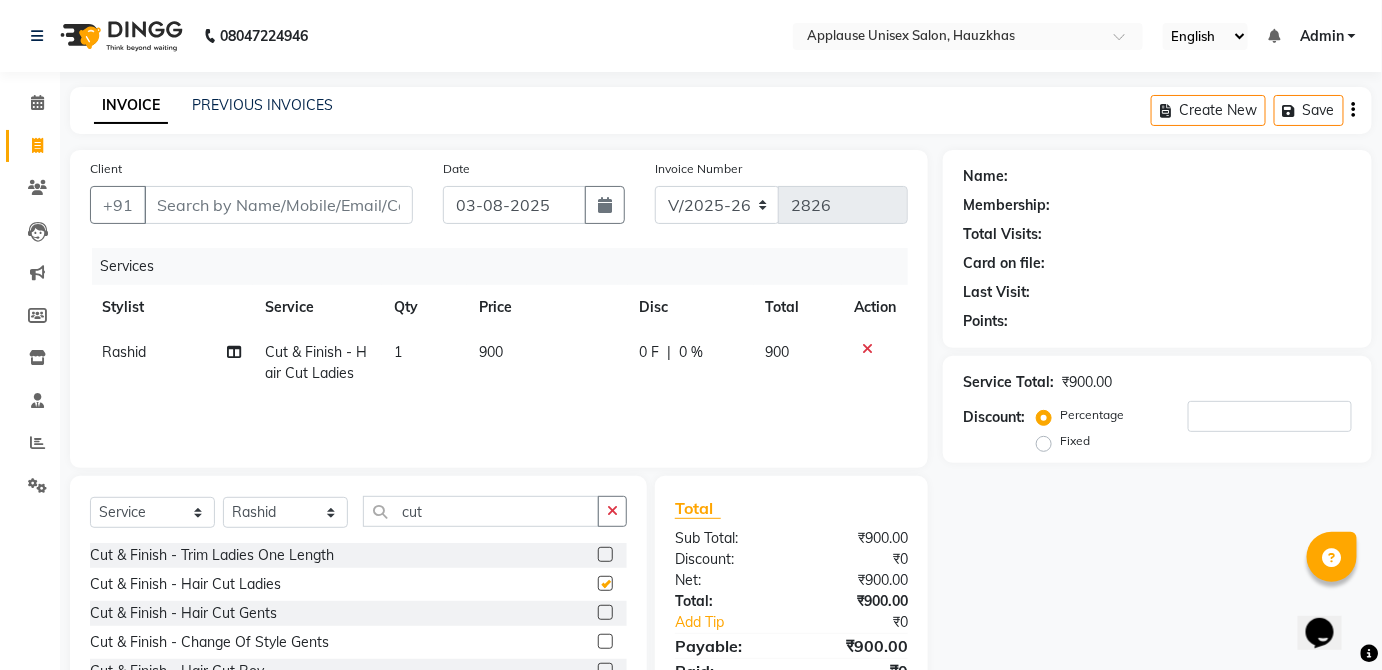 click on "900" 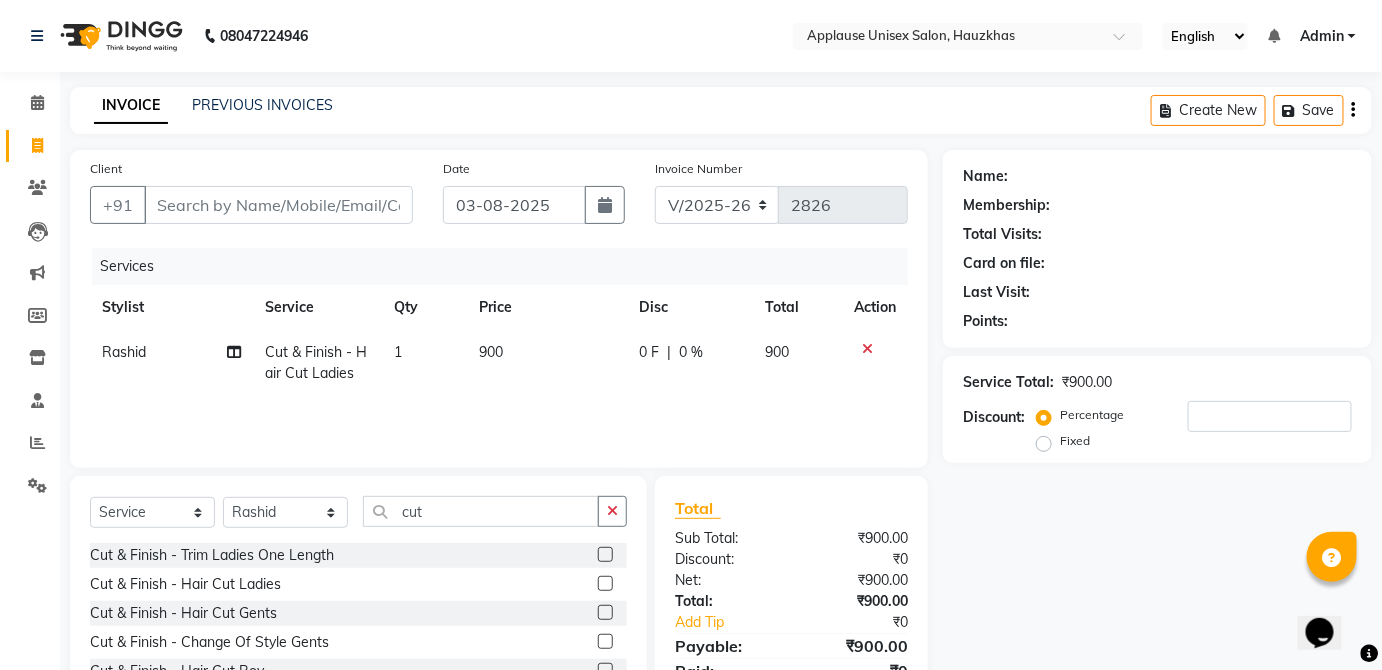 checkbox on "false" 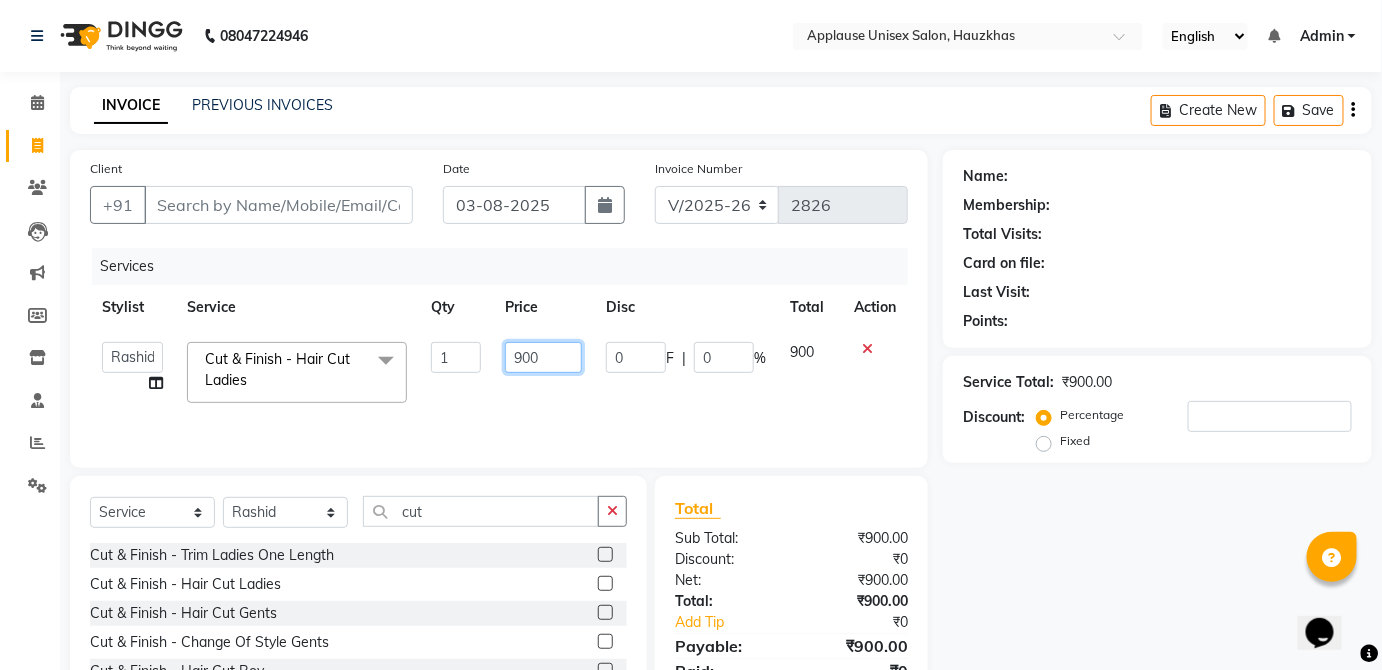 click on "900" 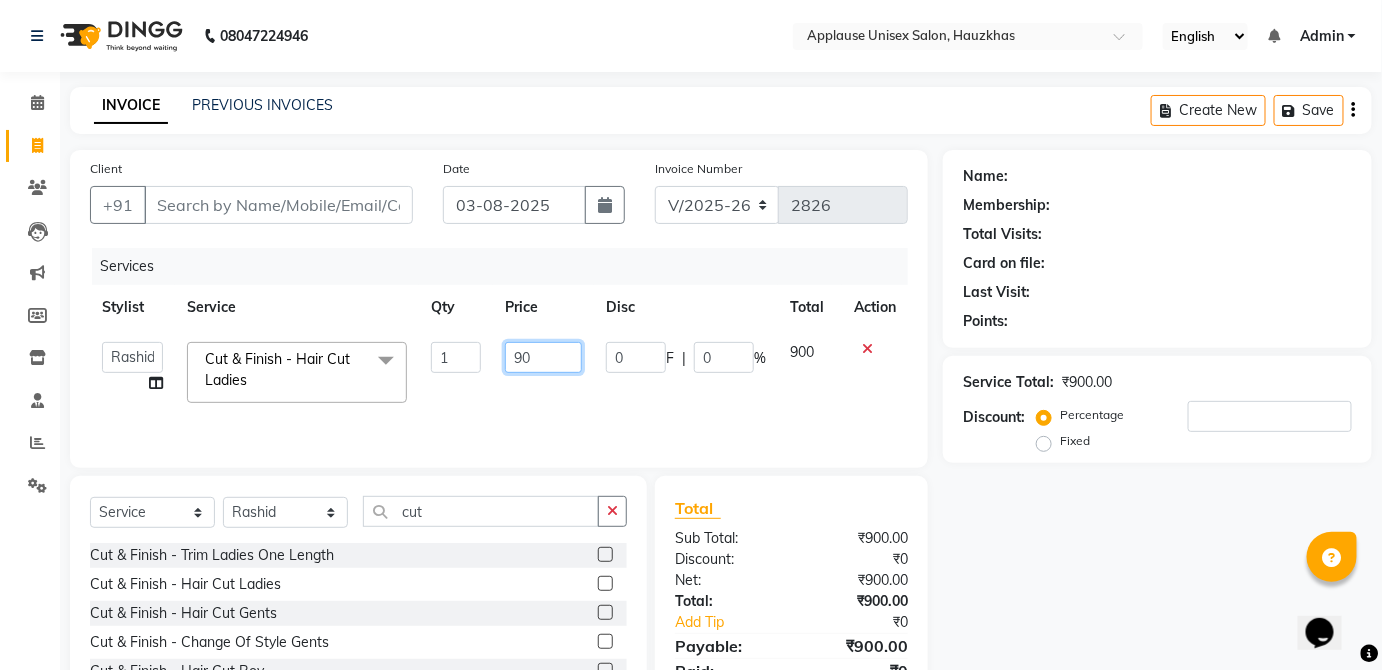 type on "9" 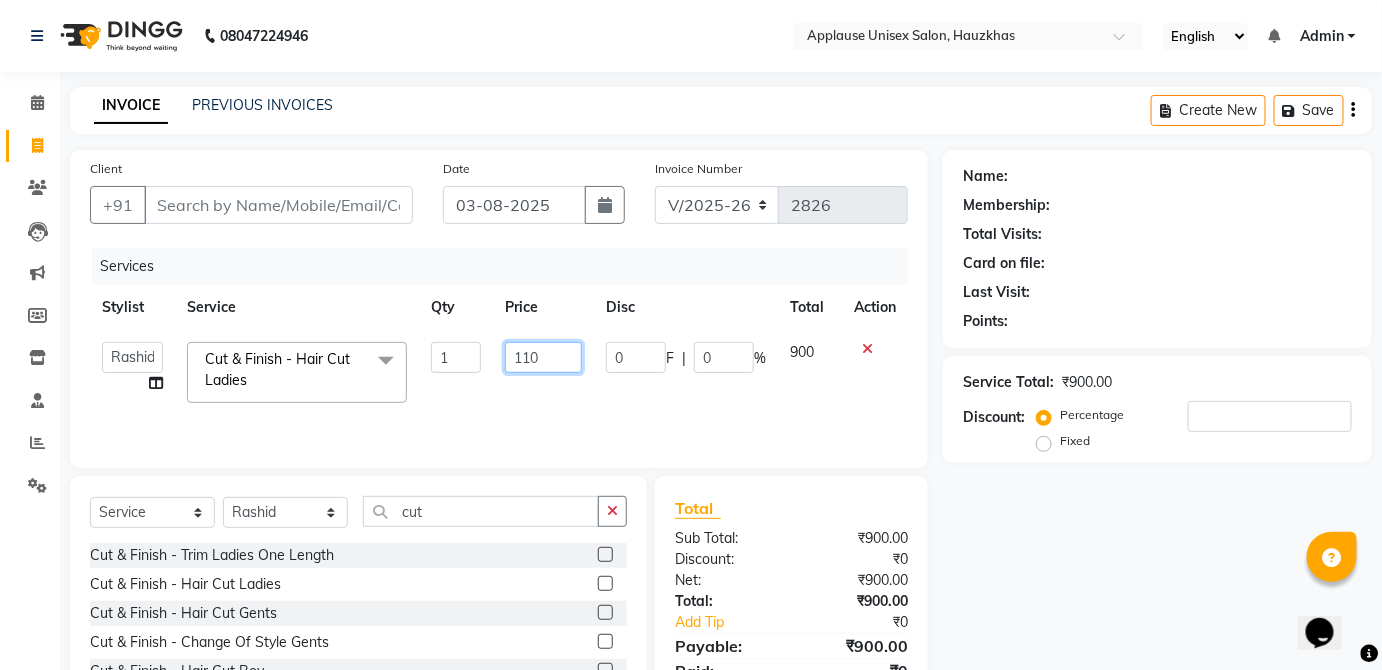 type on "1100" 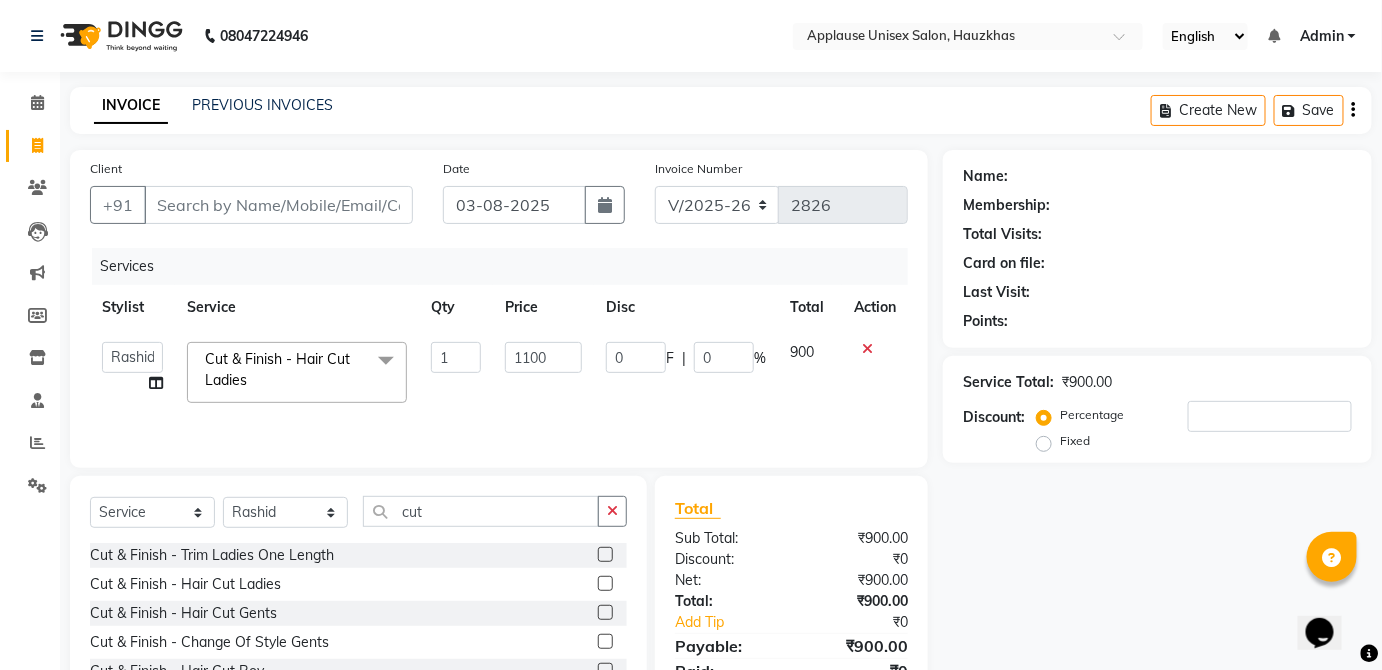 click on "900" 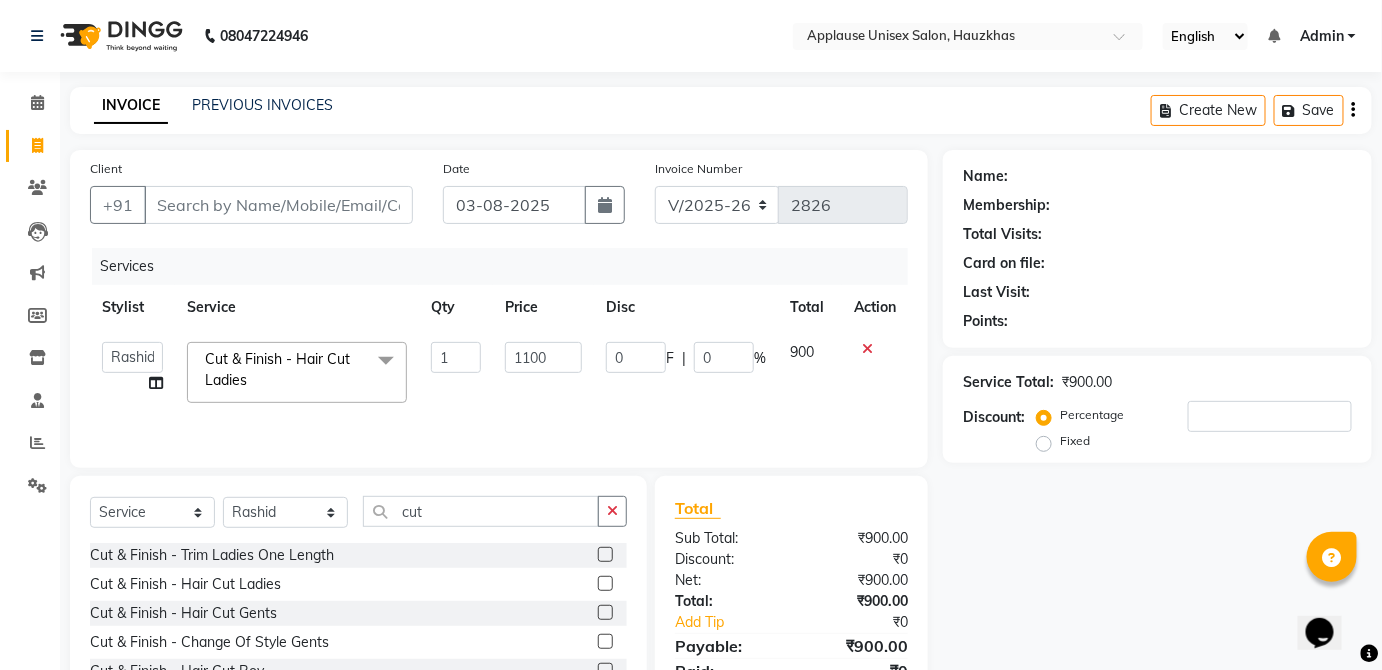select on "38123" 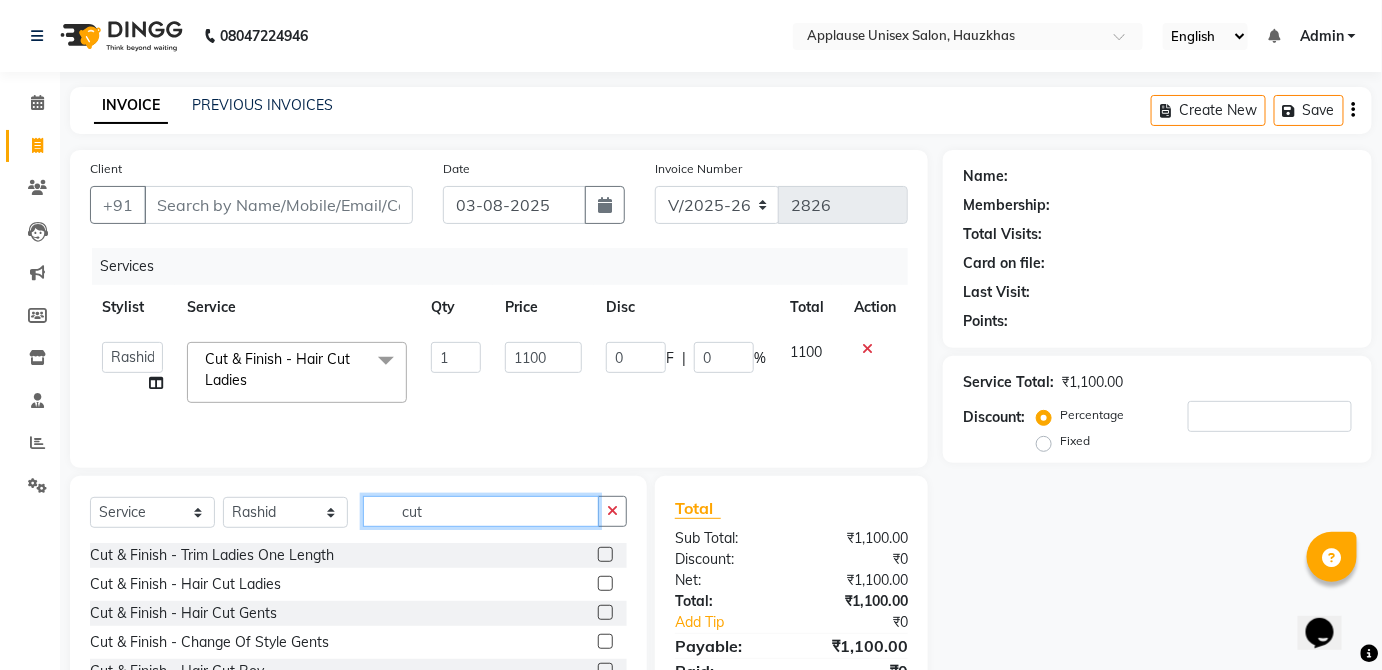 click on "cut" 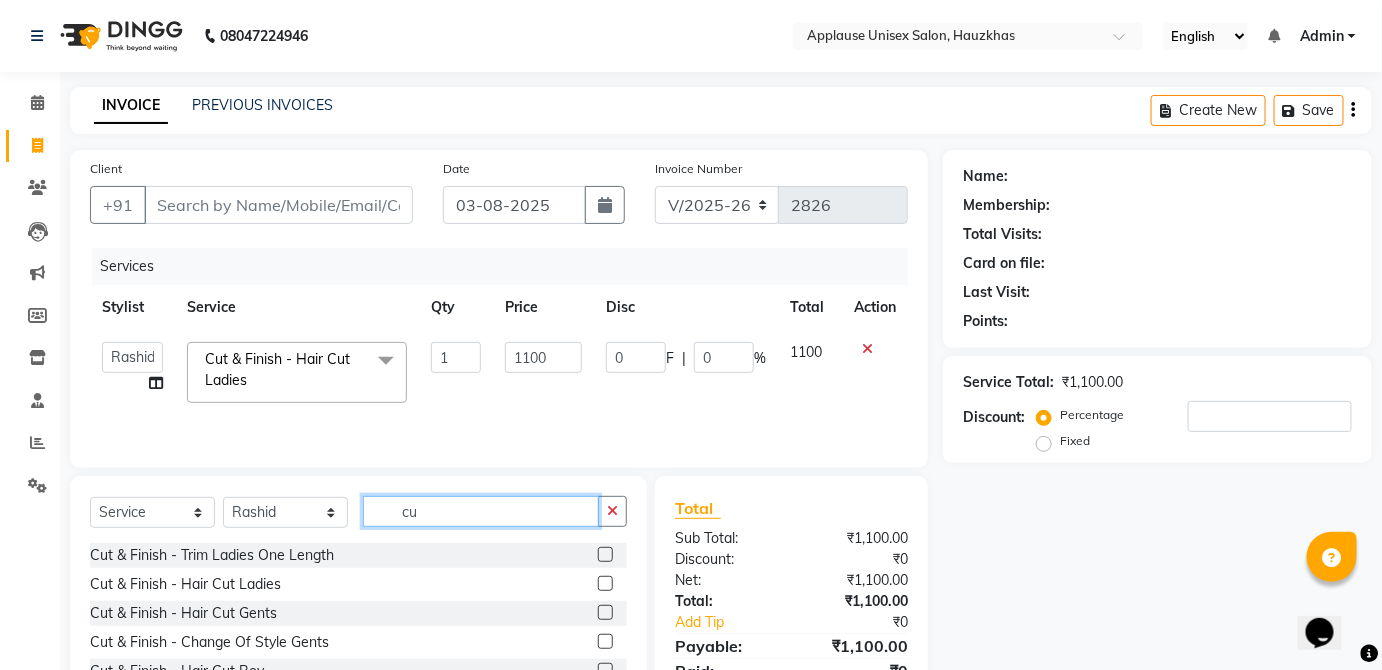 type on "c" 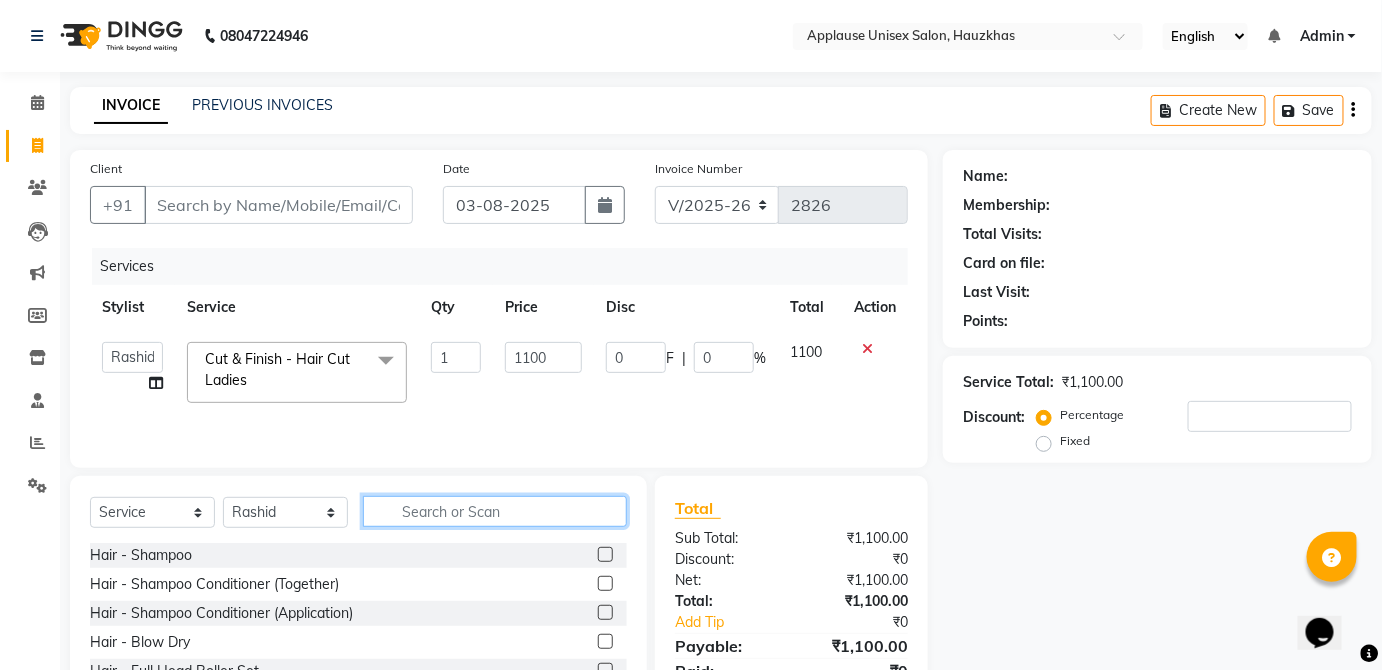 type 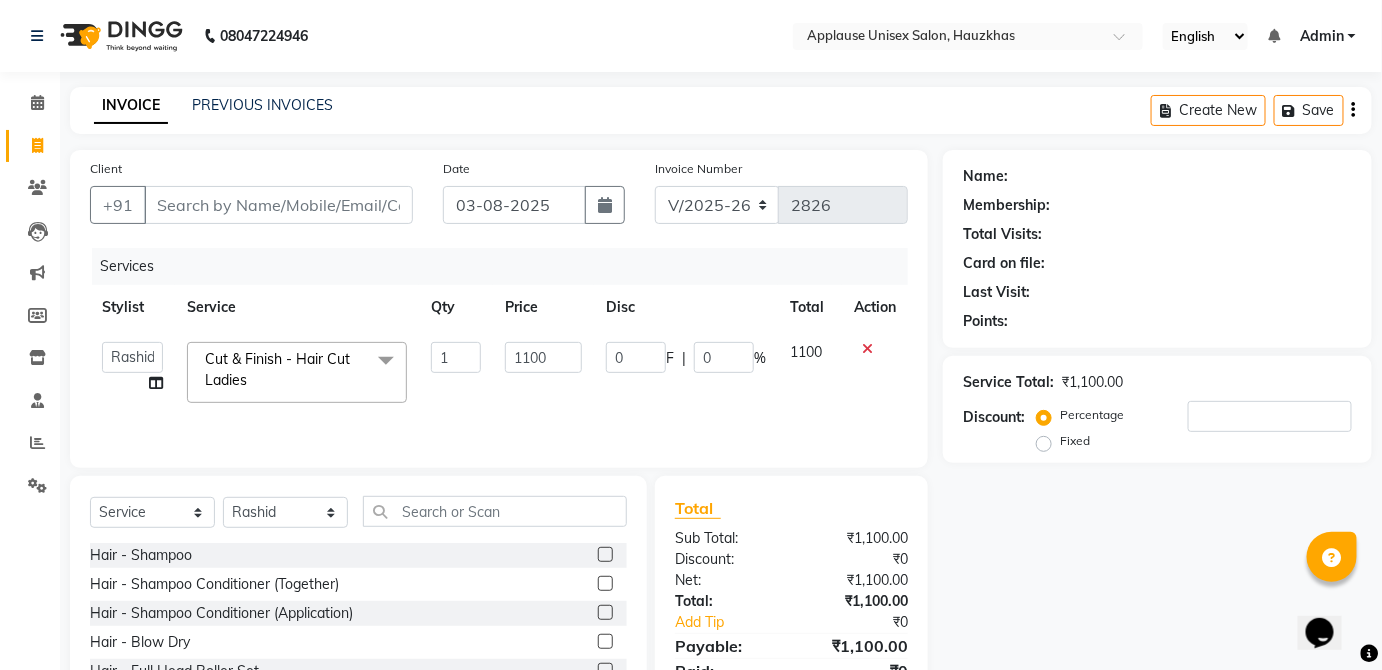 click 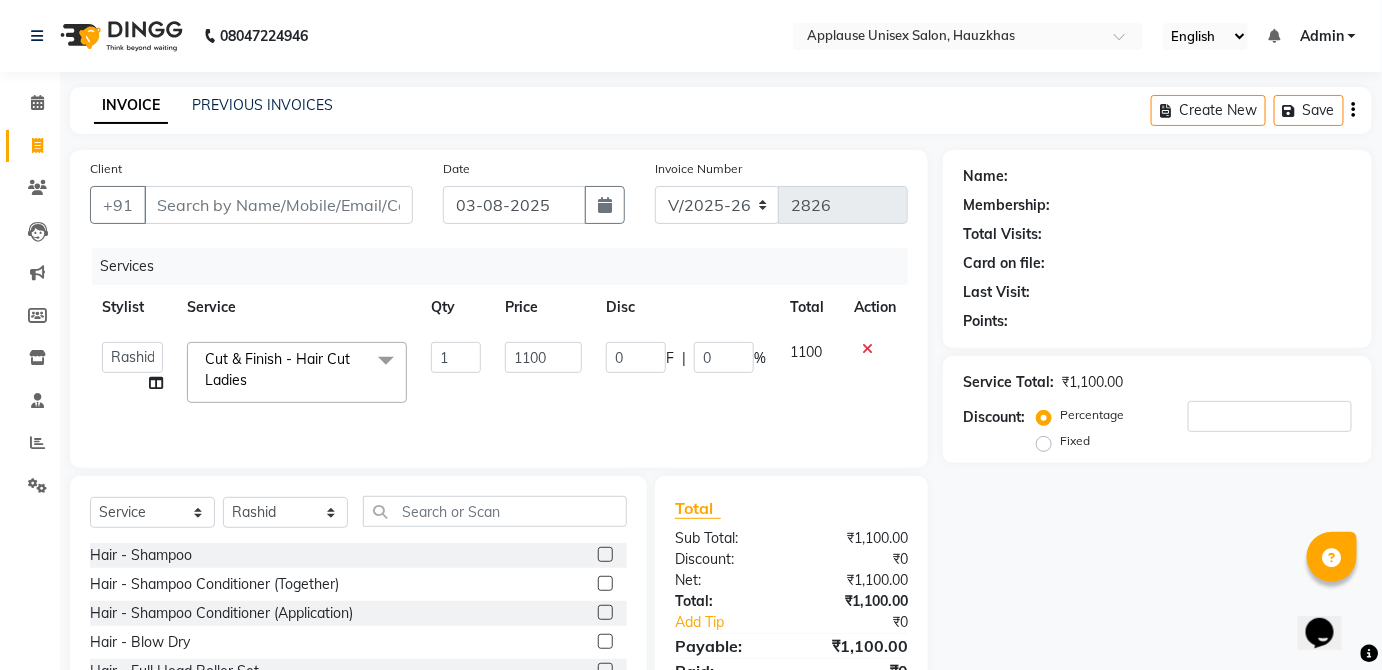 click at bounding box center [604, 555] 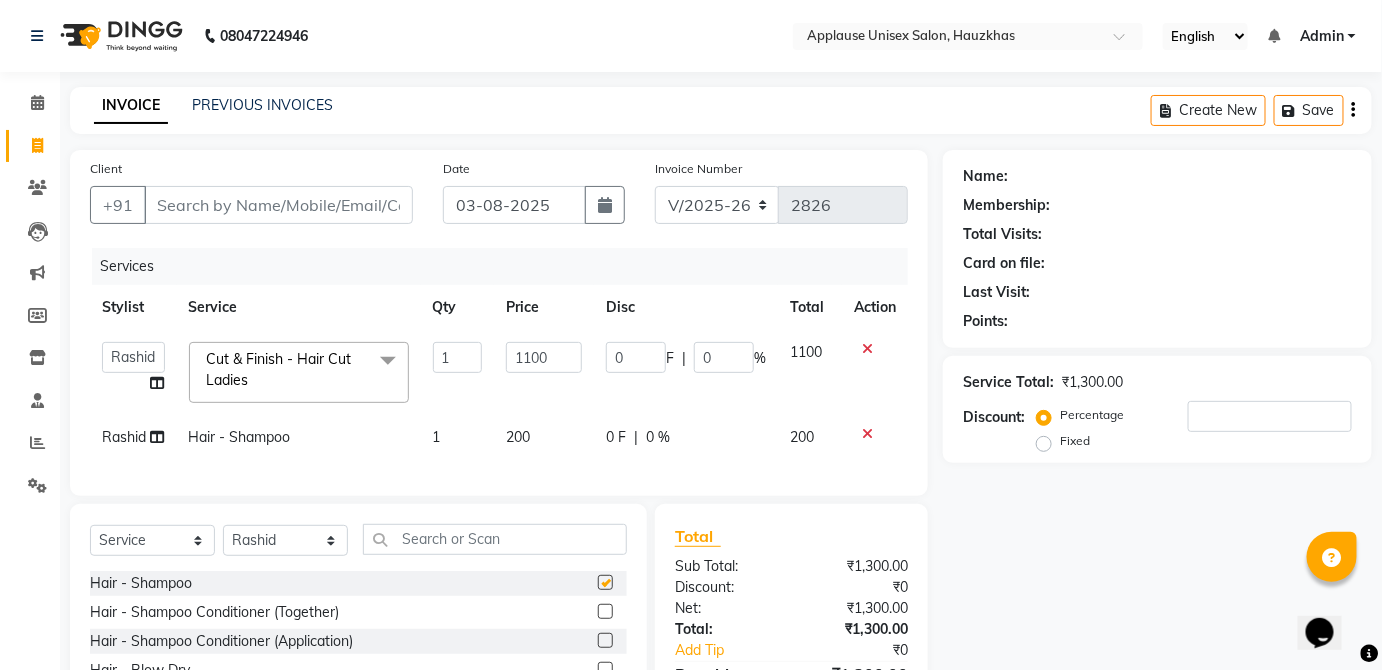 click on "0 F | 0 %" 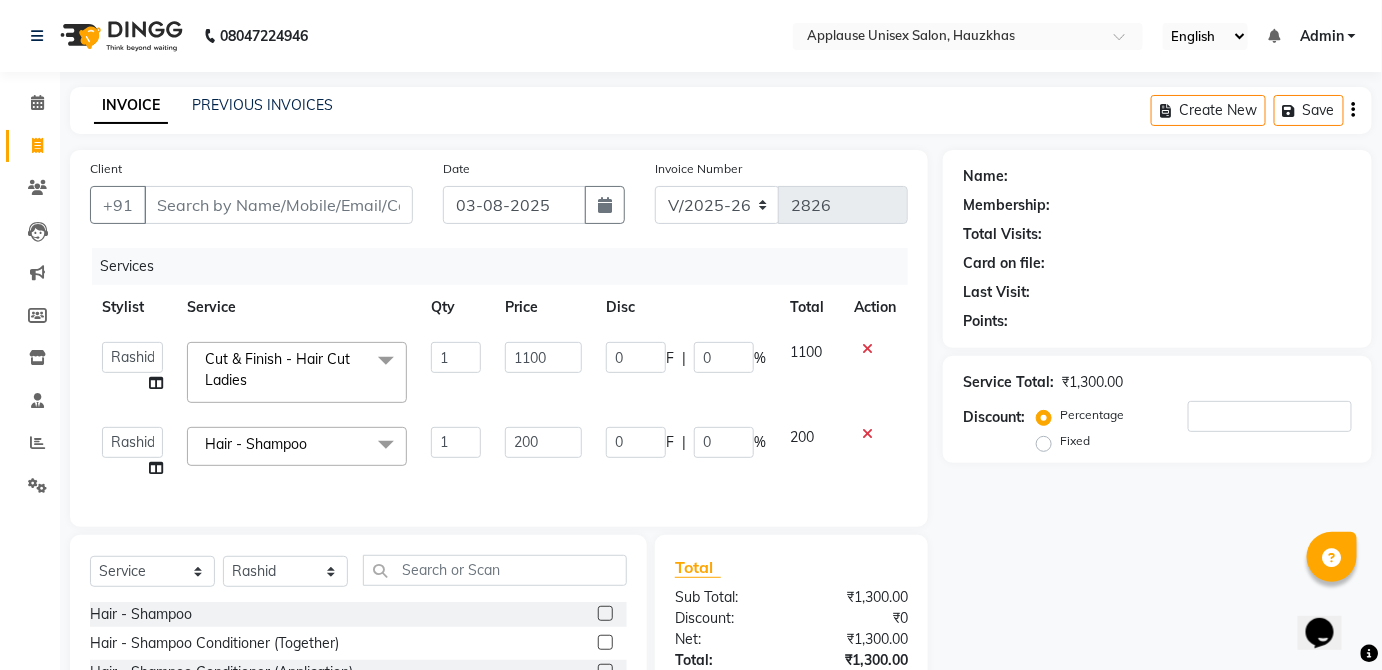 checkbox on "false" 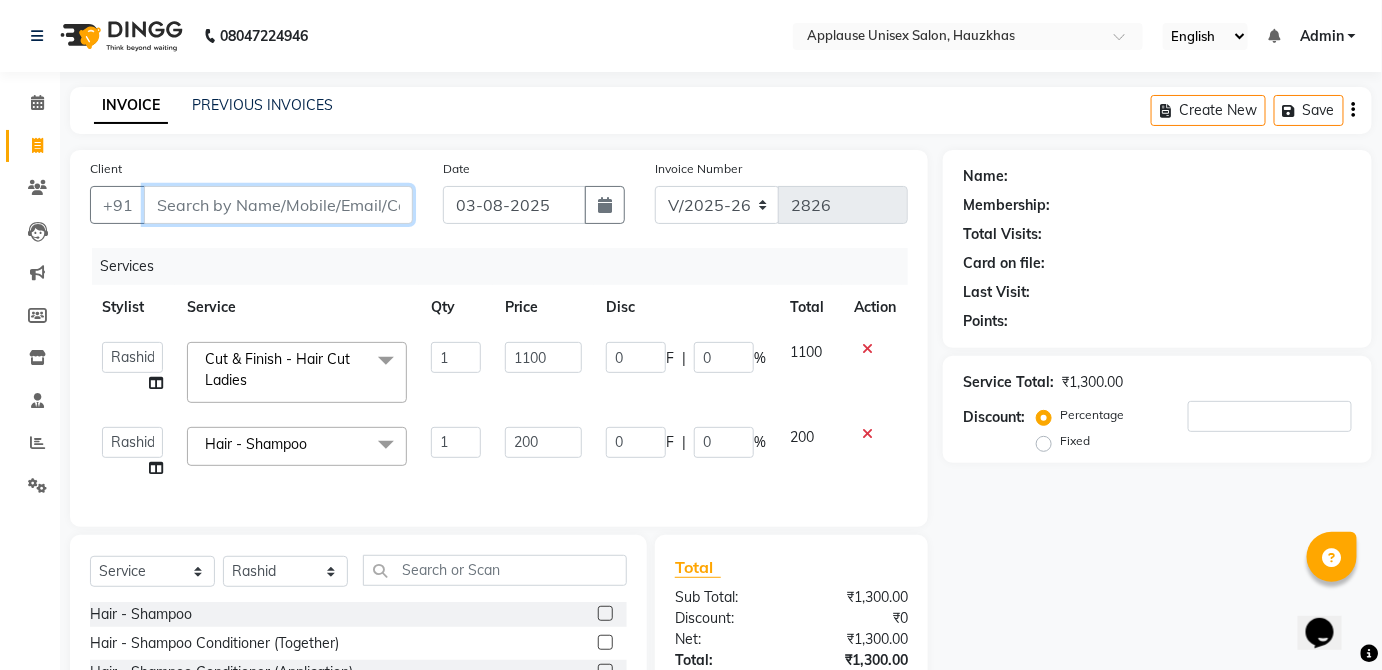 click on "Client" at bounding box center (278, 205) 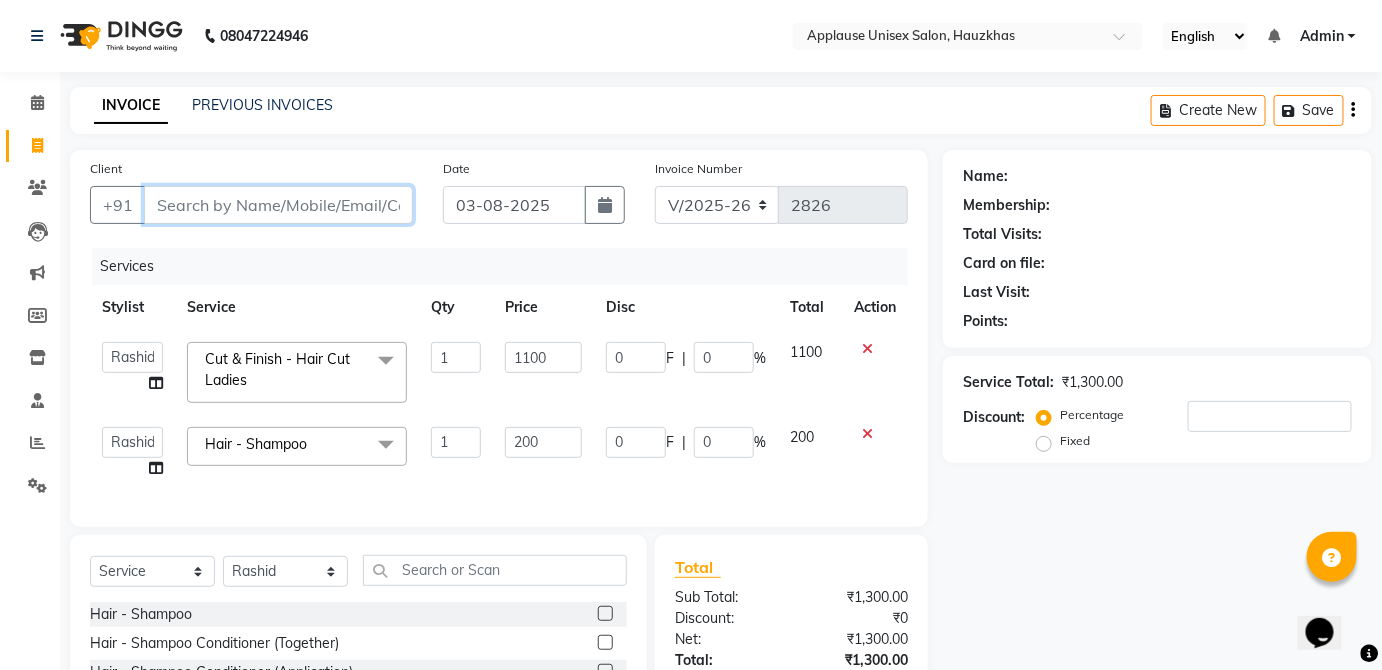 type on "9" 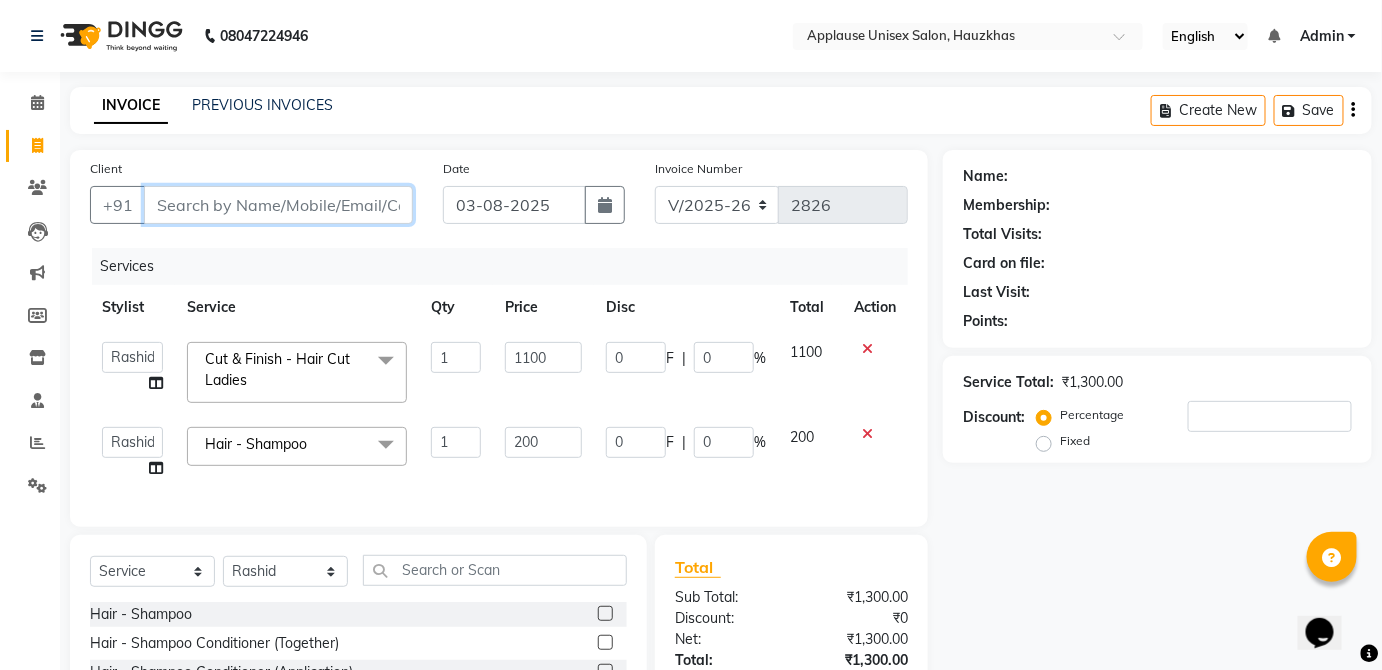 type on "0" 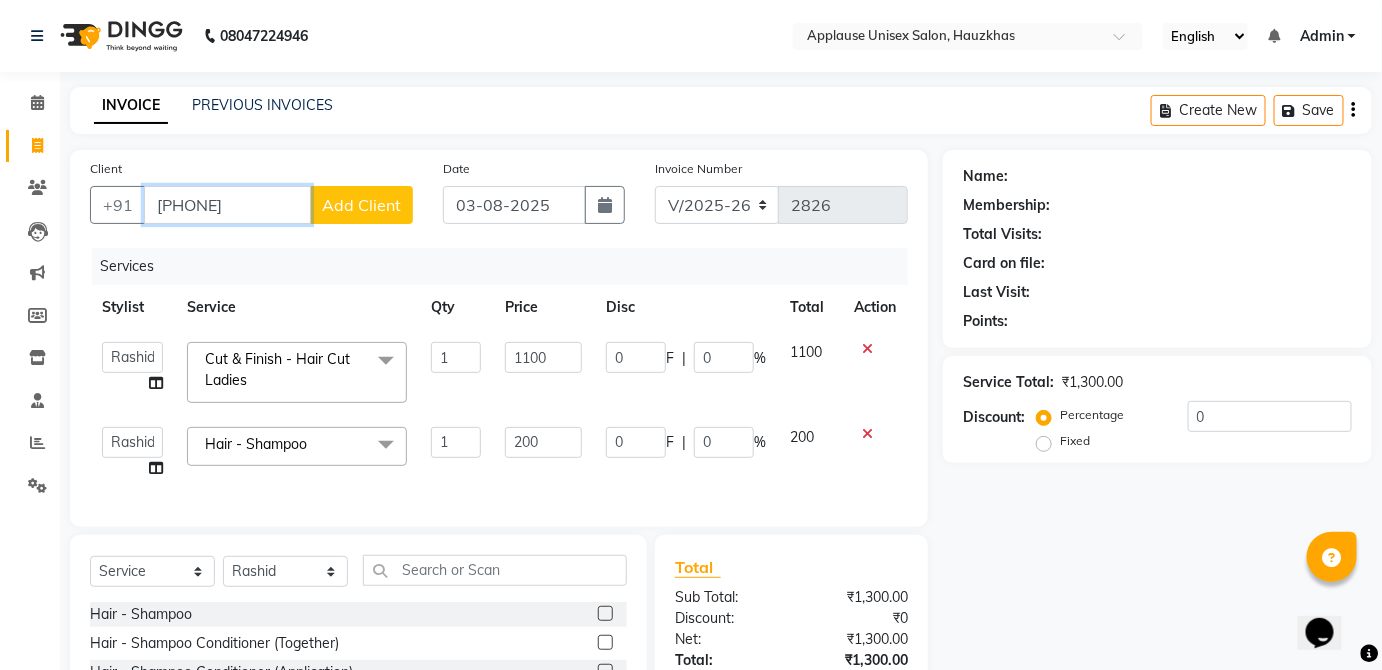 type on "[PHONE]" 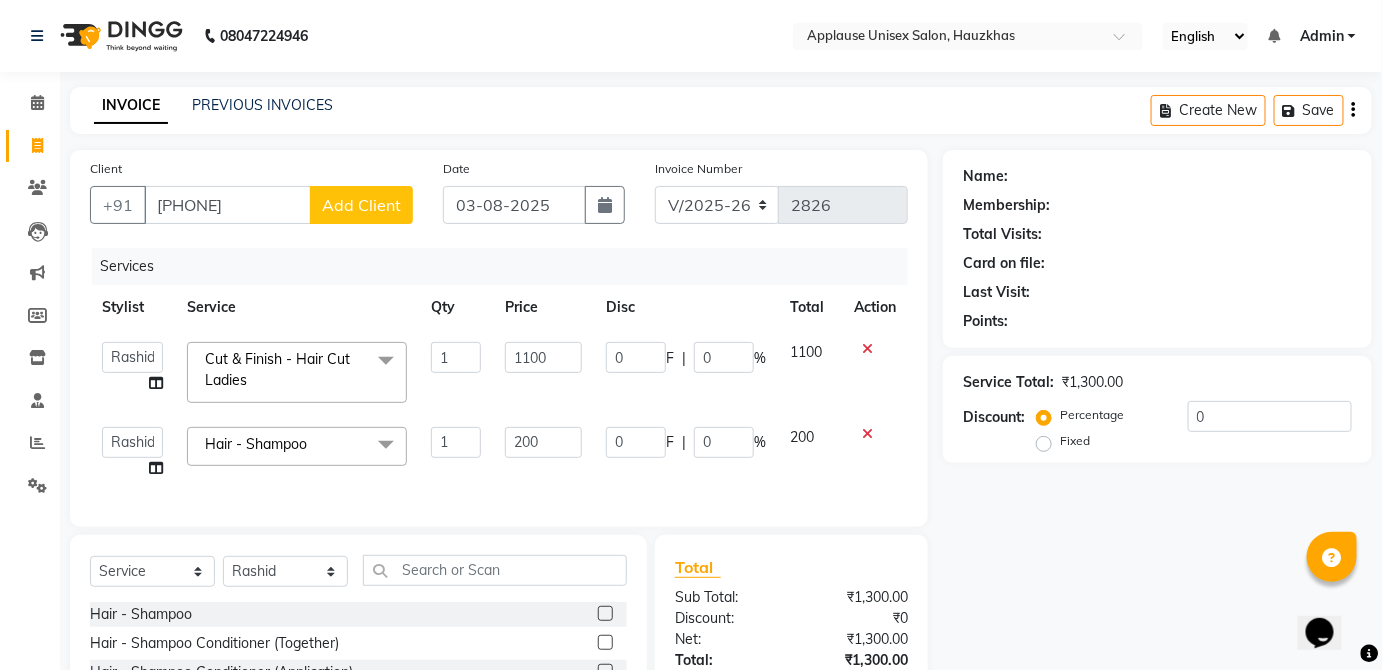 click on "Add Client" 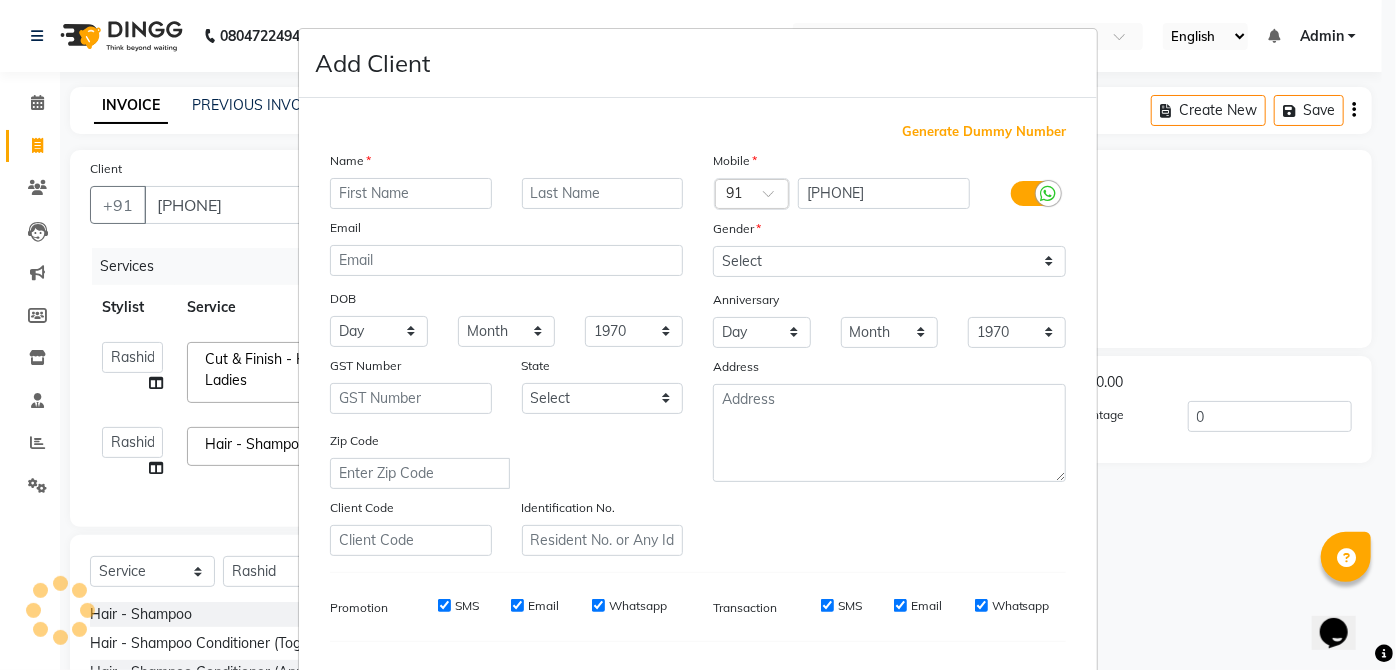 click at bounding box center (411, 193) 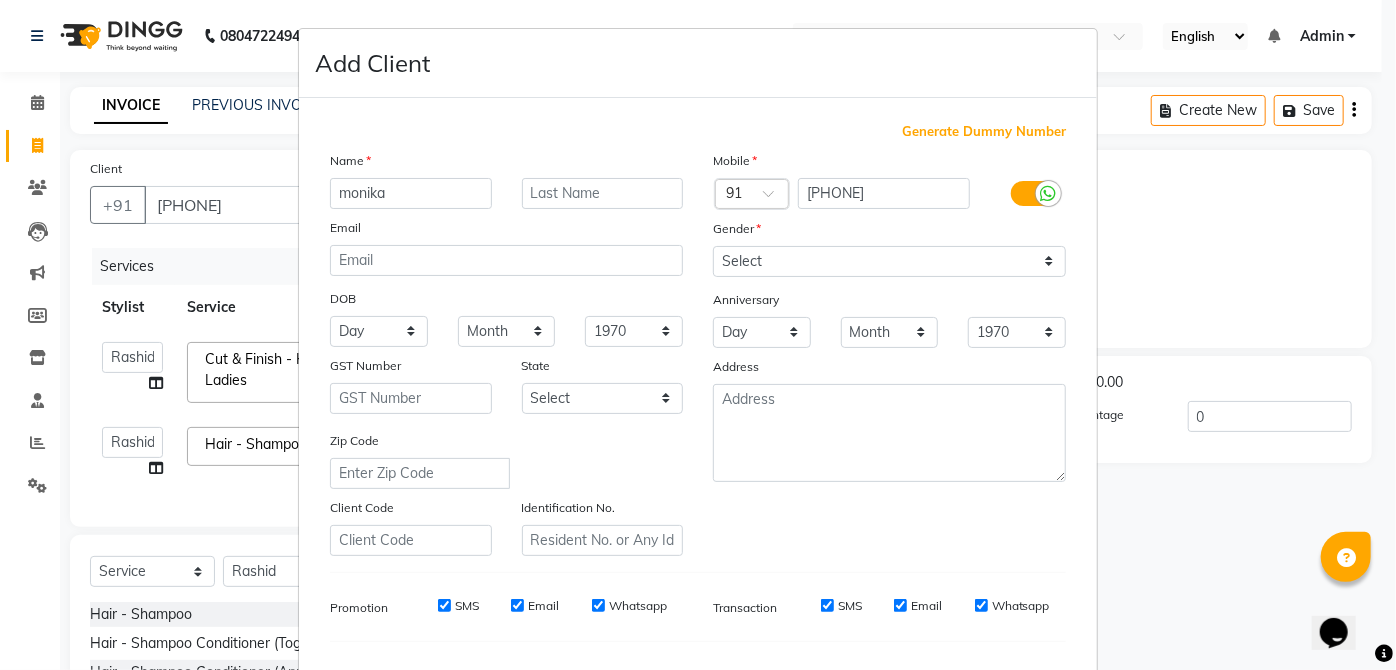 type on "monika" 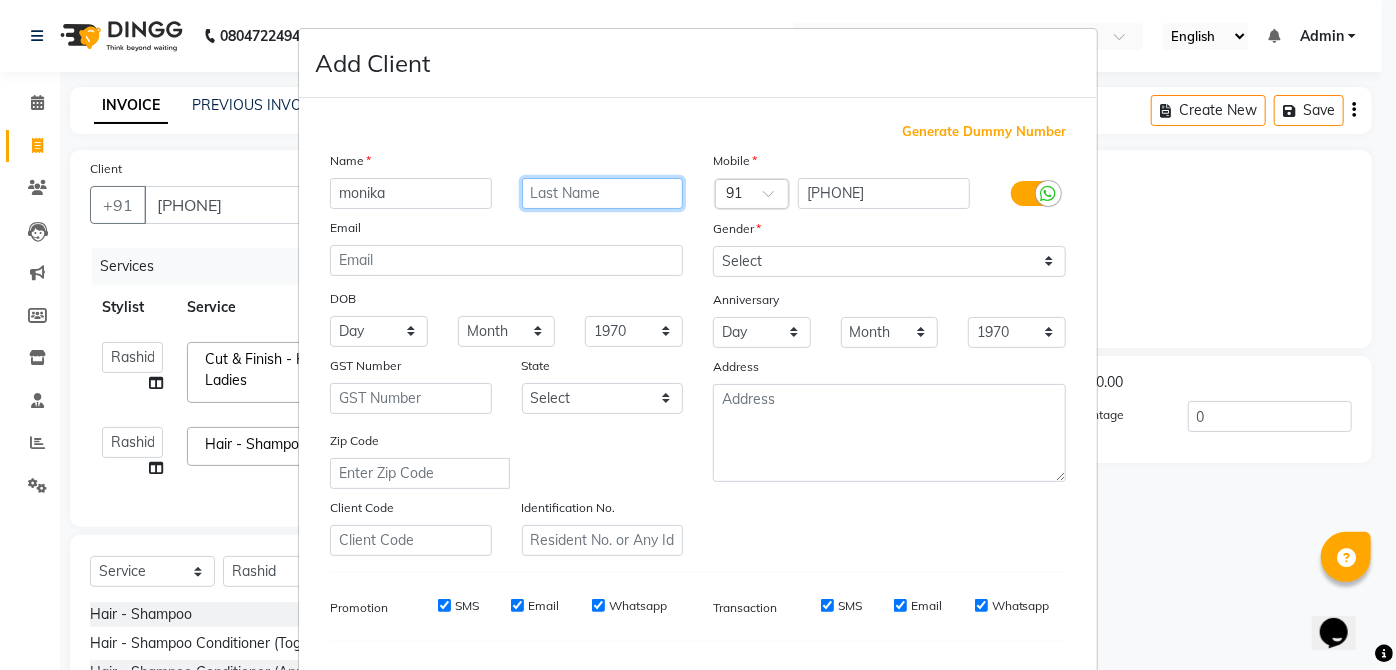 click at bounding box center [603, 193] 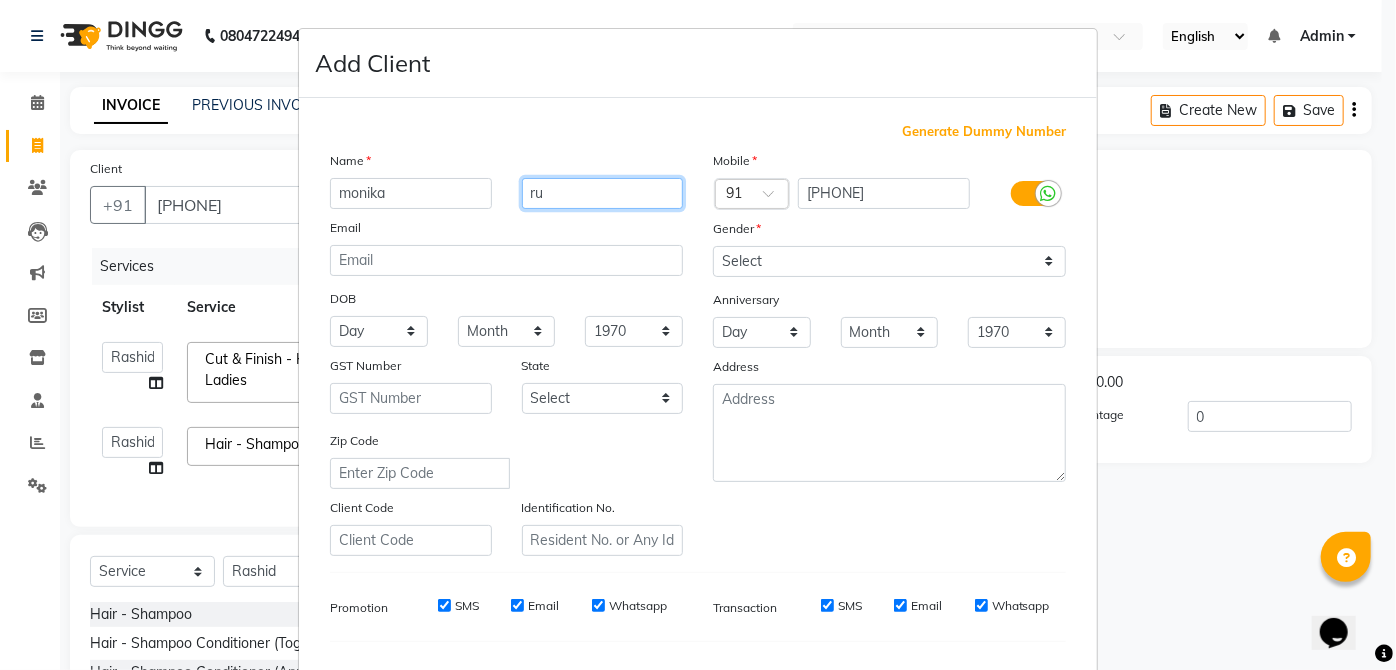 type on "r" 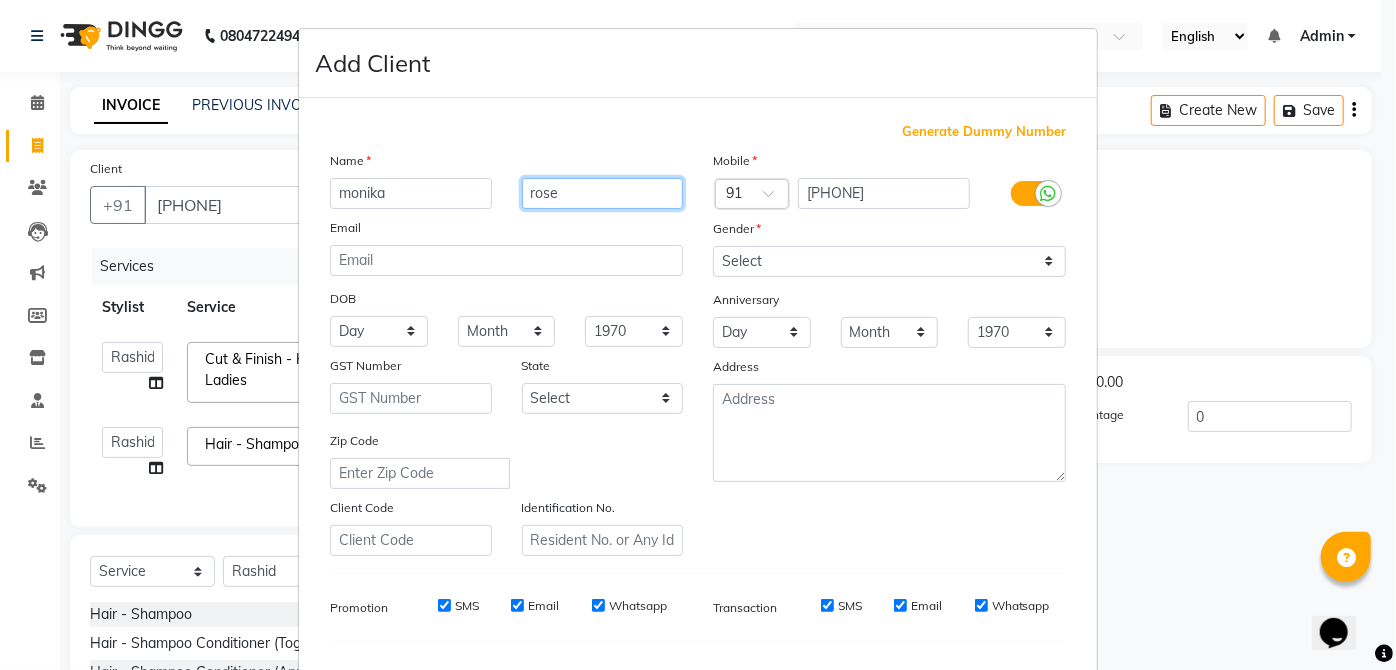 type on "rose" 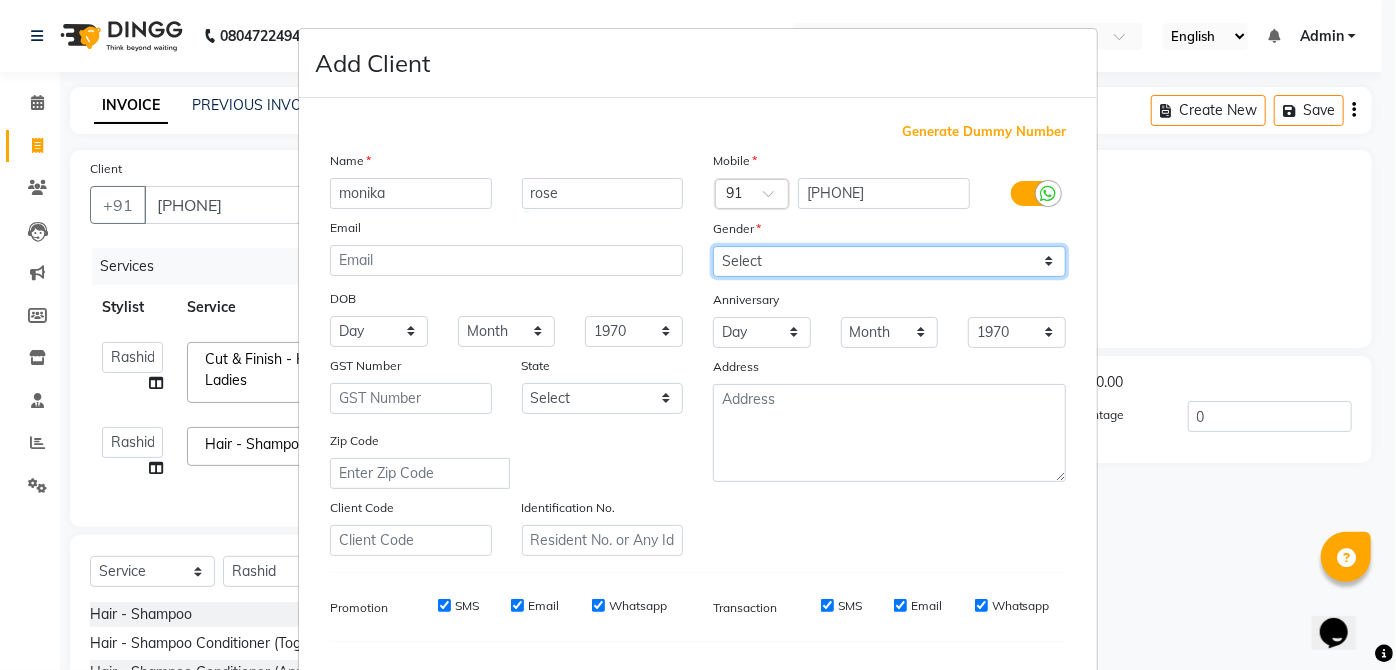 click on "Select Male Female Other Prefer Not To Say" at bounding box center (889, 261) 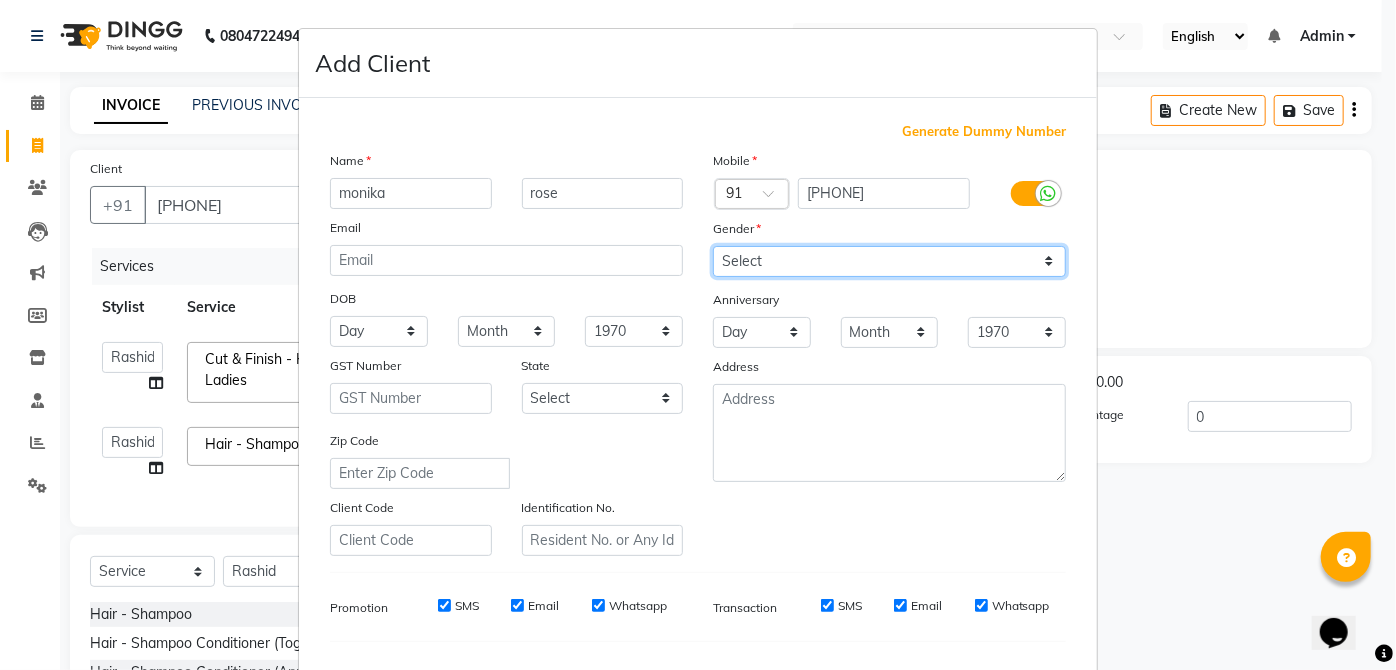 select on "female" 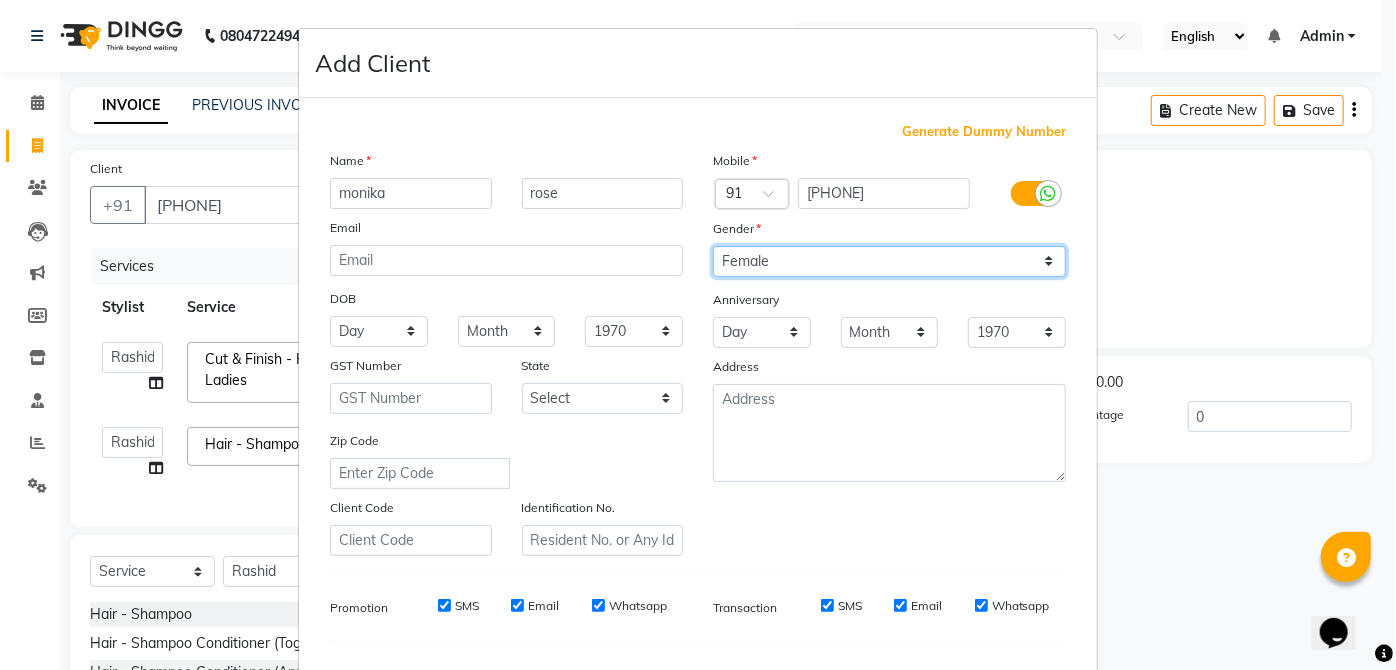 click on "Select Male Female Other Prefer Not To Say" at bounding box center [889, 261] 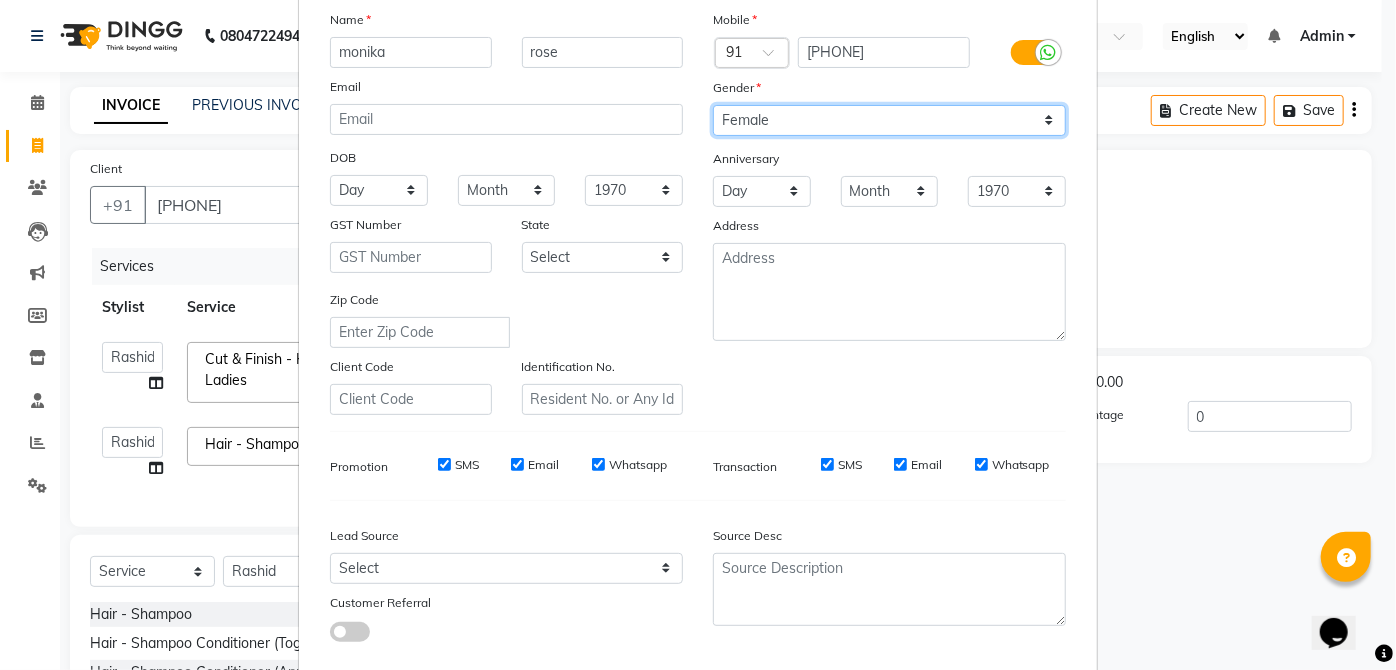scroll, scrollTop: 251, scrollLeft: 0, axis: vertical 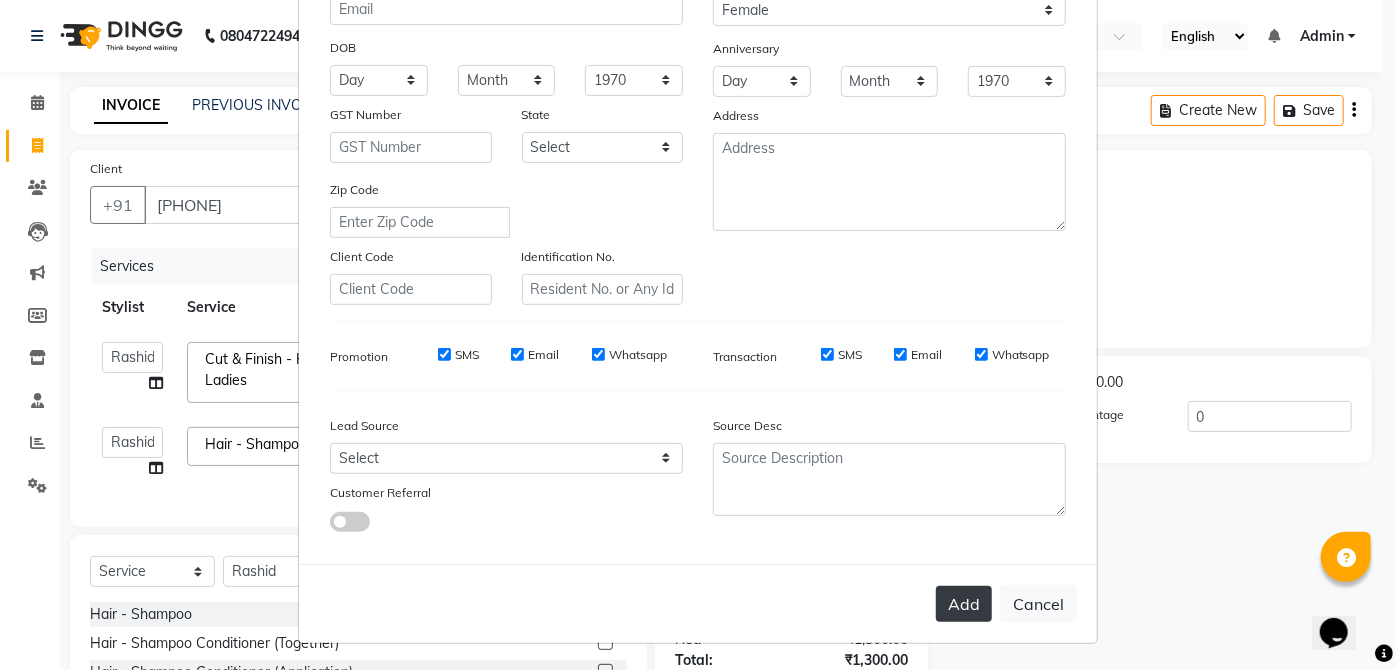 click on "Add" at bounding box center [964, 604] 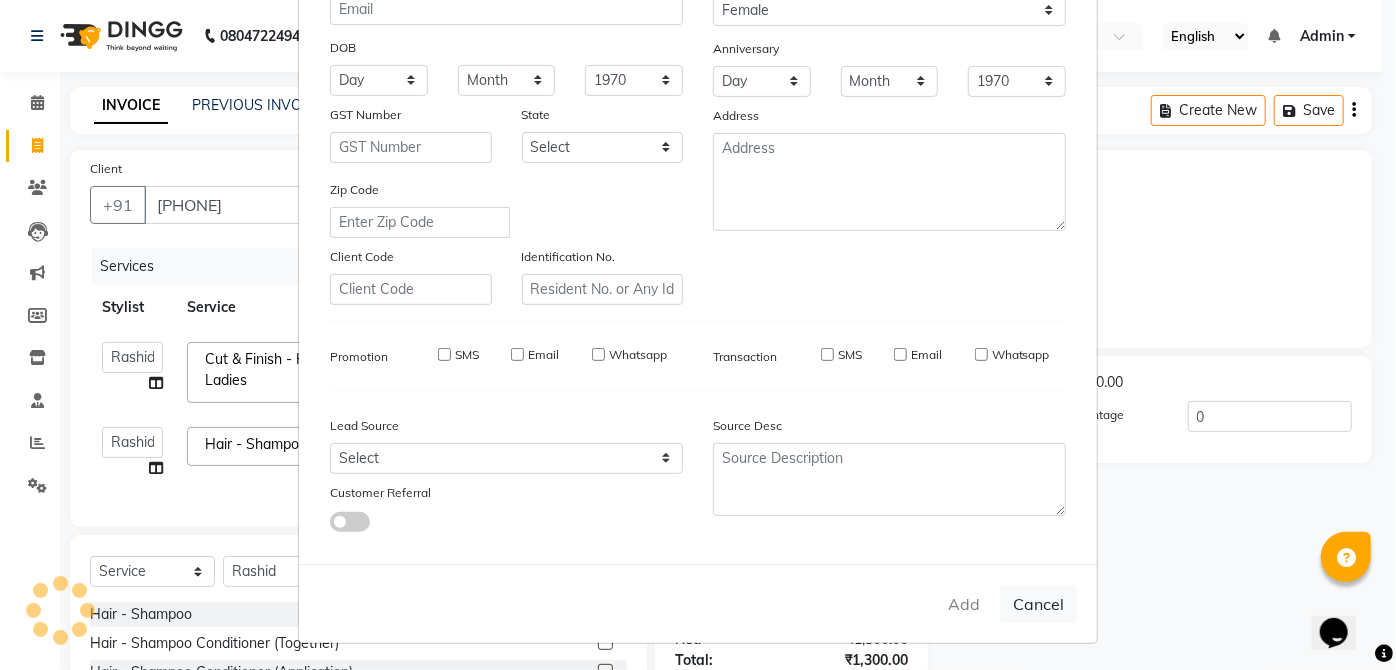 type 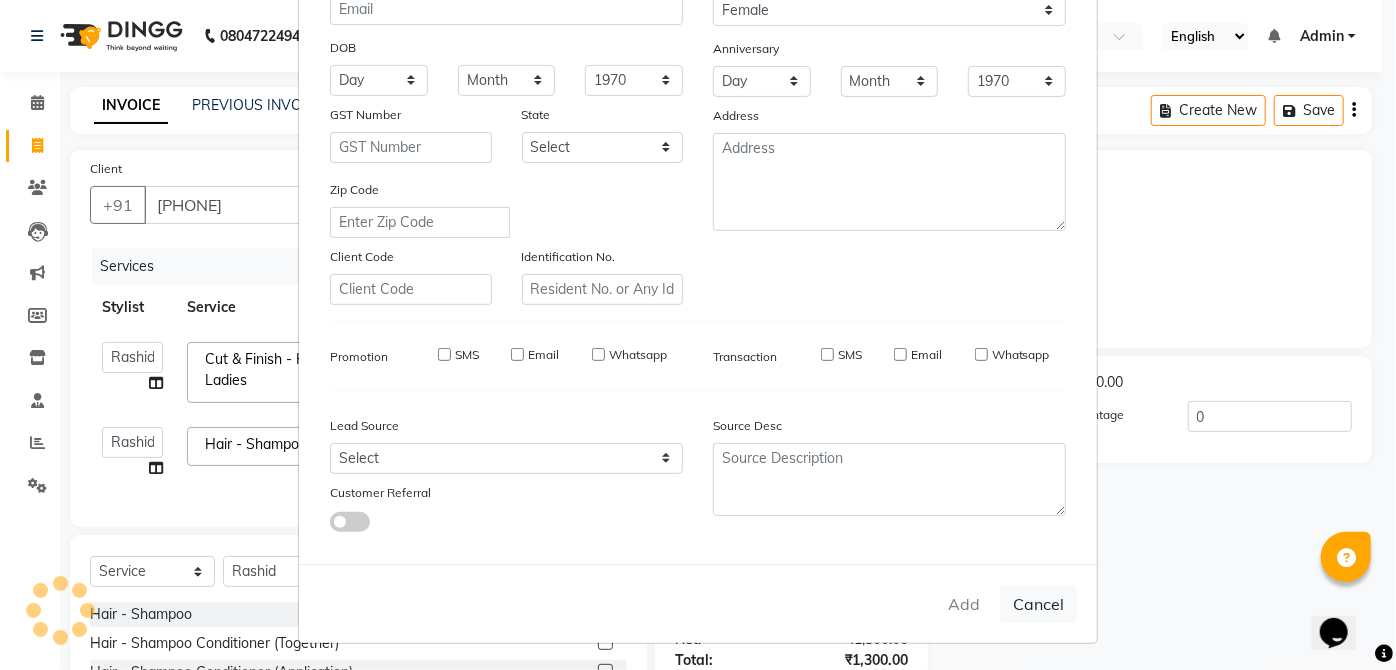 checkbox on "false" 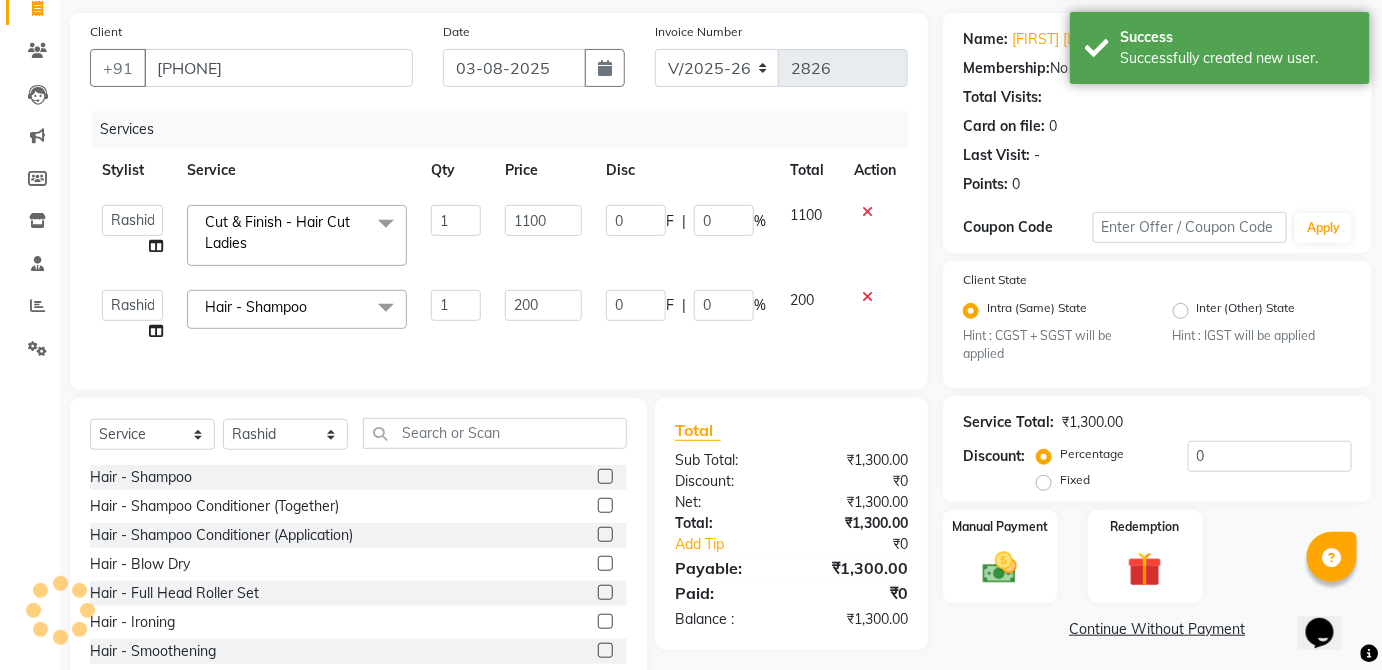 scroll, scrollTop: 202, scrollLeft: 0, axis: vertical 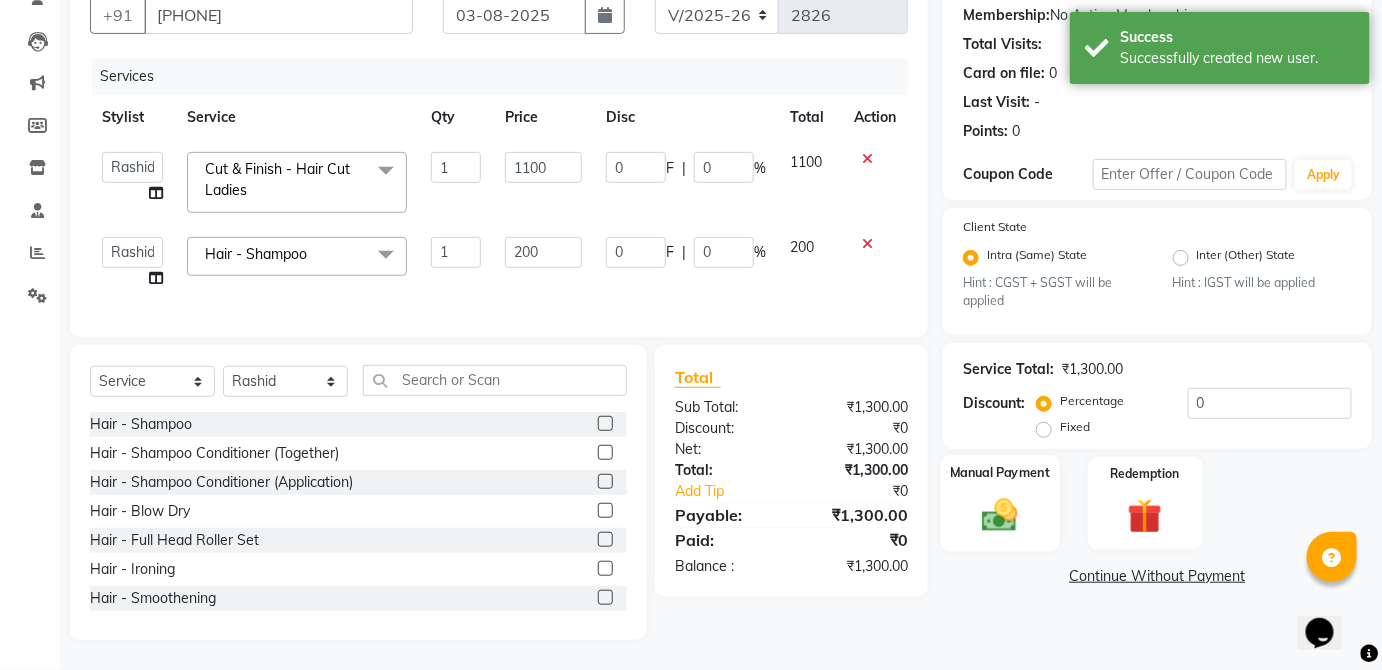 click 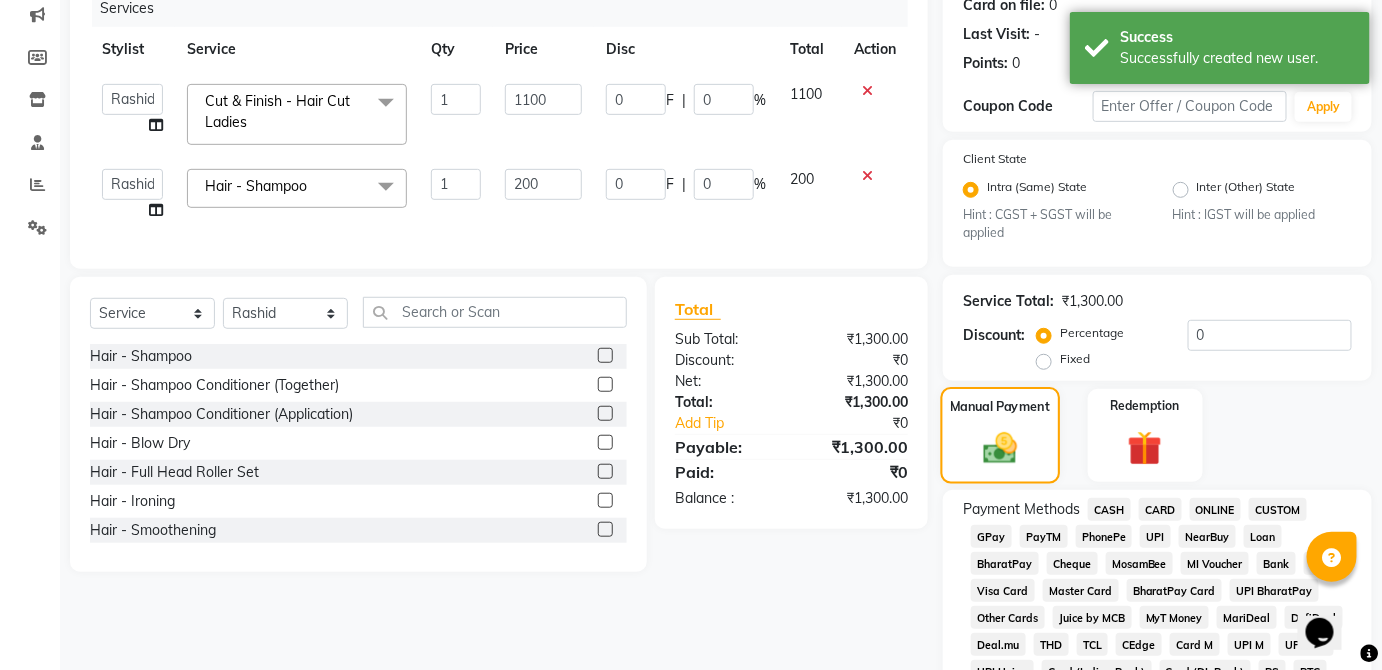 scroll, scrollTop: 286, scrollLeft: 0, axis: vertical 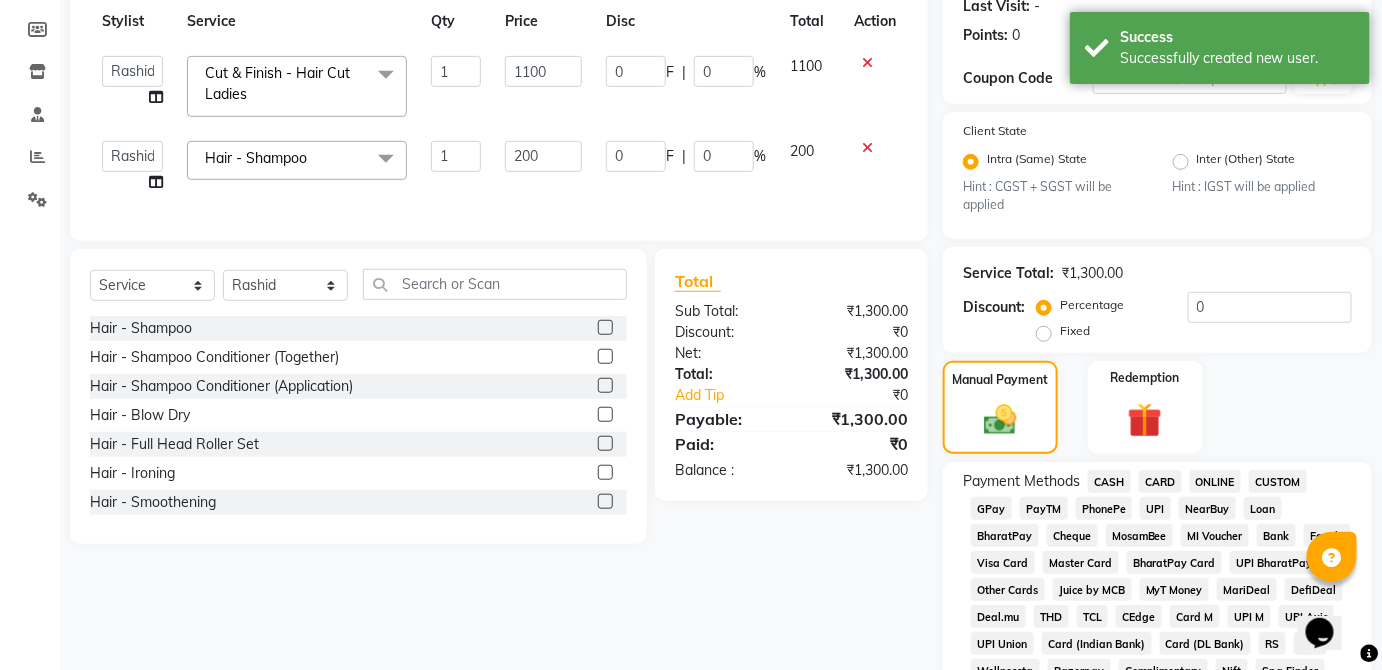 click on "UPI" 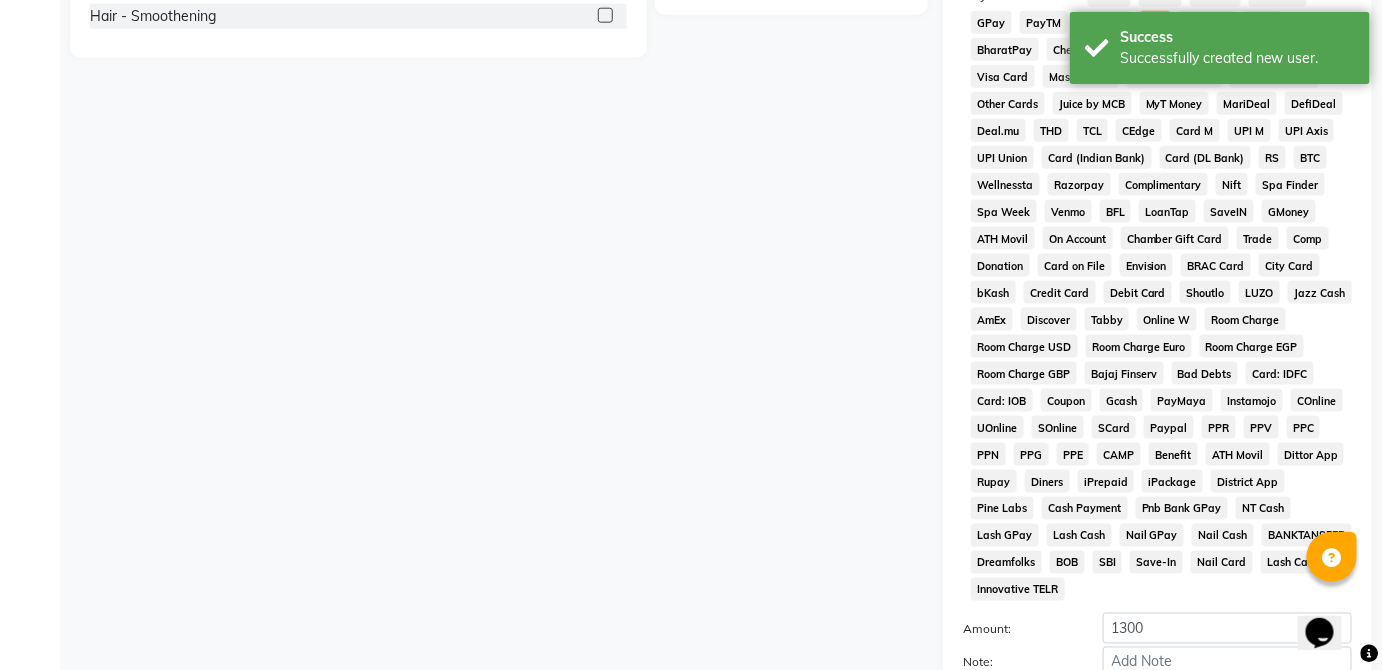 scroll, scrollTop: 943, scrollLeft: 0, axis: vertical 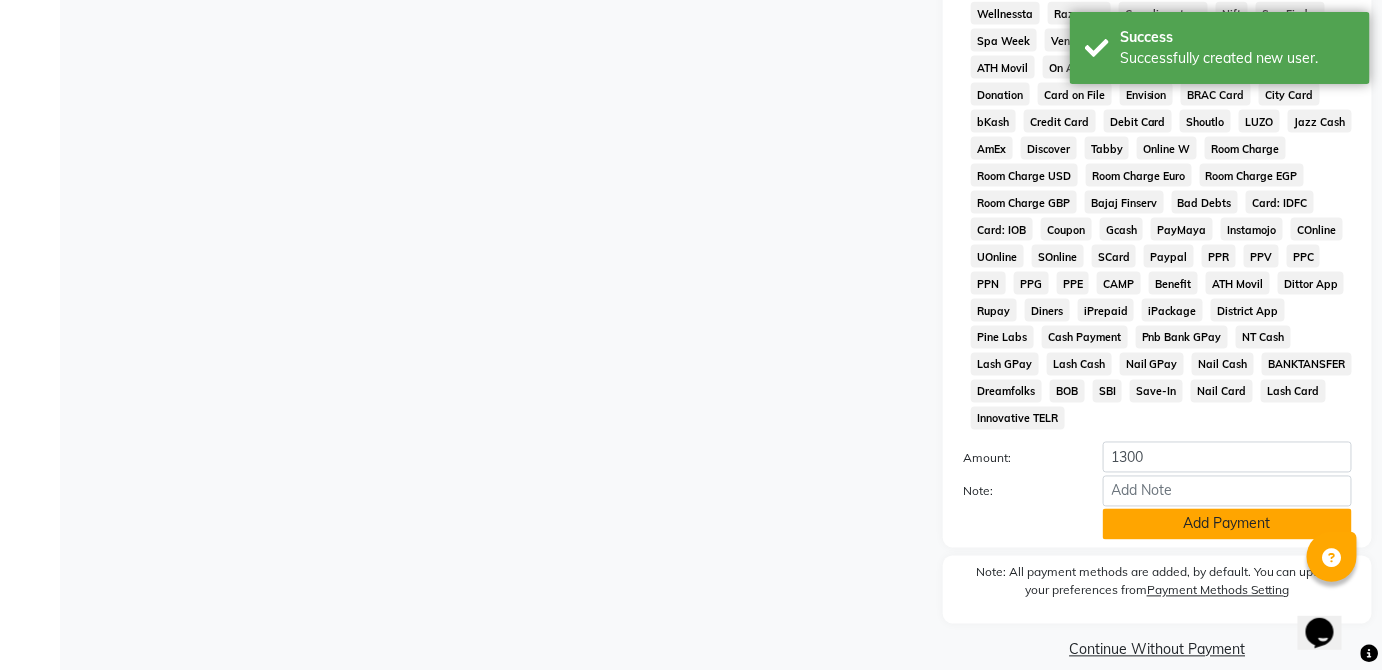 click on "Add Payment" 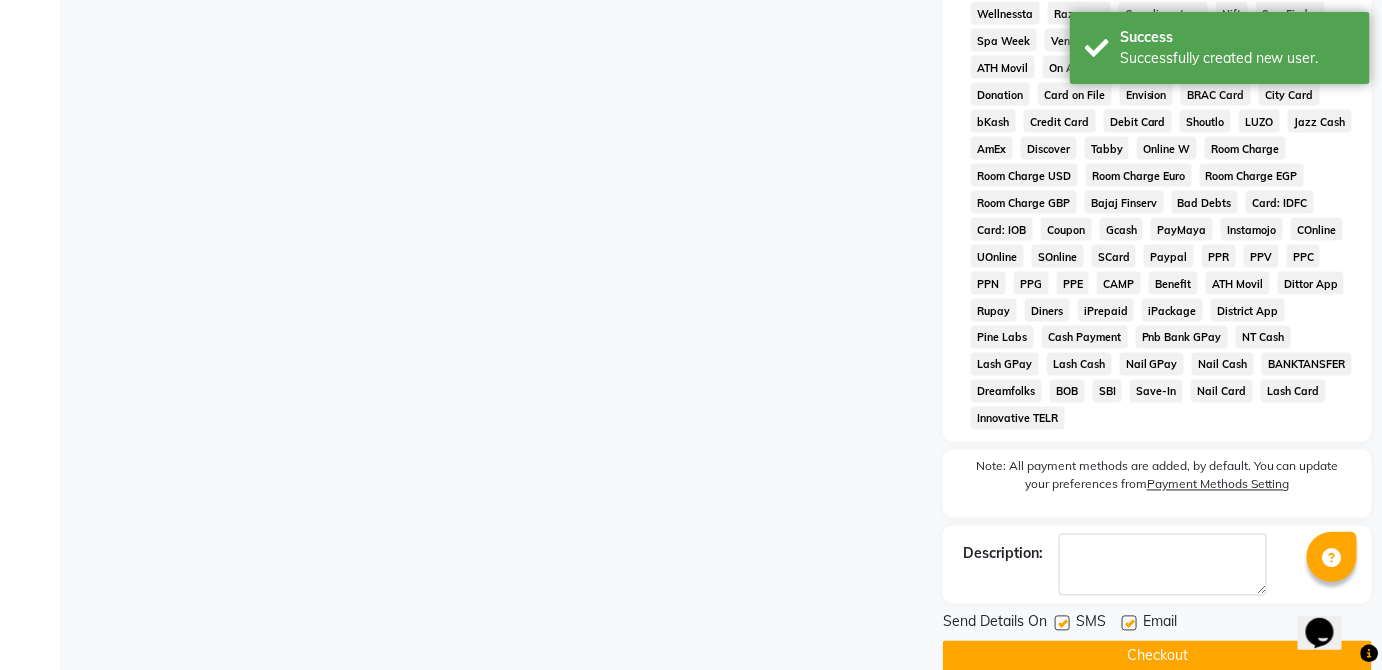 click on "Checkout" 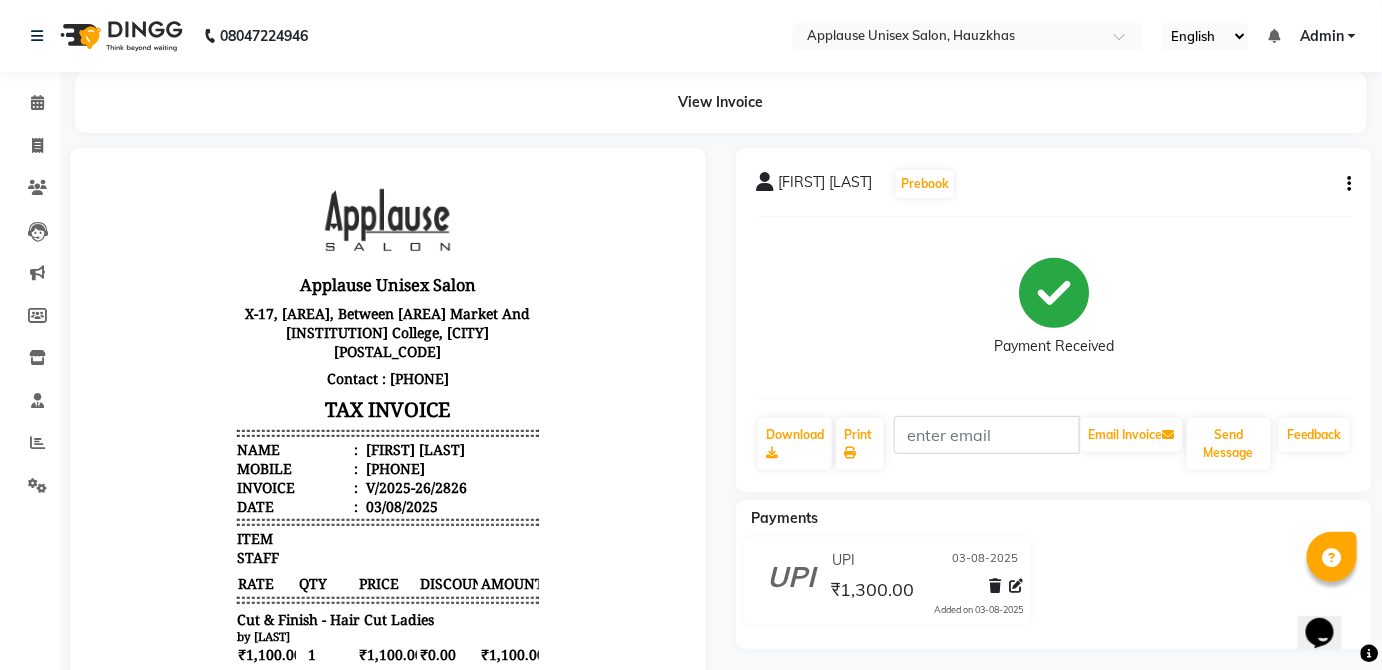 scroll, scrollTop: 51, scrollLeft: 0, axis: vertical 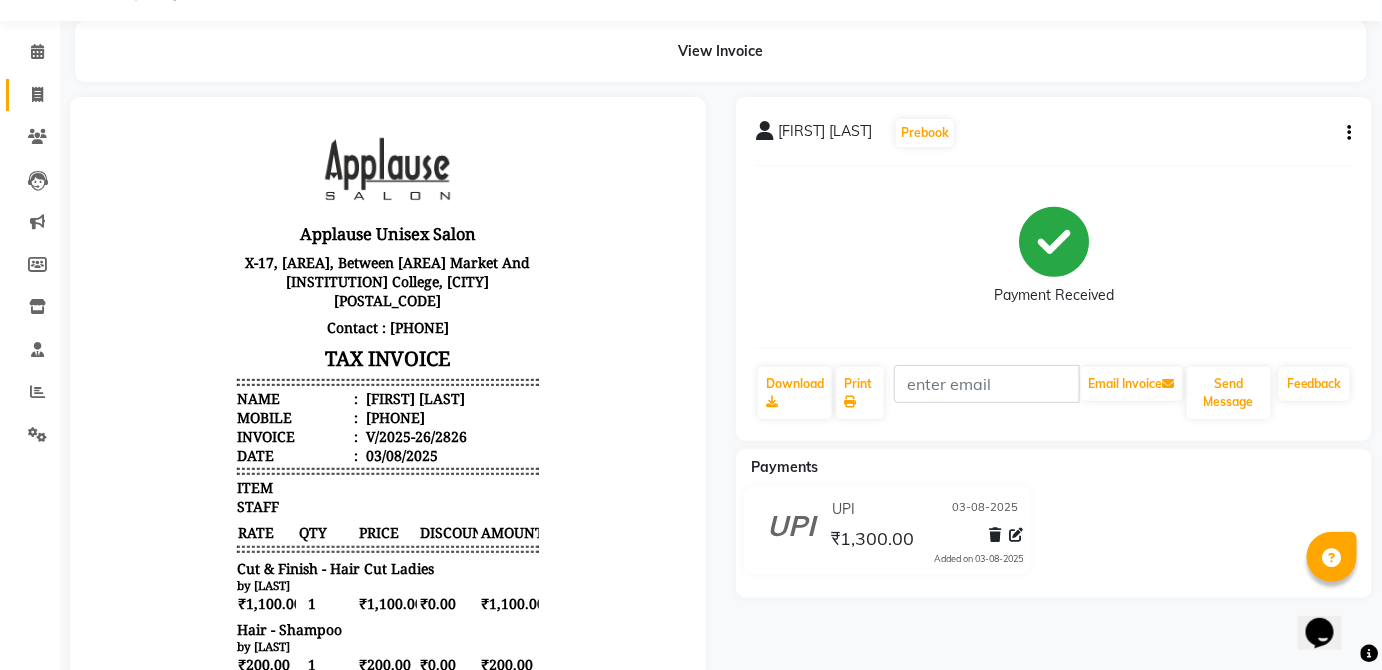 click 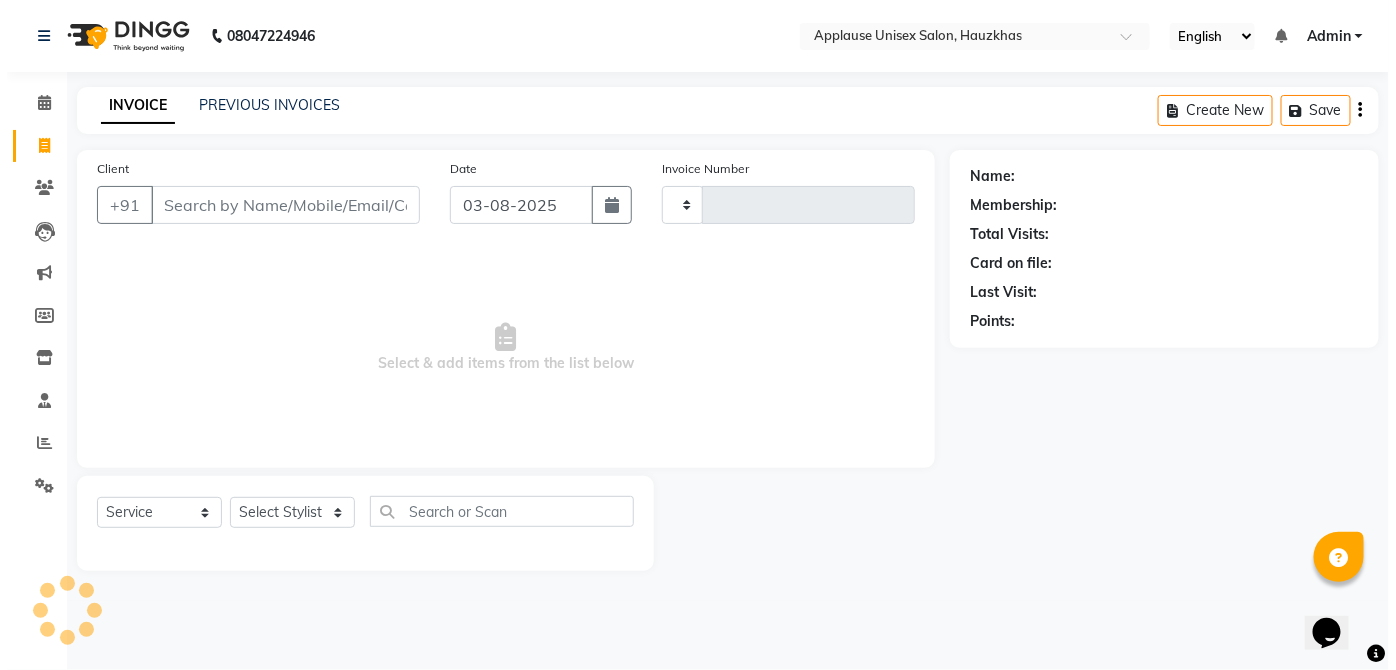 scroll, scrollTop: 0, scrollLeft: 0, axis: both 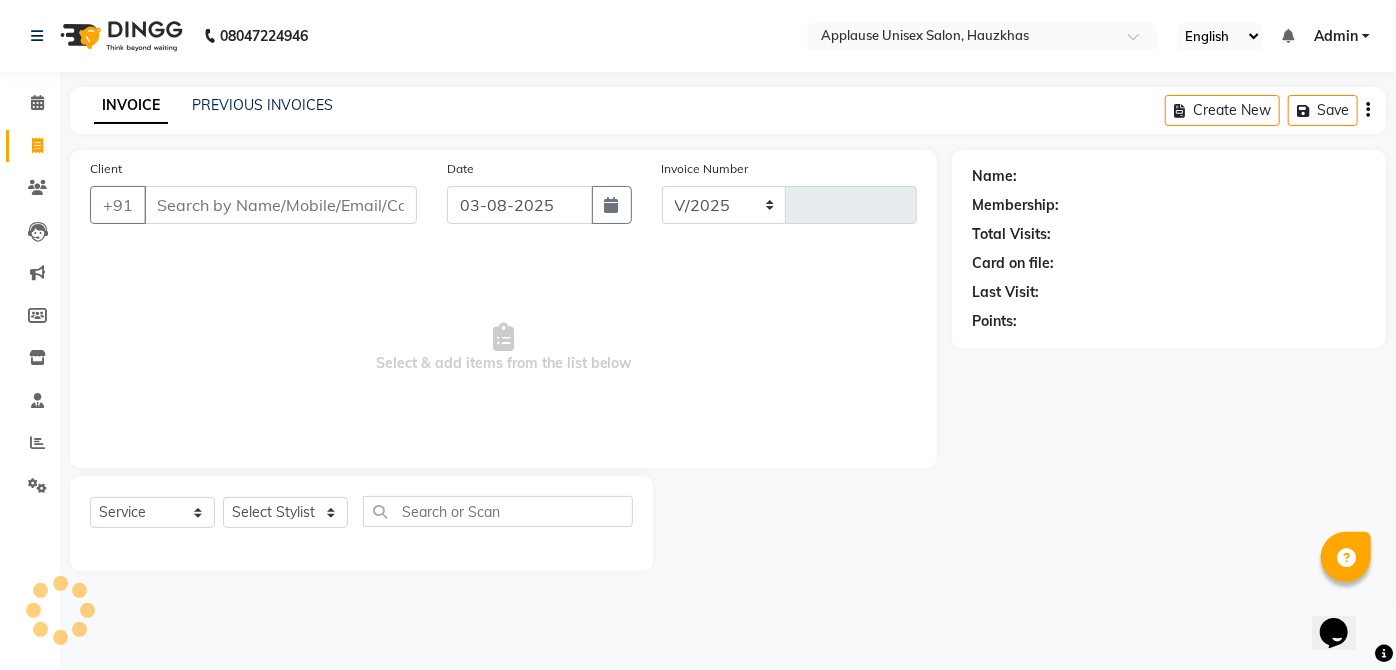 select on "5082" 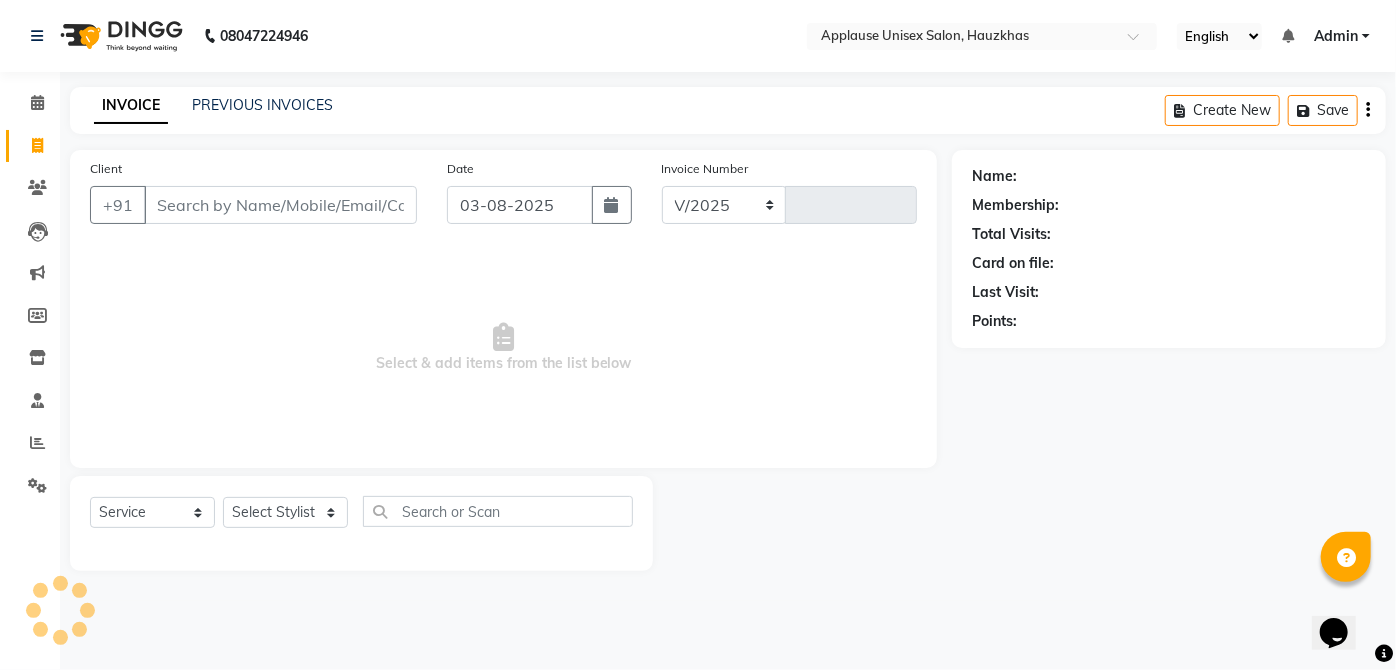 type on "2827" 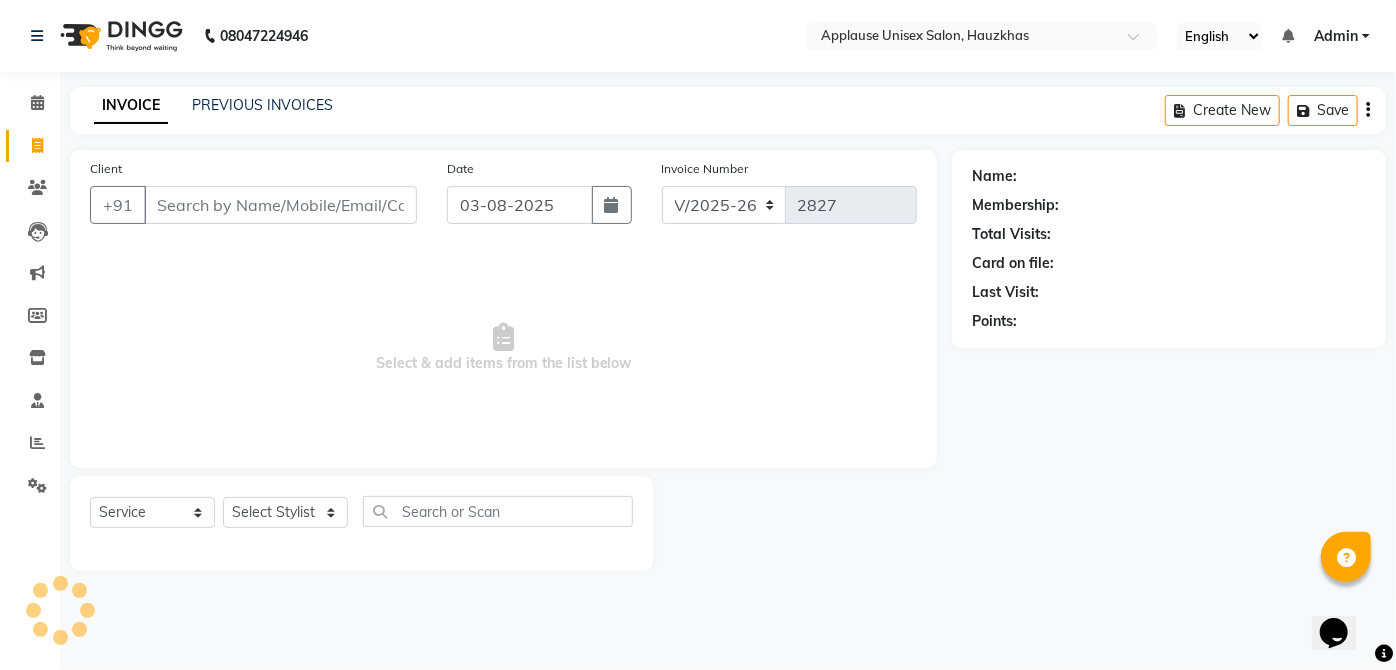 click on "[PHONE] Select Location × [BRAND] Unisex Salon, [AREA] Calendar Invoice Clients Leads Marketing Members Inventory Staff Reports Settings Completed InProgress Upcoming Dropped Tentative Check-In Confirm Bookings Generate Report Segments Page Builder INVOICE PREVIOUS INVOICES Create New Save Client +91 Date 03-08-2025 Invoice Number V/2025 V/2025-26 2827 Select & add items from the list below Select Service Product Membership Package Voucher Prepaid Gift Card Select Stylist Name: Membership: Total Visits: Card on file: Last Visit: Points:" at bounding box center (698, 335) 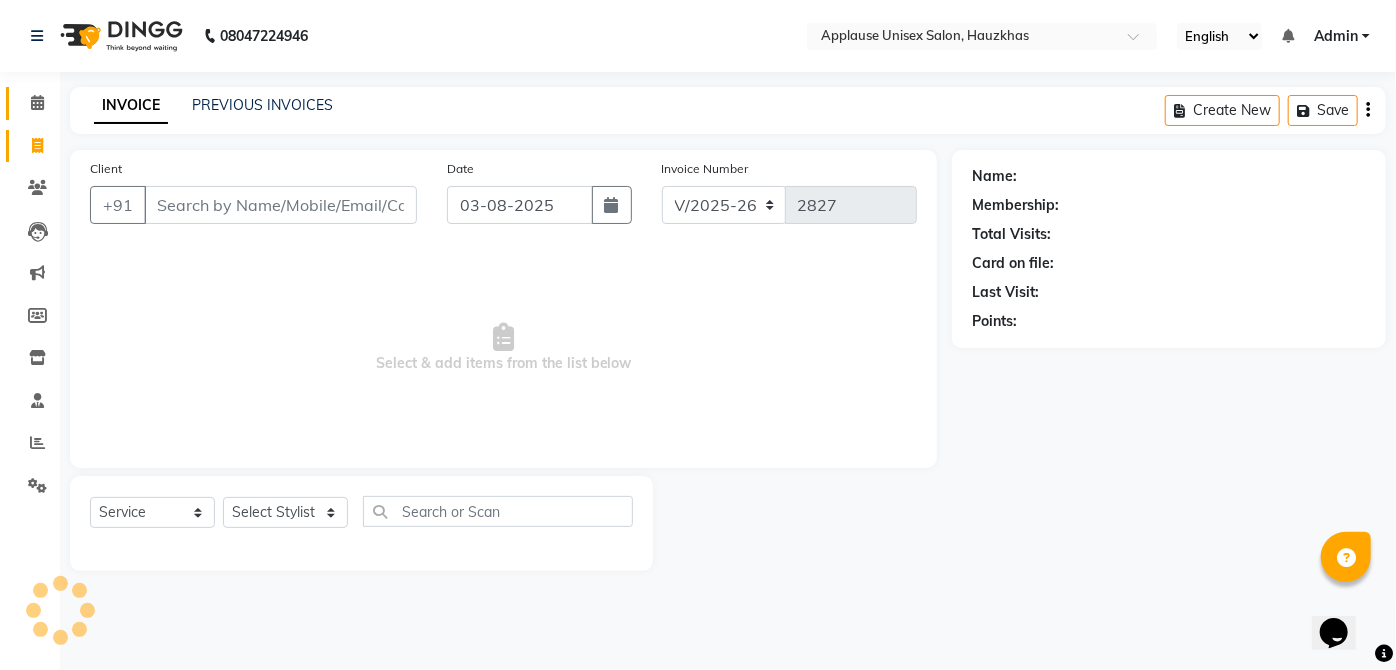 click 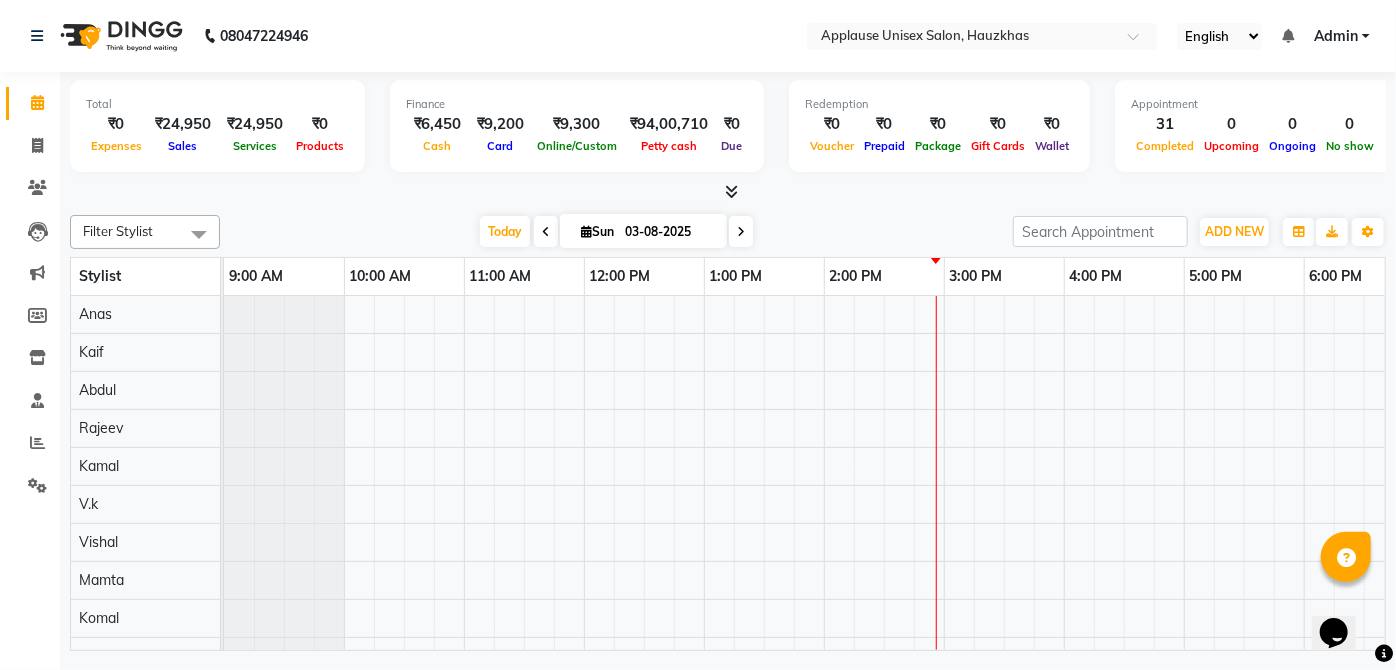scroll, scrollTop: 0, scrollLeft: 0, axis: both 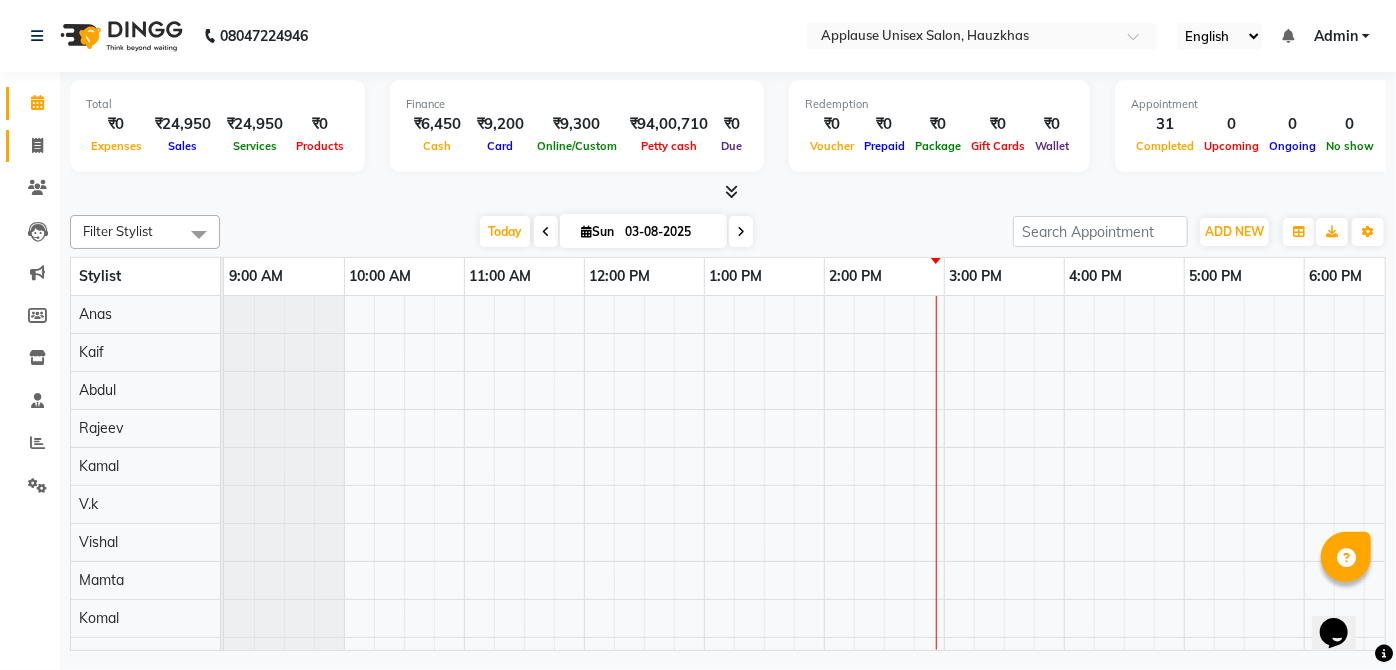 click 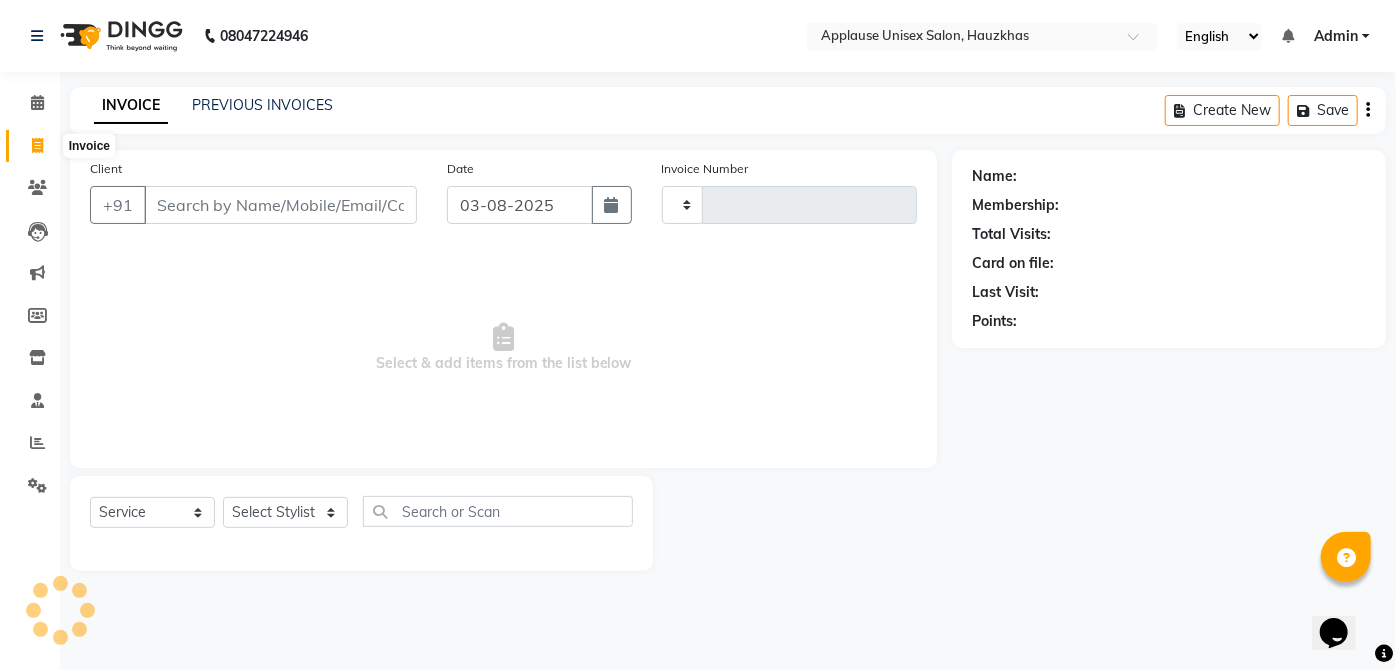 type on "2827" 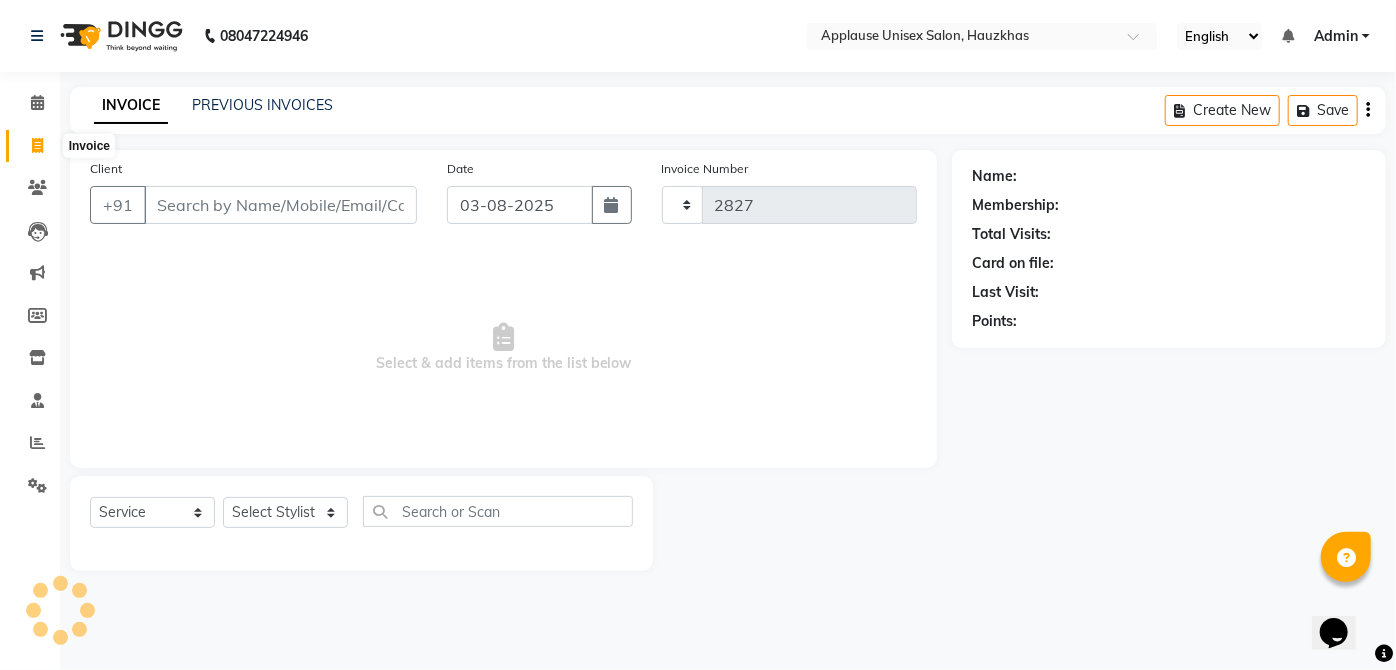 select on "5082" 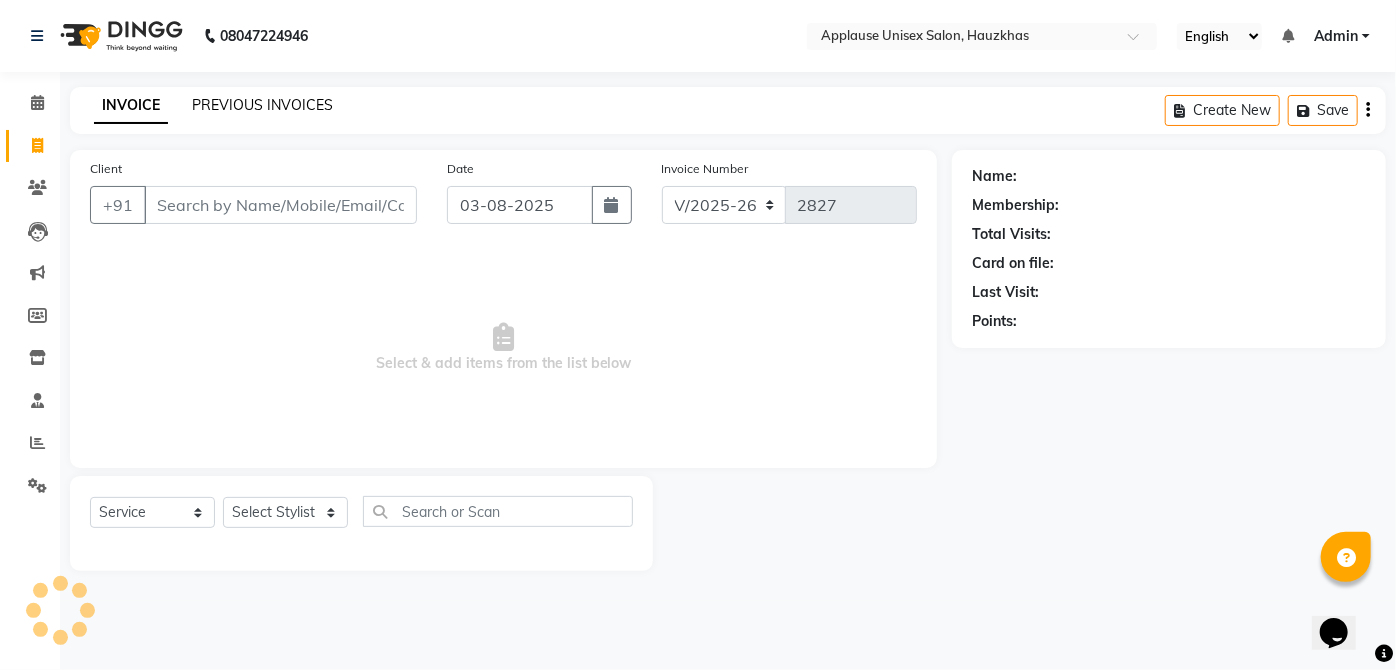 click on "PREVIOUS INVOICES" 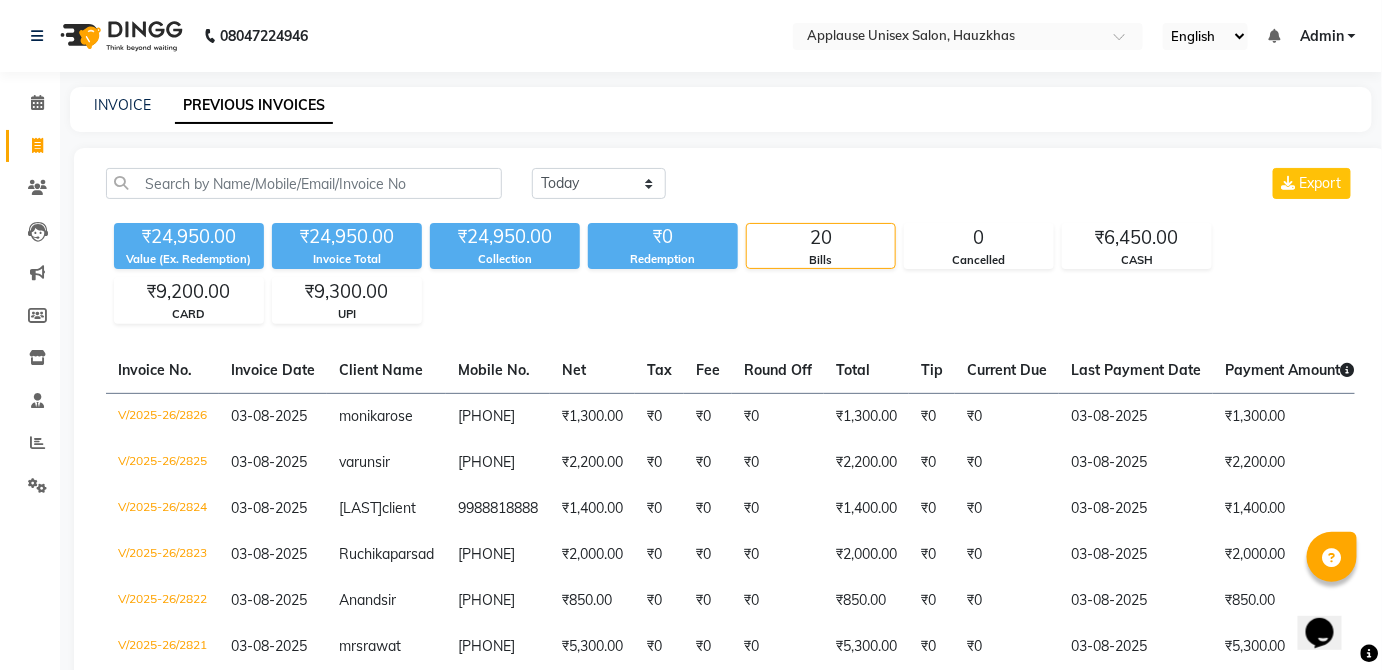 scroll, scrollTop: 0, scrollLeft: 15, axis: horizontal 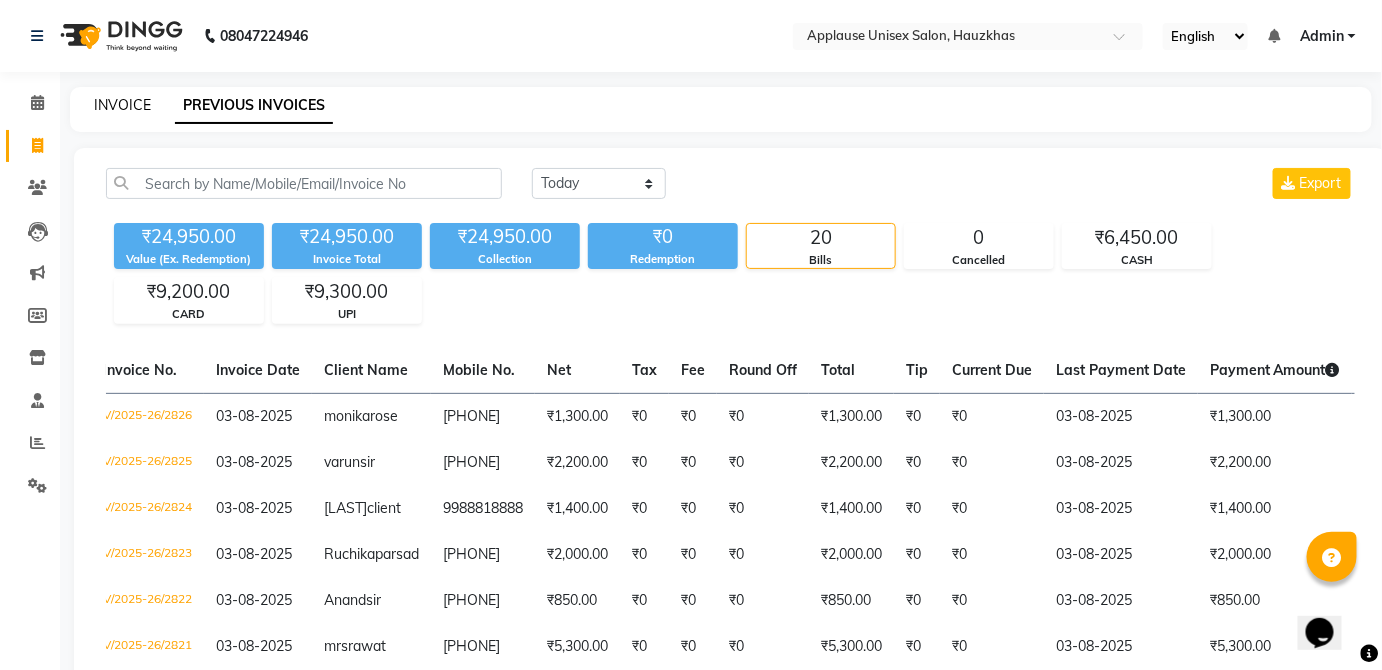 click on "INVOICE" 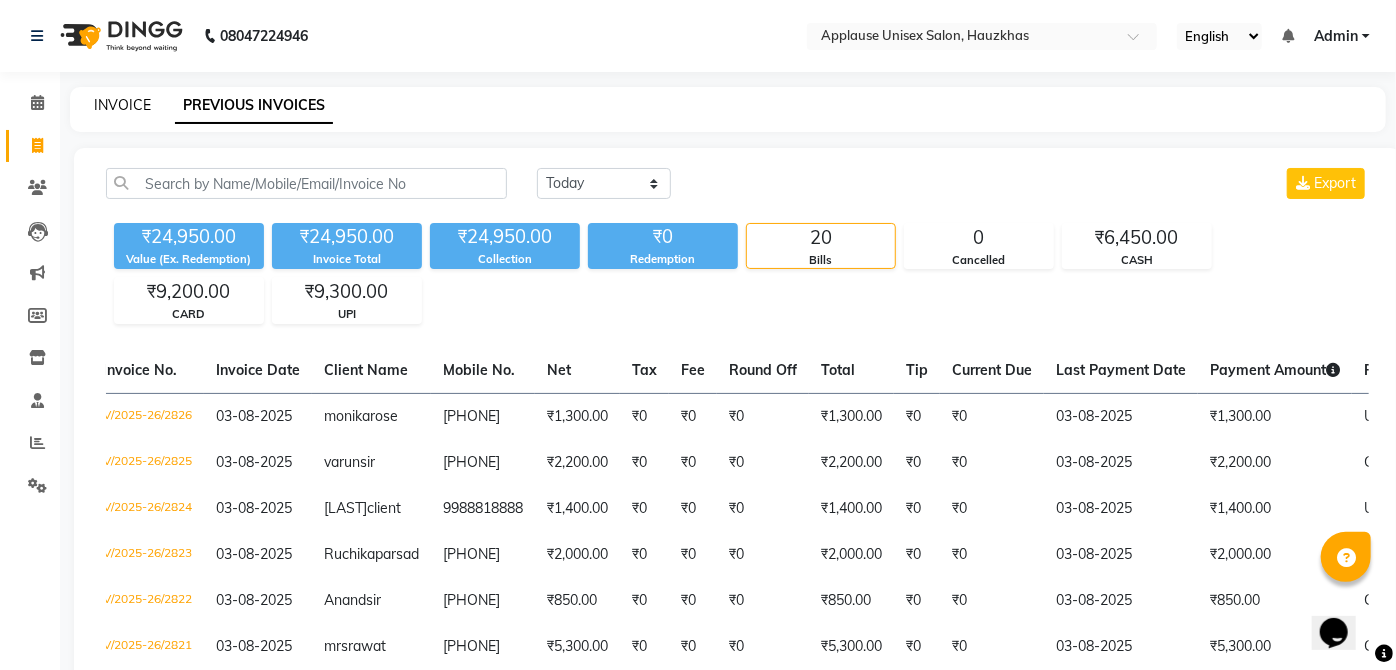 select on "5082" 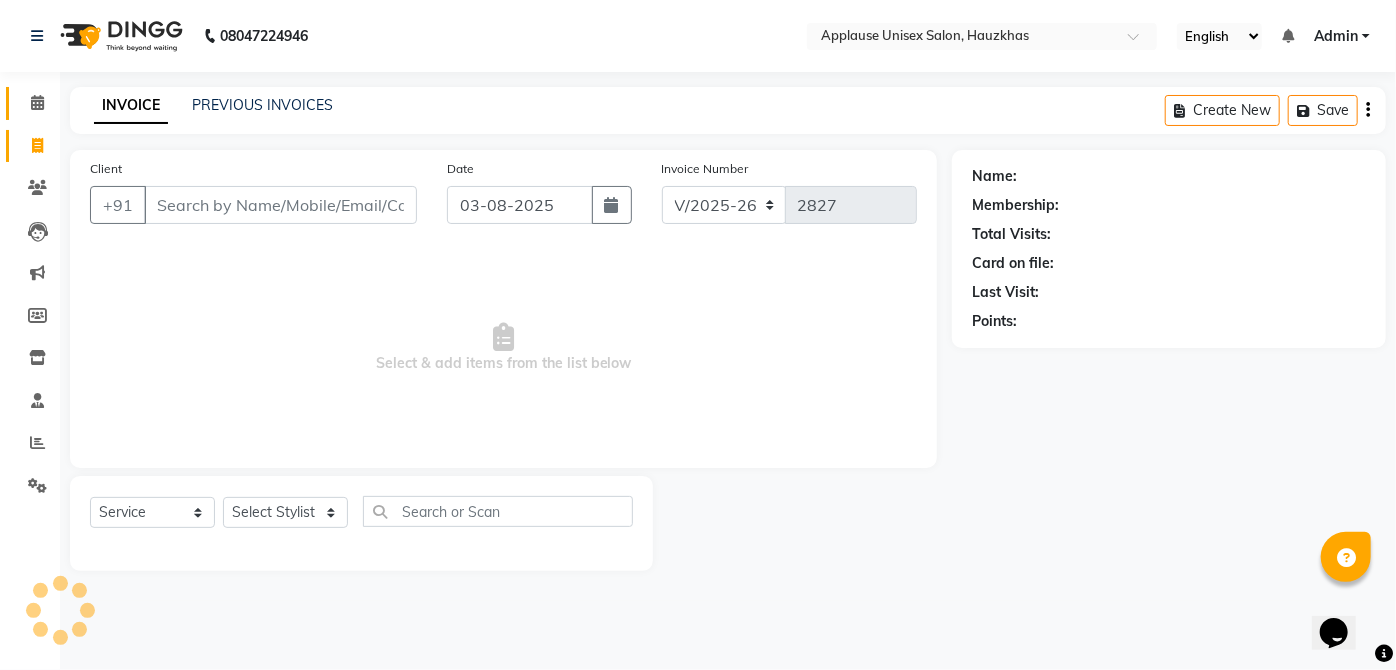 click on "Calendar" 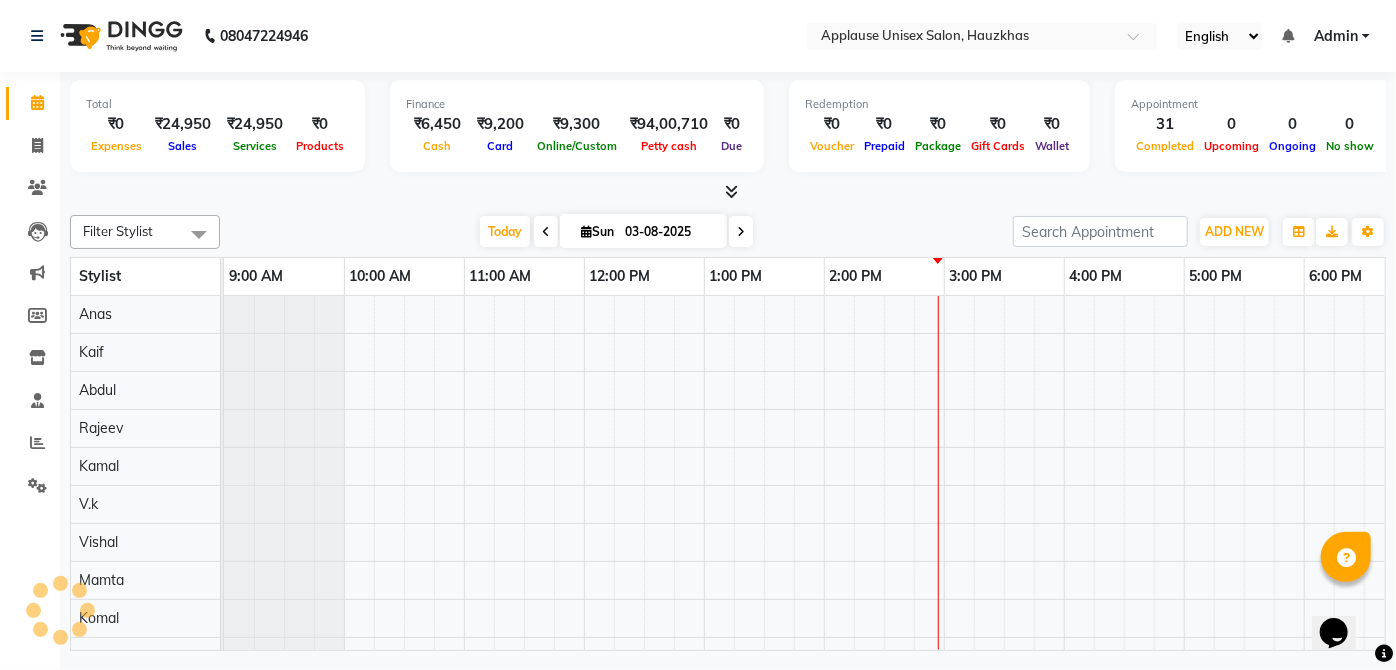 scroll, scrollTop: 0, scrollLeft: 397, axis: horizontal 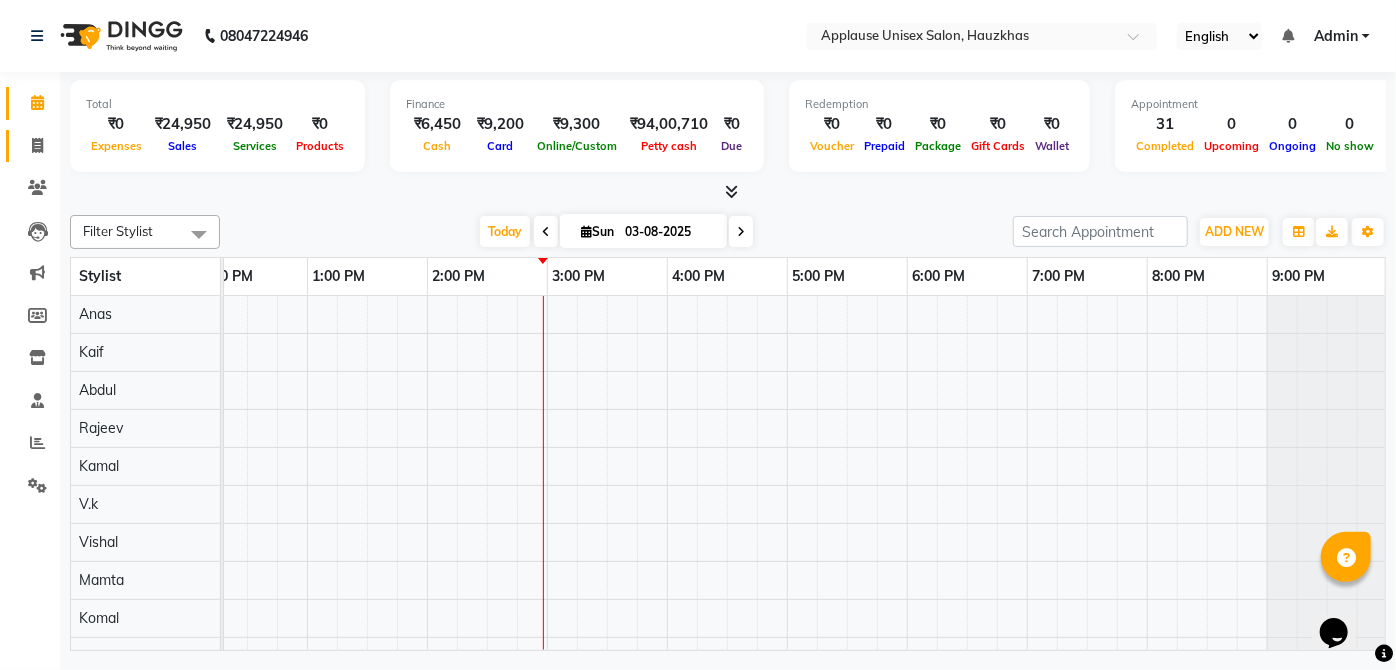 click 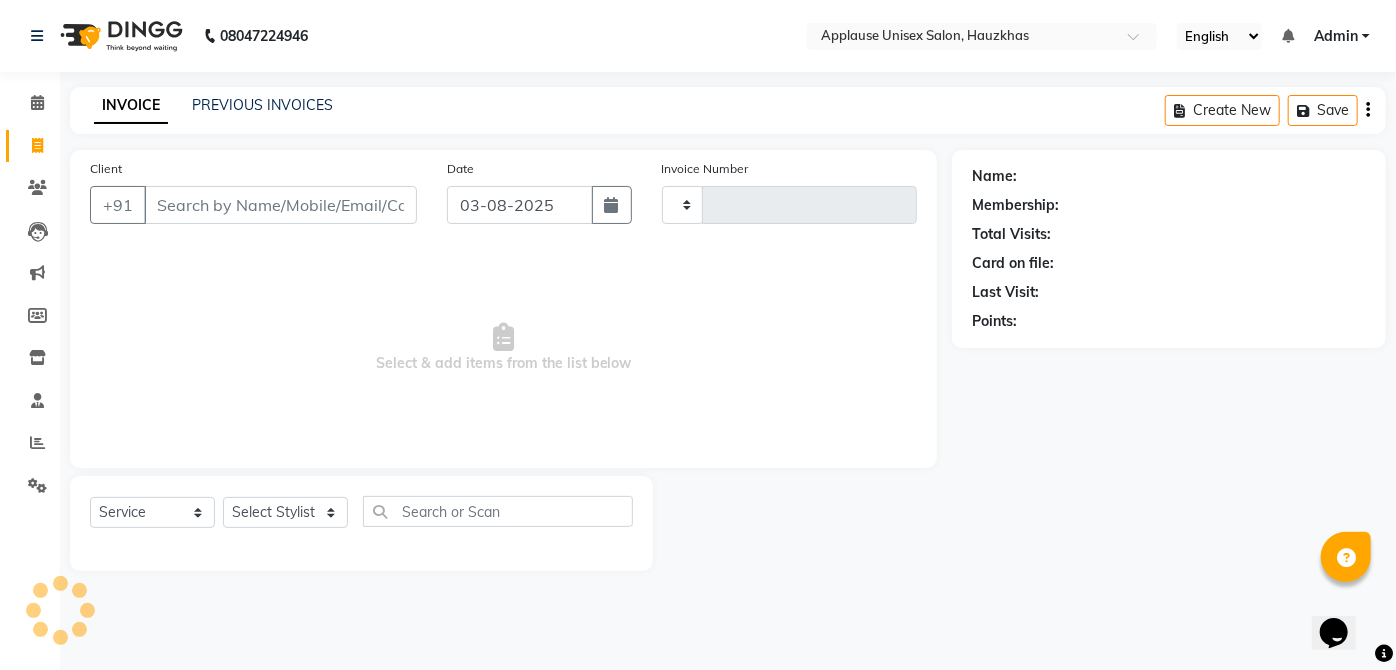 type on "2827" 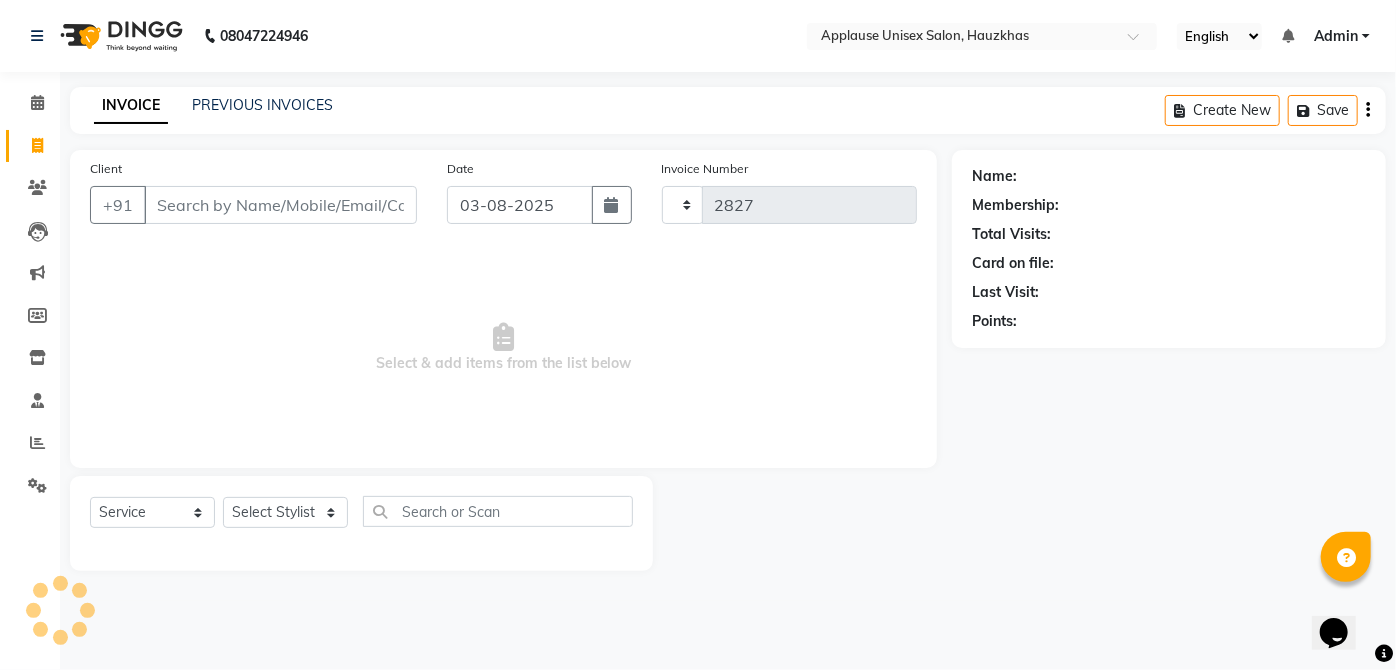 select on "5082" 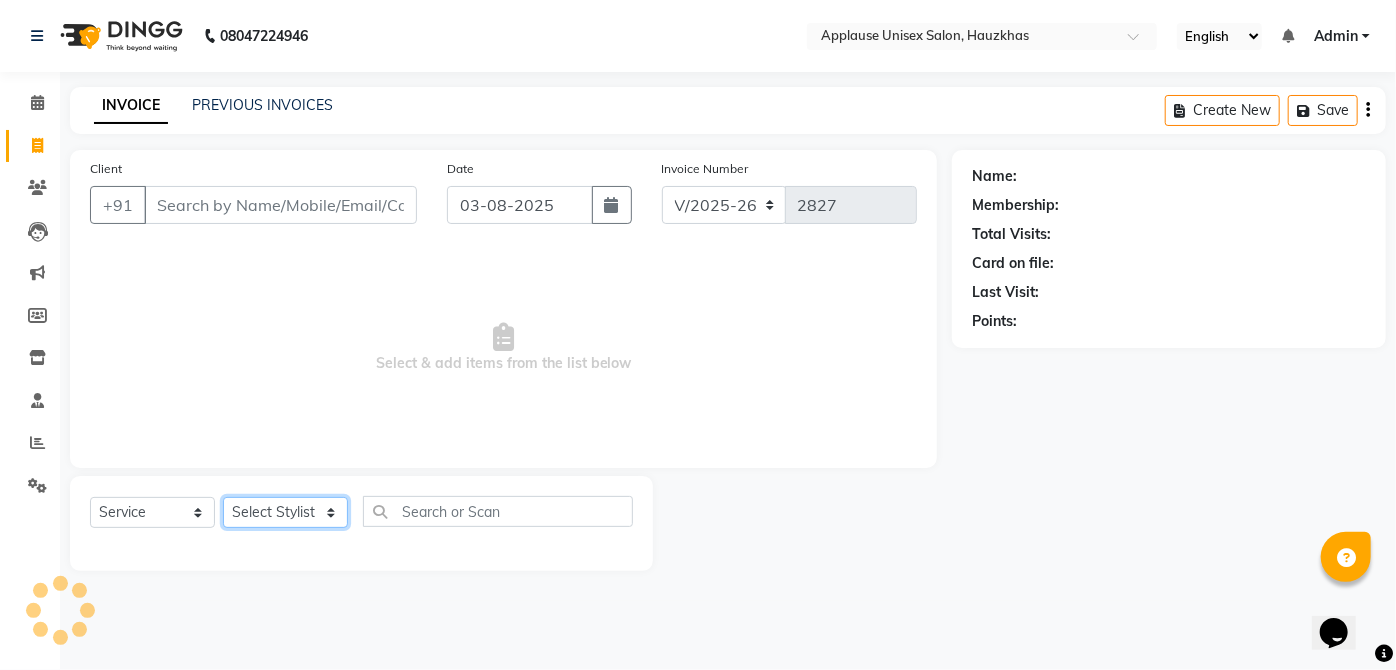 click on "Select Stylist" 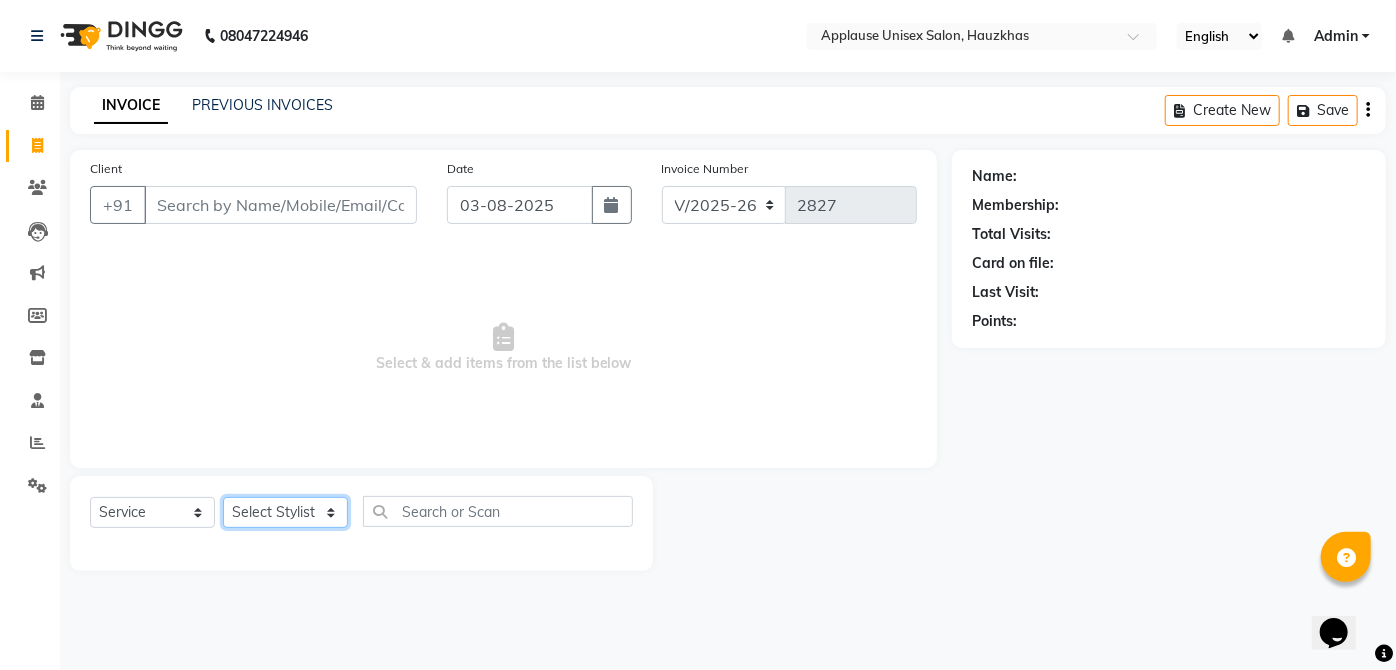 select on "32130" 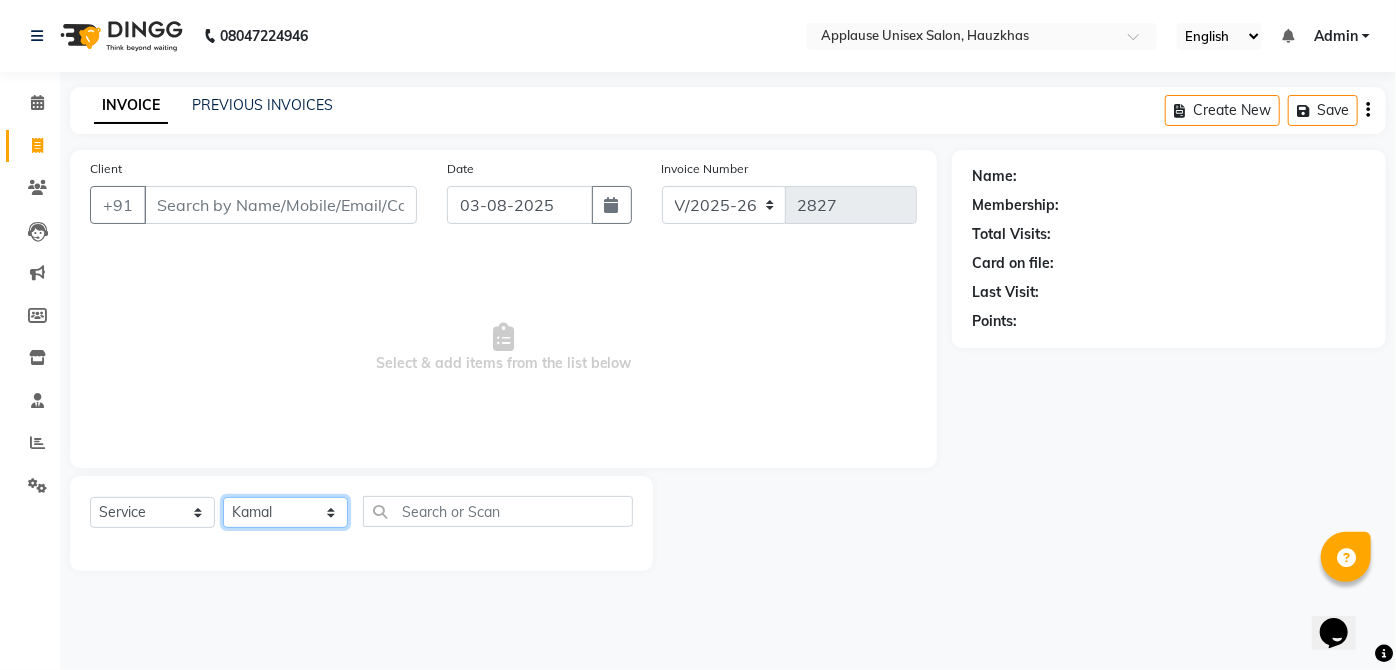 click on "Select Stylist [LAST] [LAST] [LAST] [LAST] [LAST] [LAST] [LAST] [LAST] [LAST] [LAST] [LAST] [LAST] [LAST] [LAST] [LAST] [LAST] [LAST] [LAST] [LAST] [LAST] [LAST] [LAST] [LAST] [LAST] [LAST]" 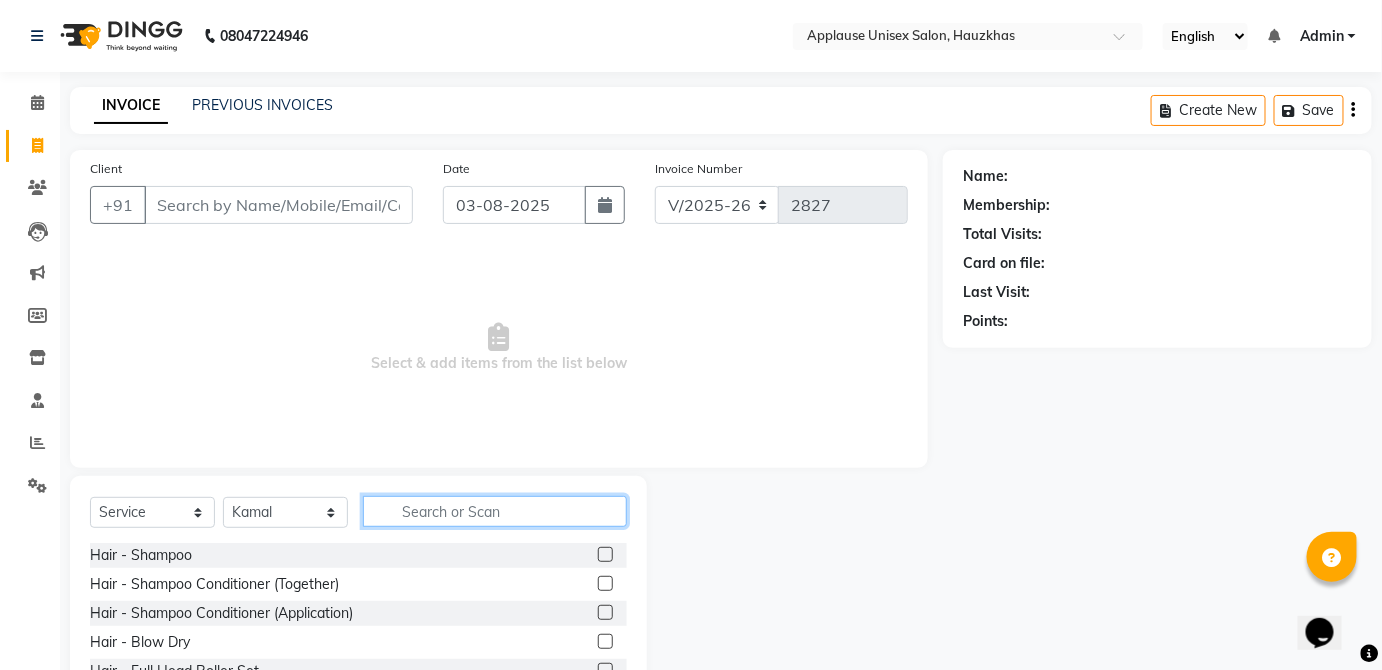 click 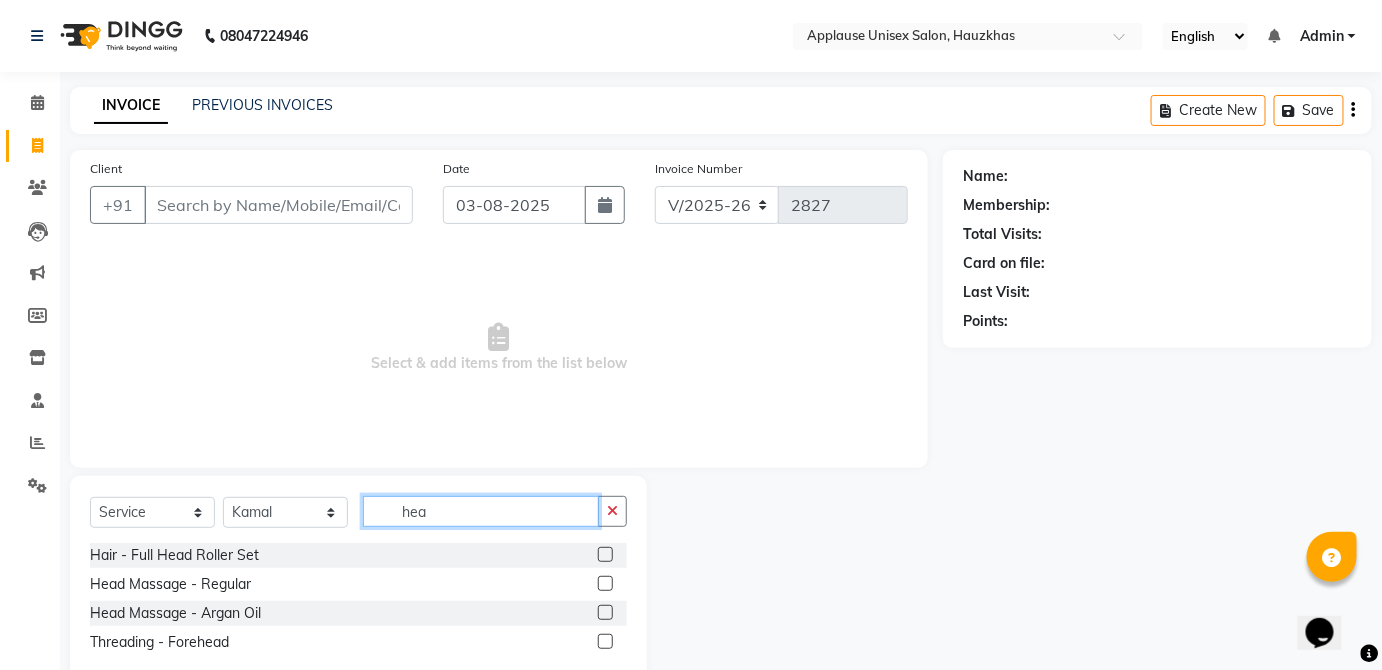 type on "hea" 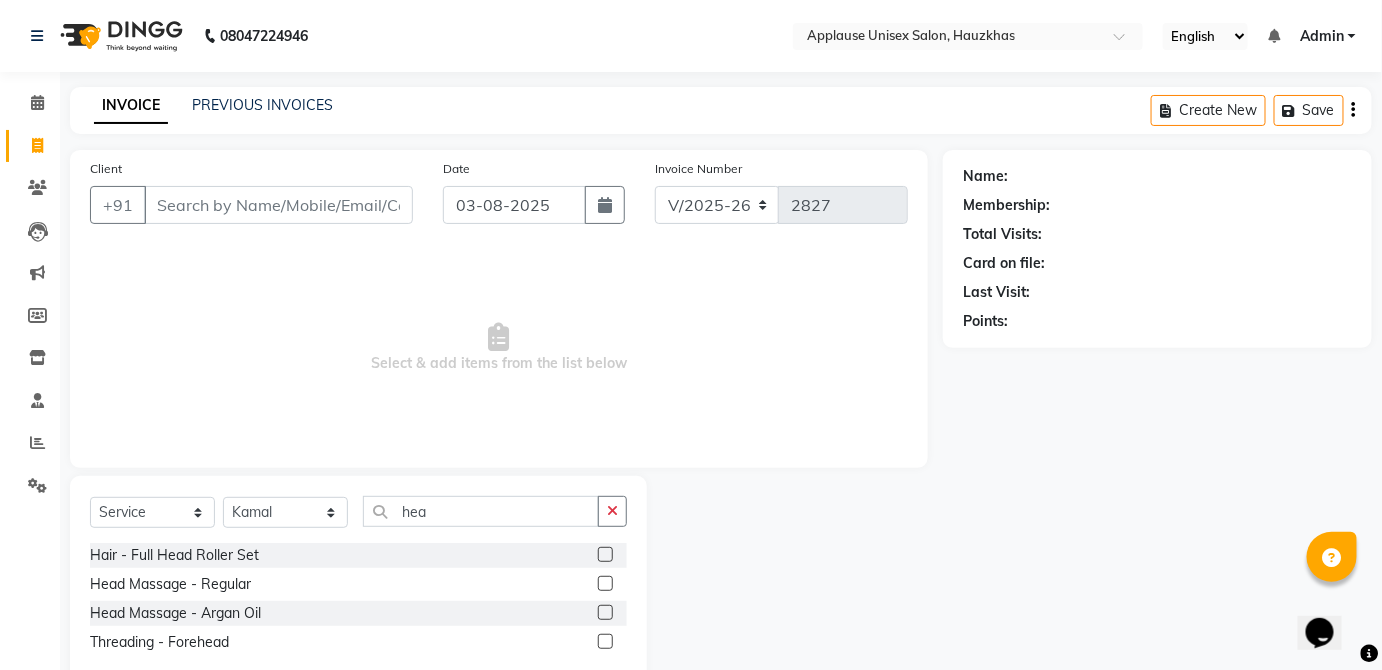 click 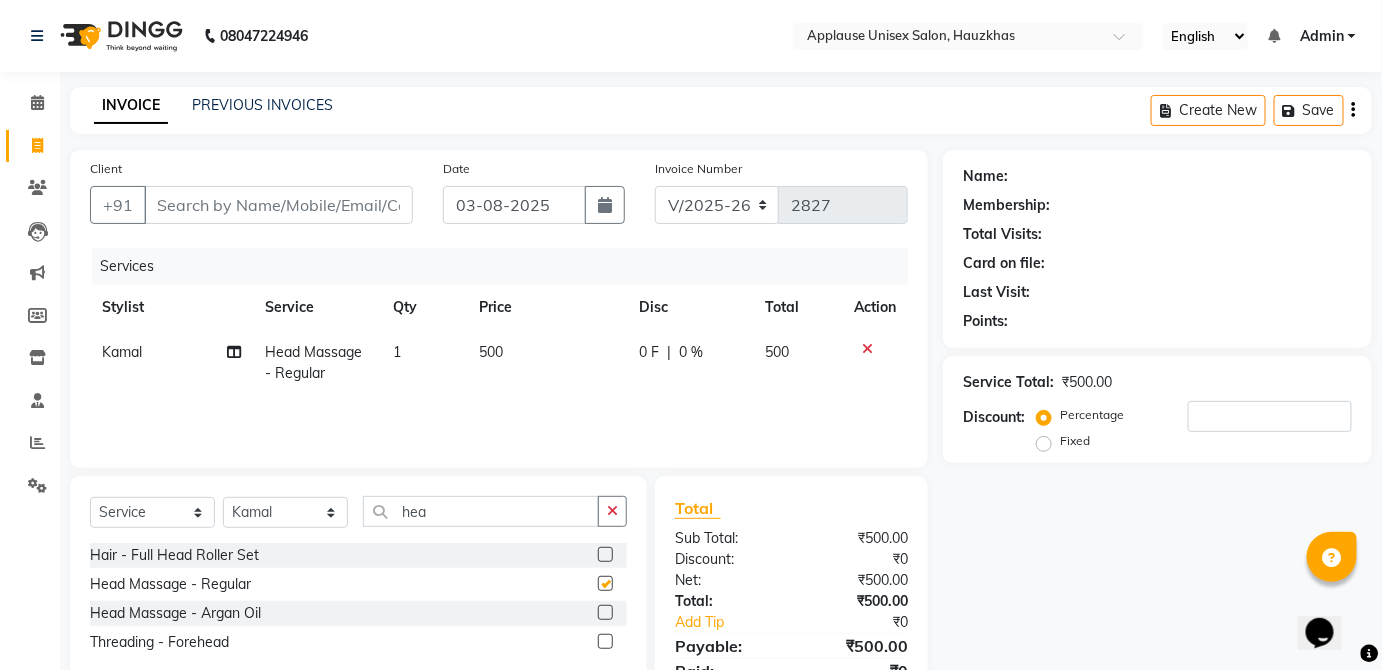 click on "500" 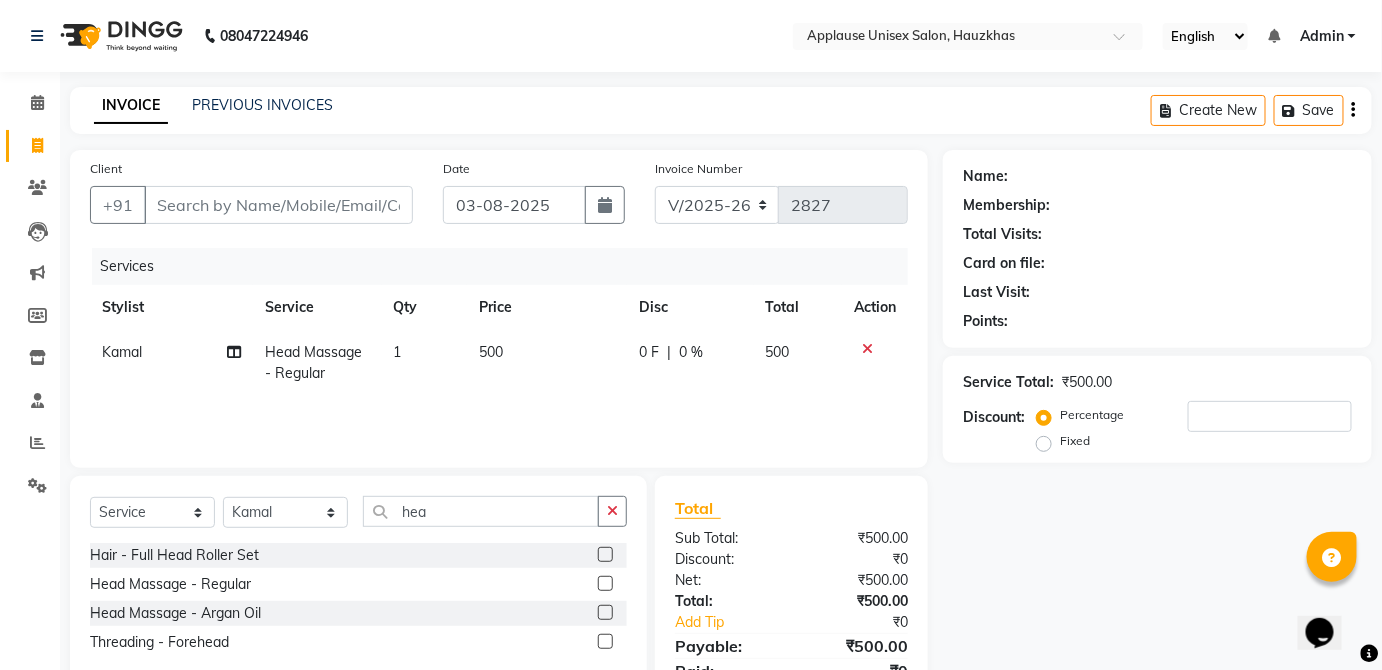 select on "32130" 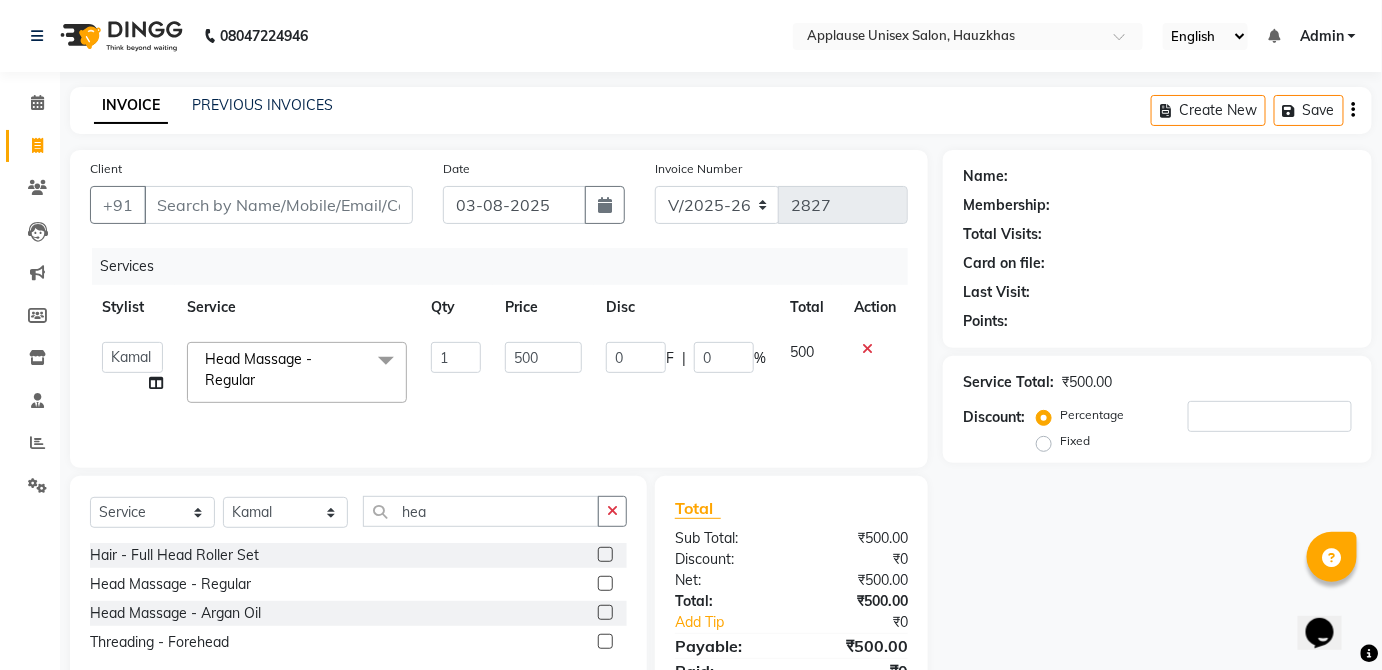 checkbox on "false" 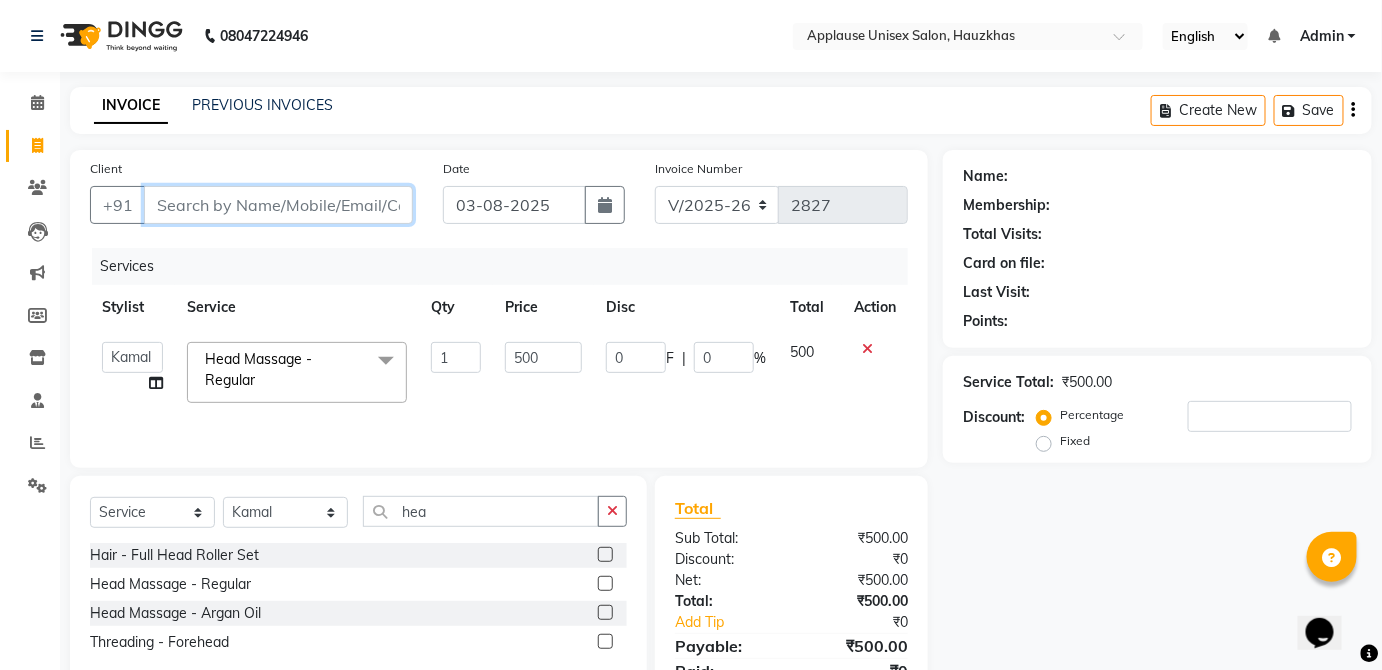 click on "Client" at bounding box center (278, 205) 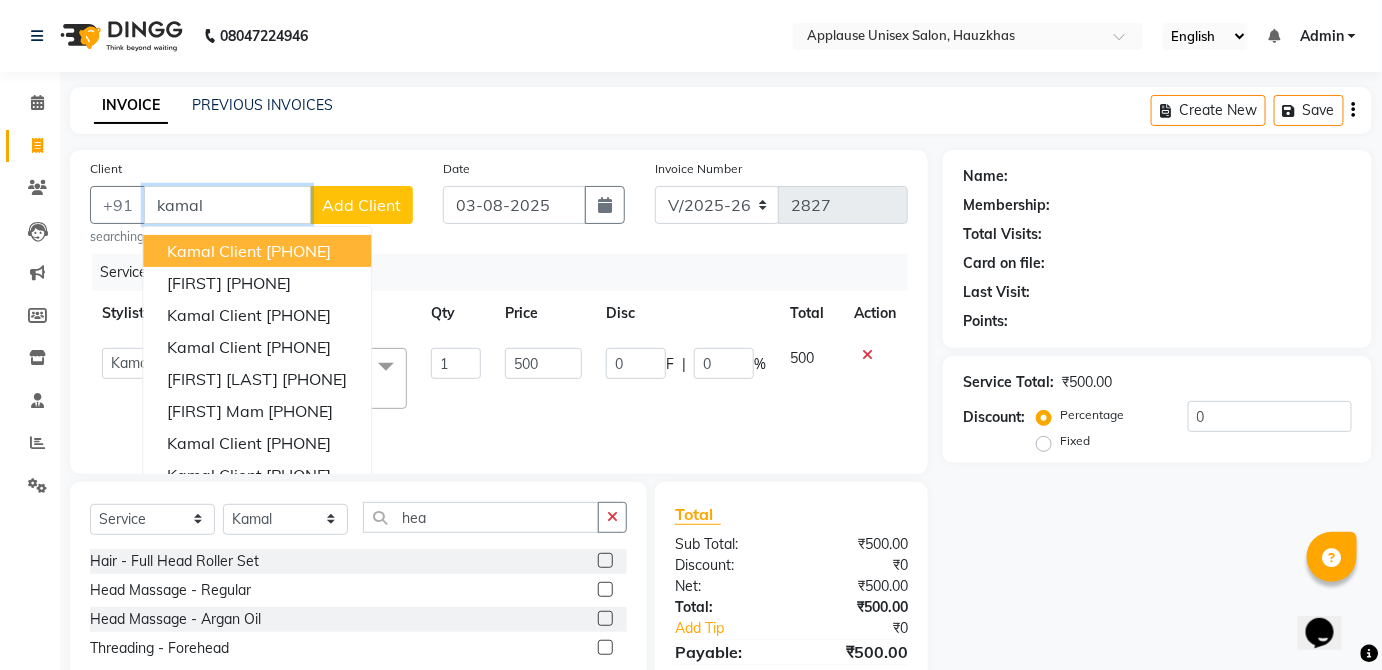 click on "[FIRST] sir [PHONE]" at bounding box center [257, 251] 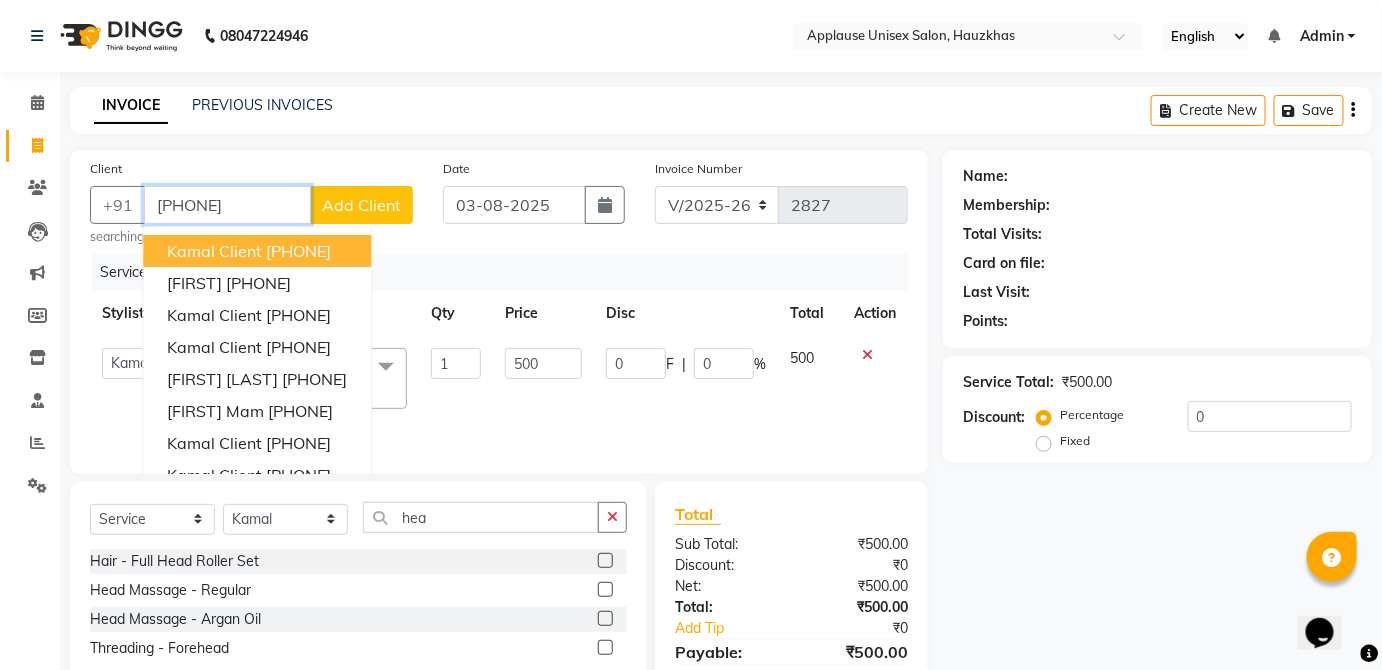 type on "[PHONE]" 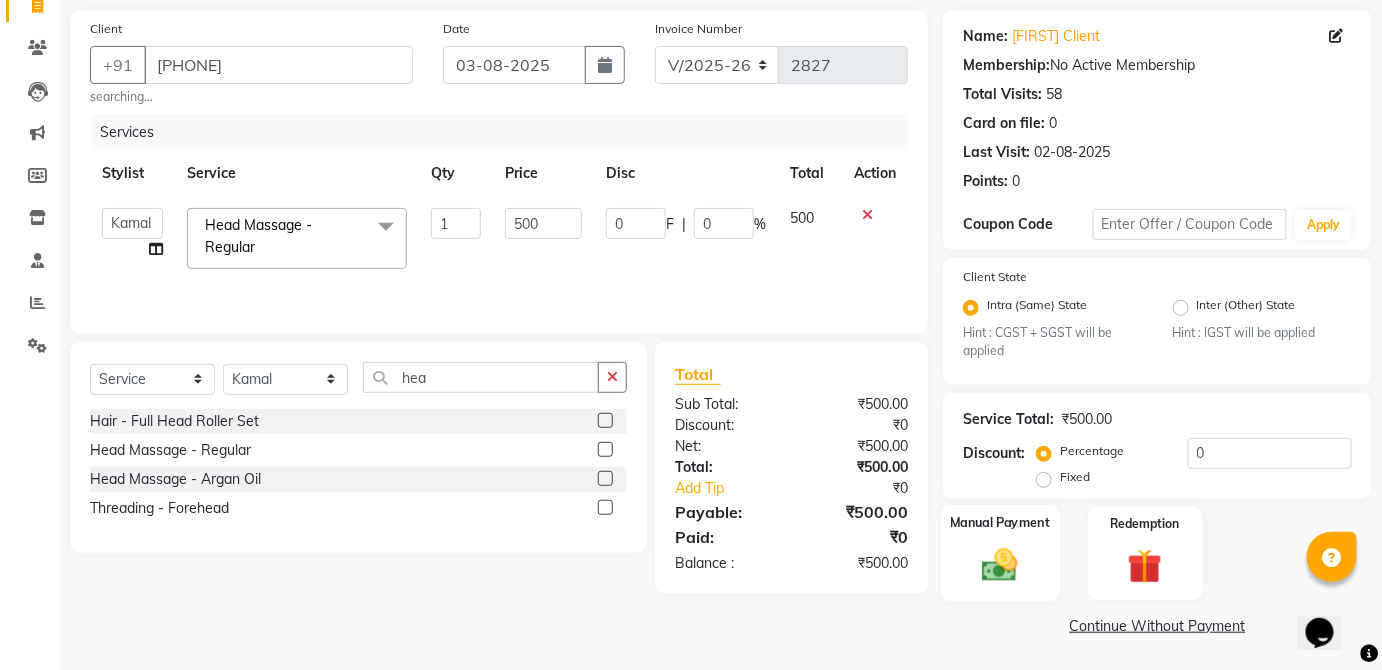 click 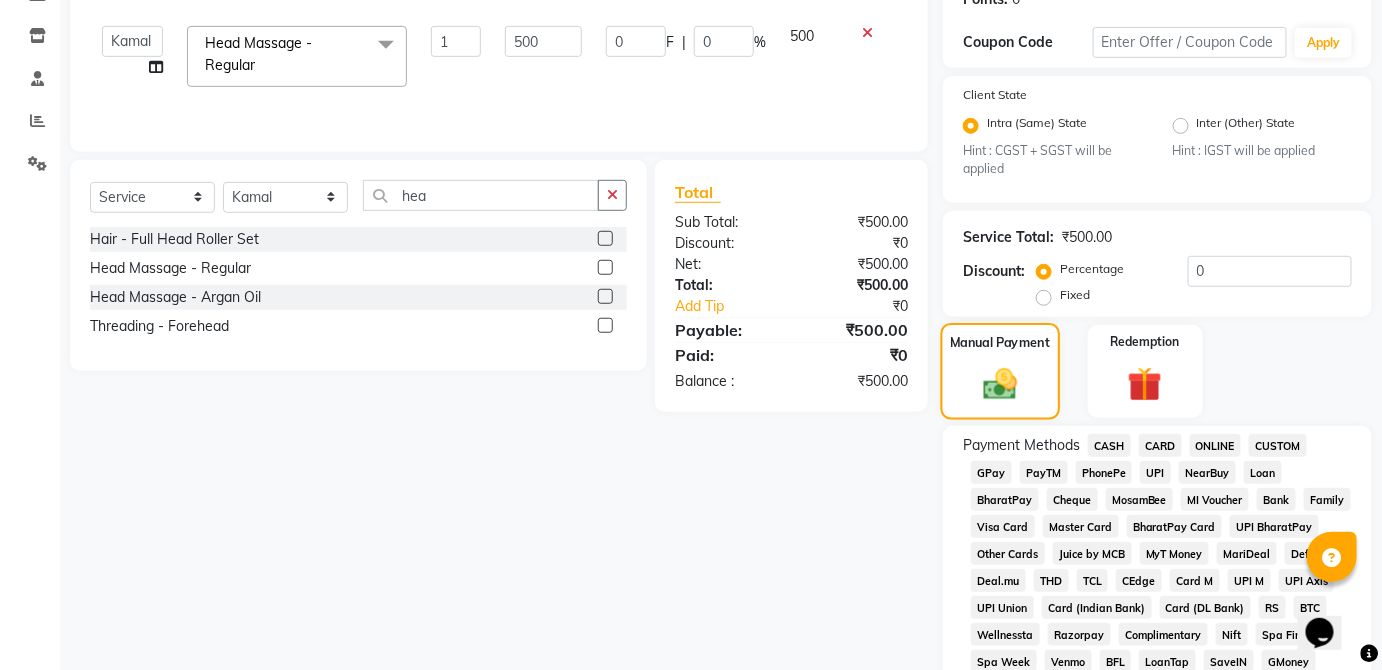 scroll, scrollTop: 377, scrollLeft: 0, axis: vertical 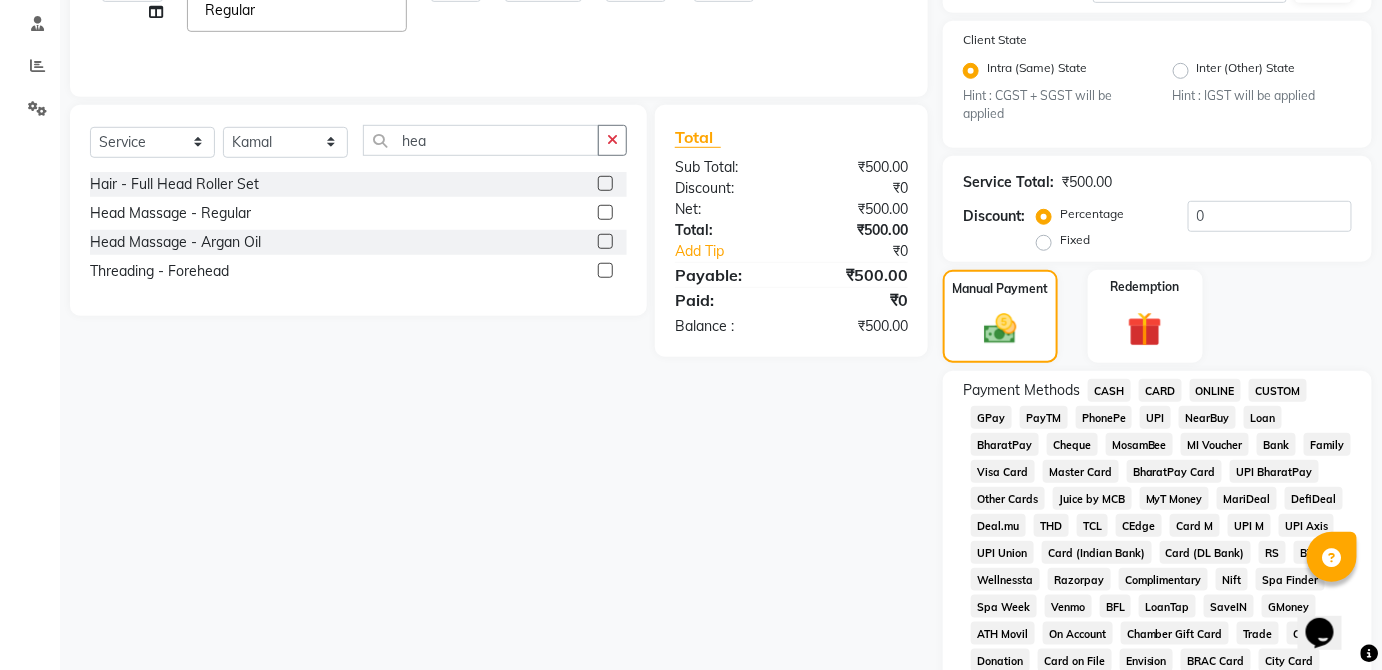 click on "CARD" 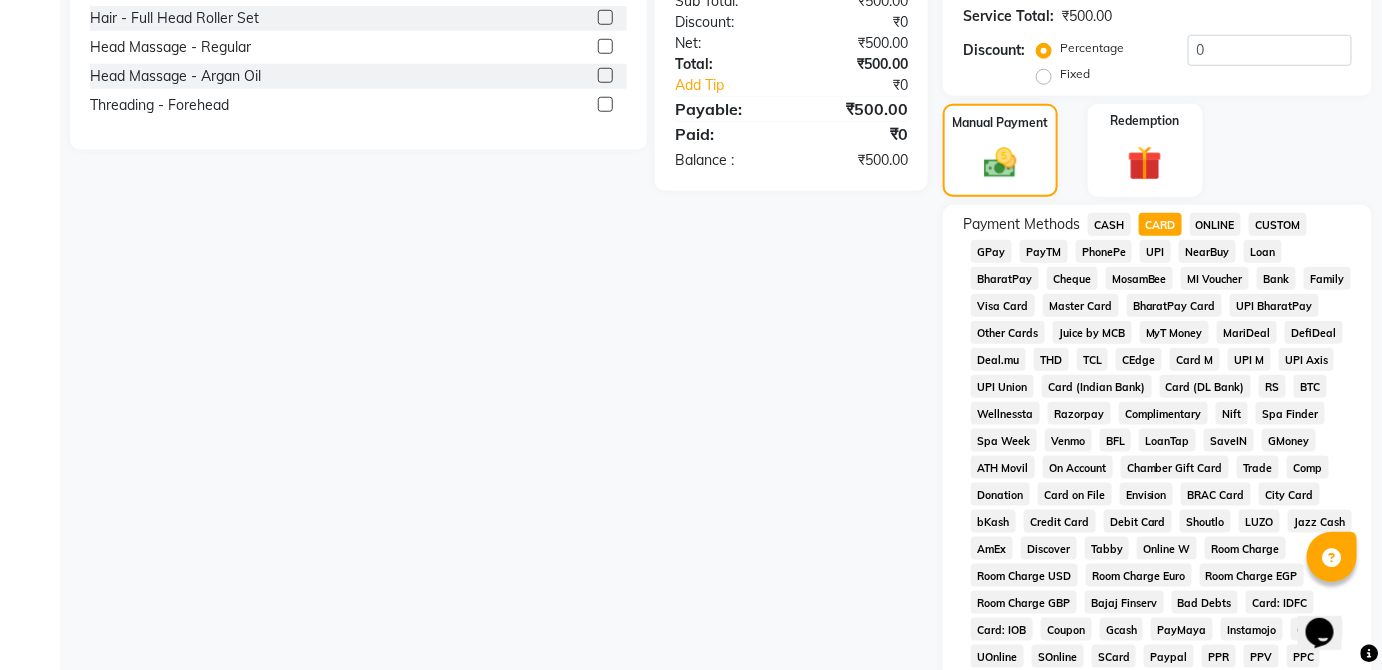 scroll, scrollTop: 943, scrollLeft: 0, axis: vertical 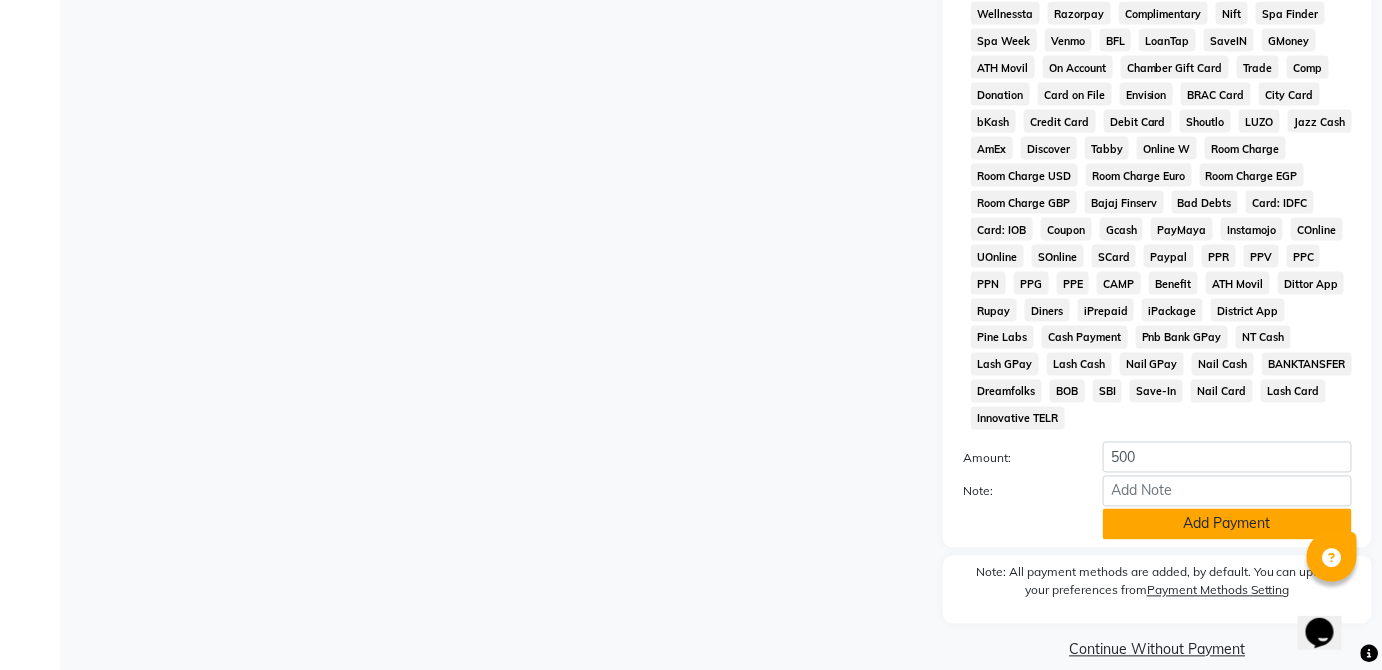 click on "Add Payment" 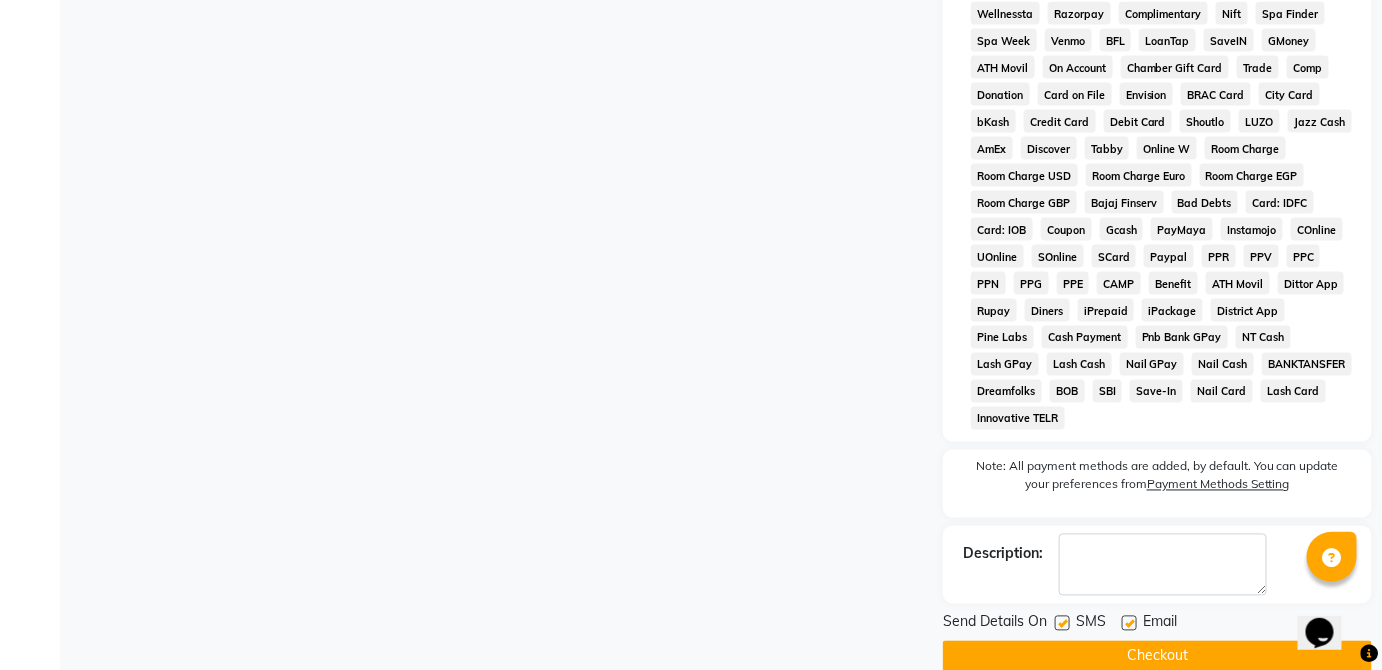 click on "Checkout" 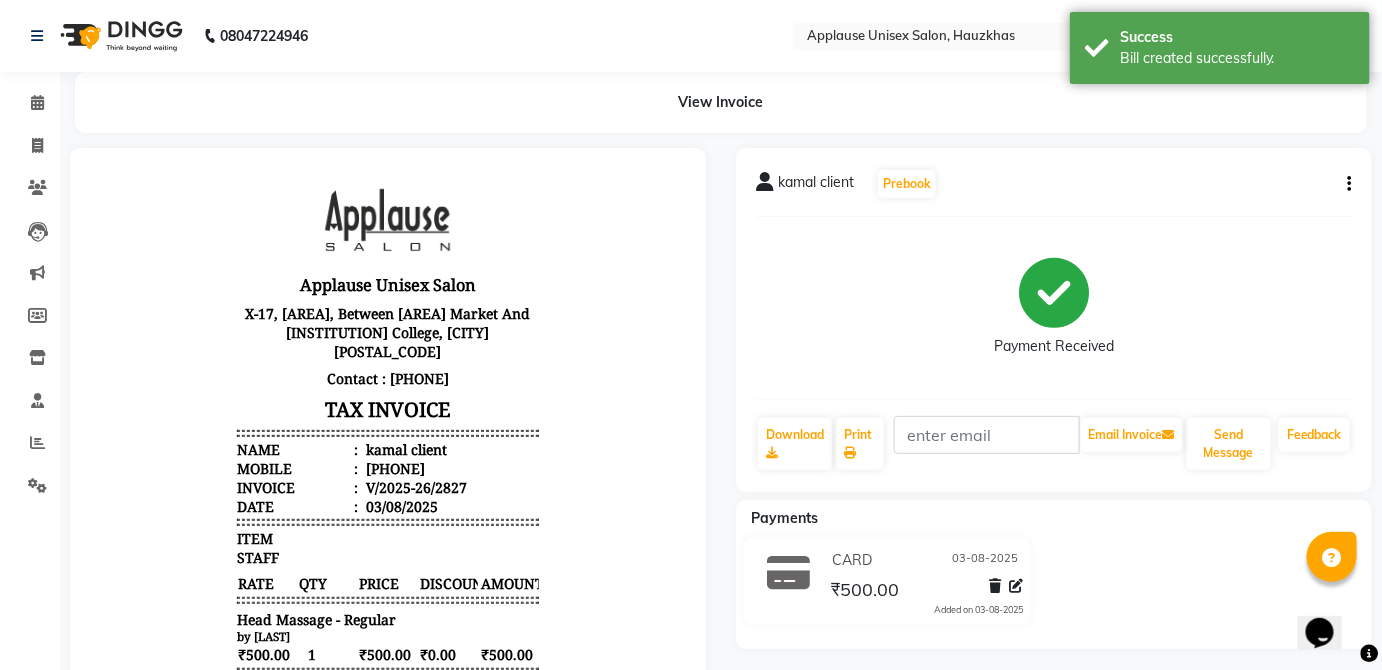 scroll, scrollTop: 0, scrollLeft: 0, axis: both 